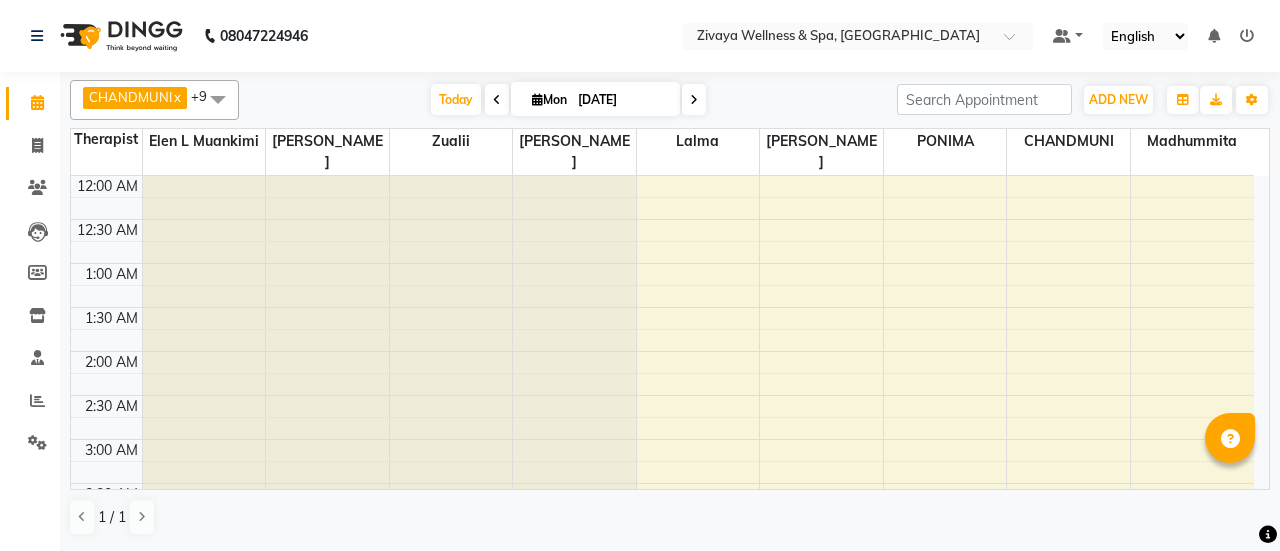scroll, scrollTop: 0, scrollLeft: 0, axis: both 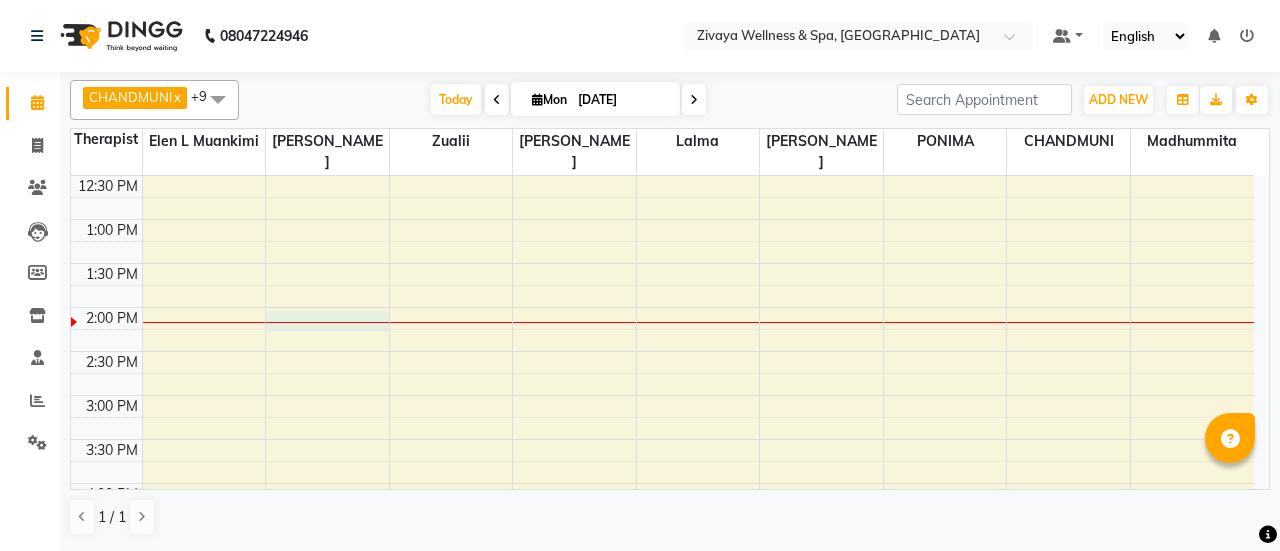 click on "12:00 AM 12:30 AM 1:00 AM 1:30 AM 2:00 AM 2:30 AM 3:00 AM 3:30 AM 4:00 AM 4:30 AM 5:00 AM 5:30 AM 6:00 AM 6:30 AM 7:00 AM 7:30 AM 8:00 AM 8:30 AM 9:00 AM 9:30 AM 10:00 AM 10:30 AM 11:00 AM 11:30 AM 12:00 PM 12:30 PM 1:00 PM 1:30 PM 2:00 PM 2:30 PM 3:00 PM 3:30 PM 4:00 PM 4:30 PM 5:00 PM 5:30 PM 6:00 PM 6:30 PM 7:00 PM 7:30 PM 8:00 PM 8:30 PM 9:00 PM 9:30 PM 10:00 PM 10:30 PM 11:00 PM 11:30 PM     MR [PERSON_NAME], TK01, 09:45 AM-10:00 AM, Neck and Shoulder Rub - 15 Mins" at bounding box center [662, 131] 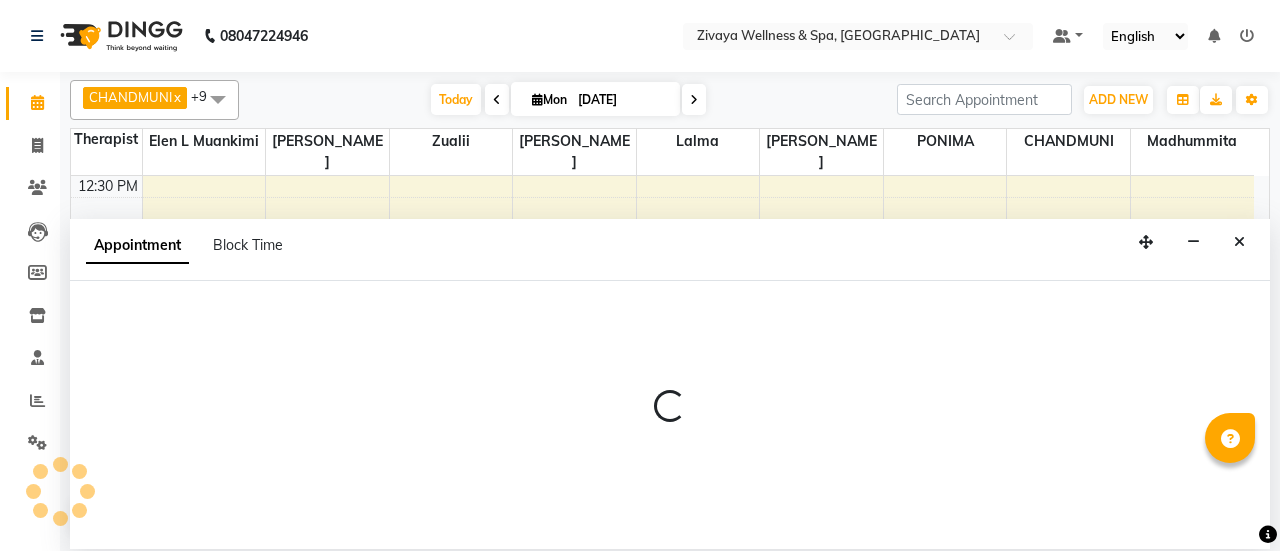 select on "58871" 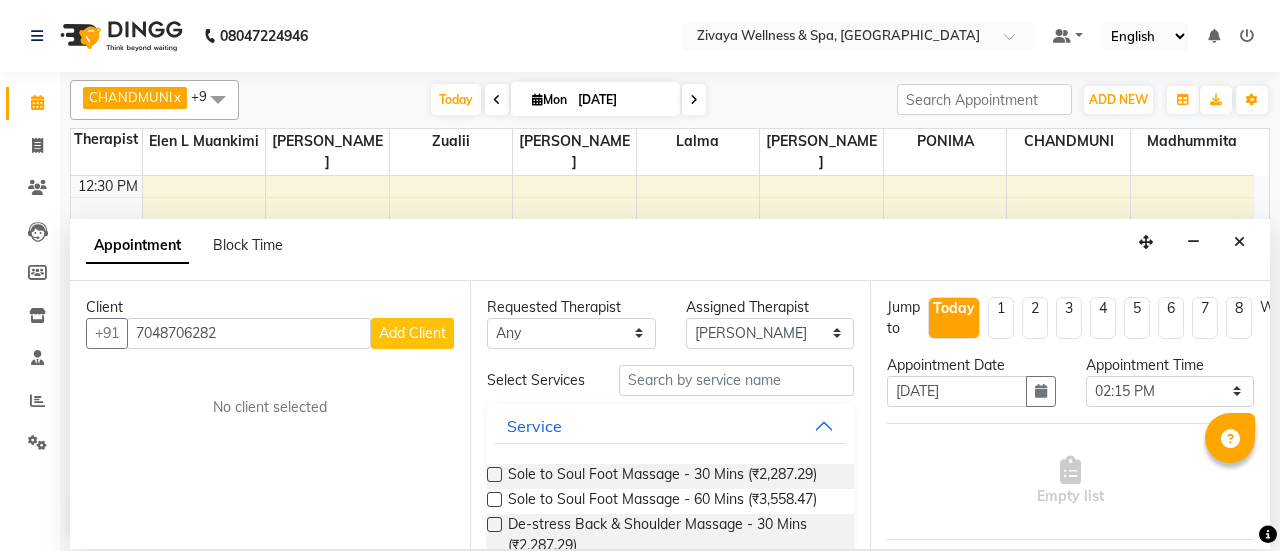 type on "7048706282" 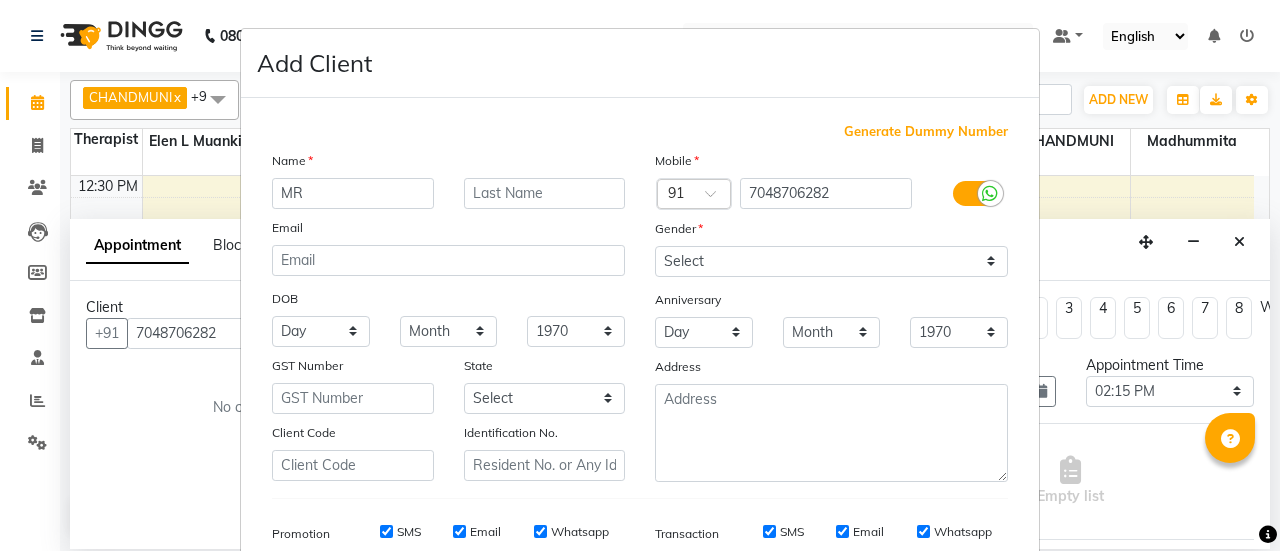 type on "MR" 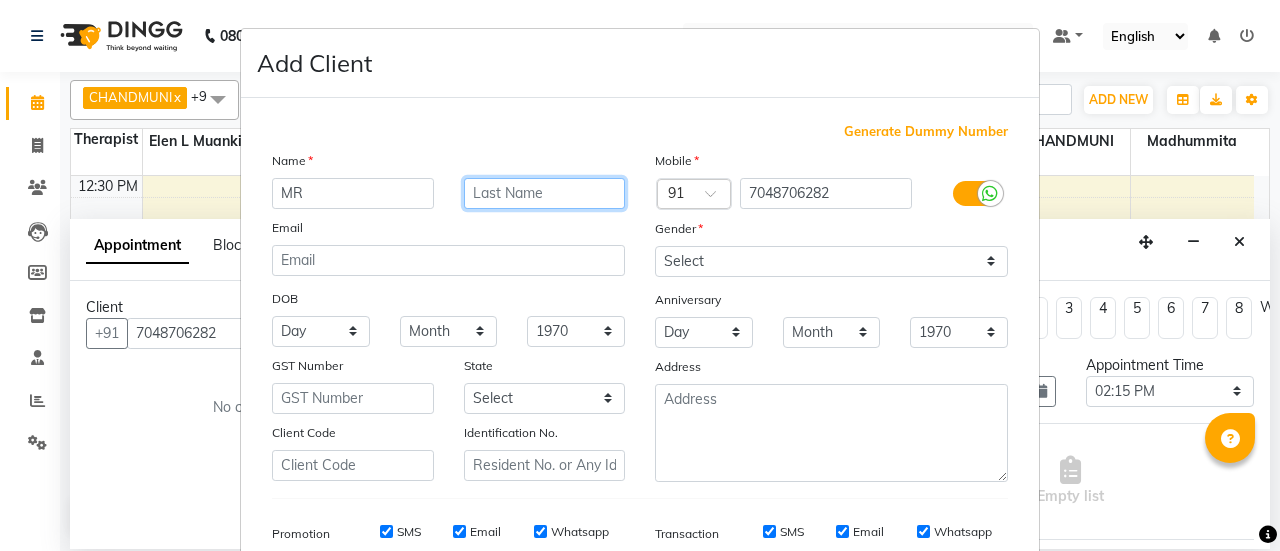 click at bounding box center (545, 193) 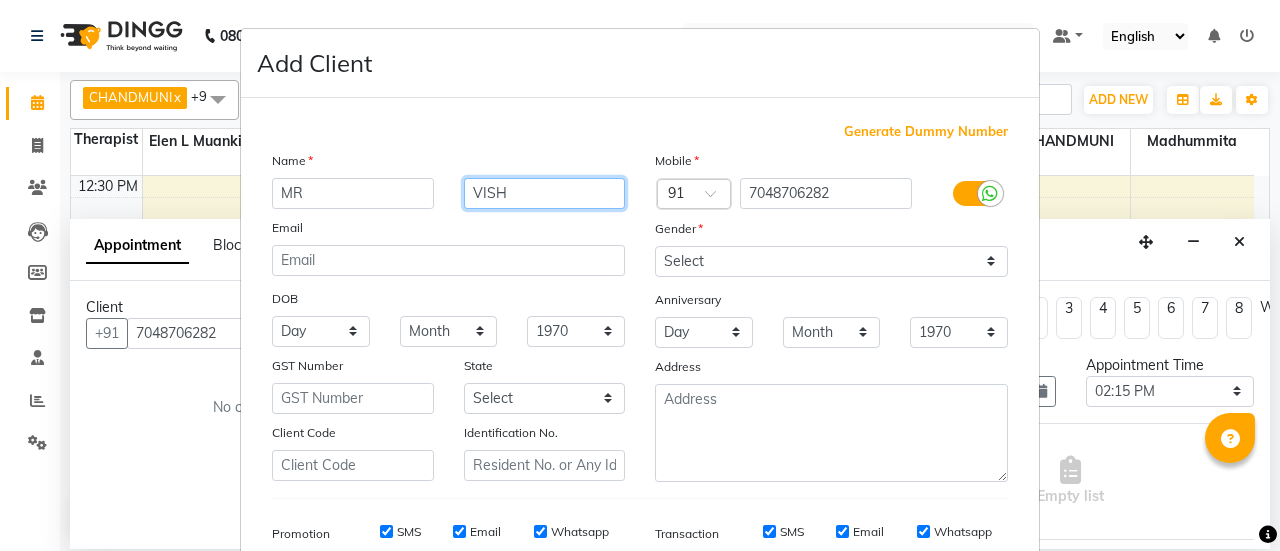 type on "VISH" 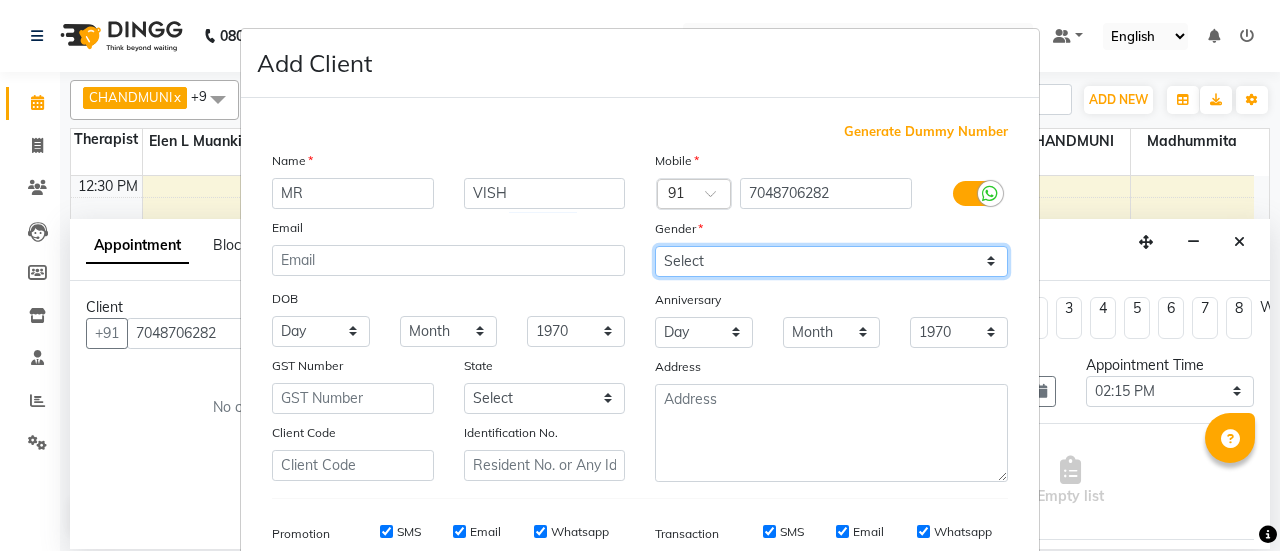 click on "Select [DEMOGRAPHIC_DATA] [DEMOGRAPHIC_DATA] Other Prefer Not To Say" at bounding box center [831, 261] 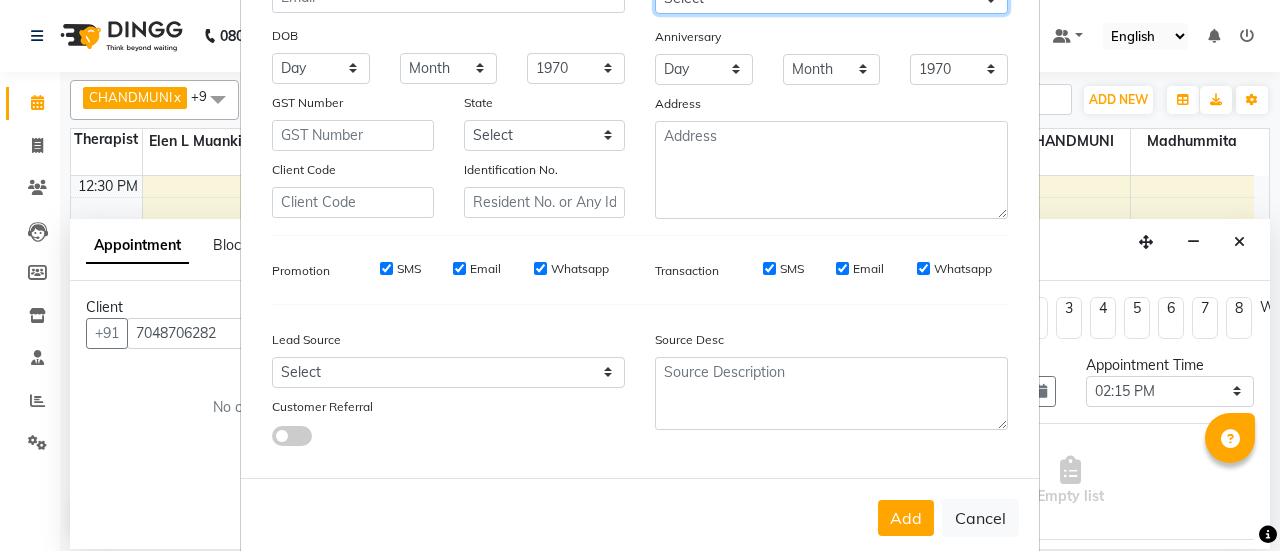 scroll, scrollTop: 294, scrollLeft: 0, axis: vertical 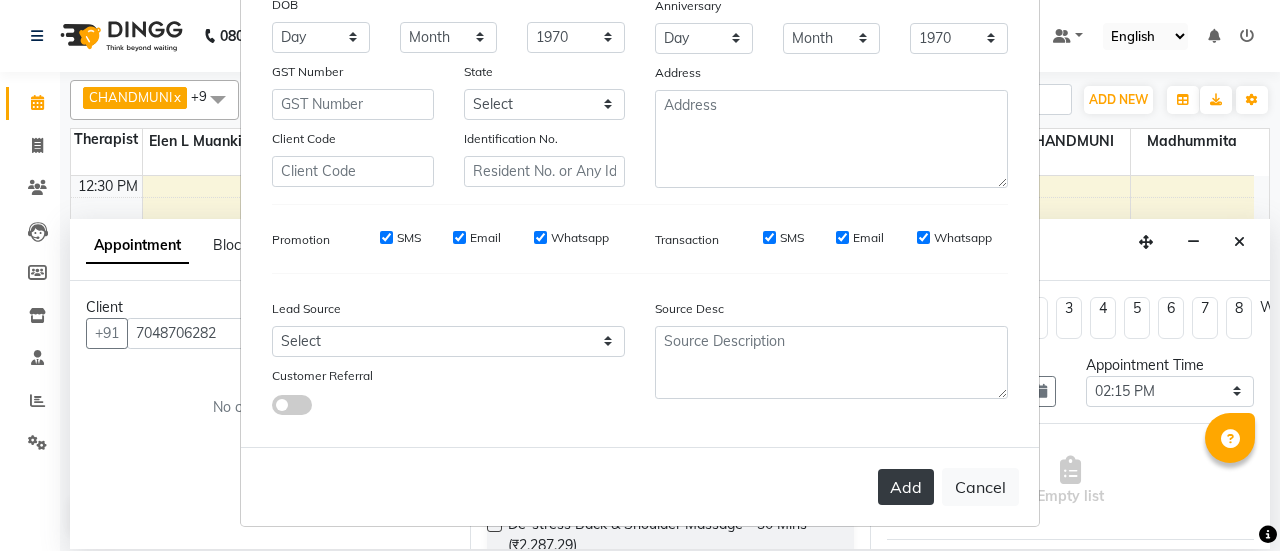 click on "Add" at bounding box center (906, 487) 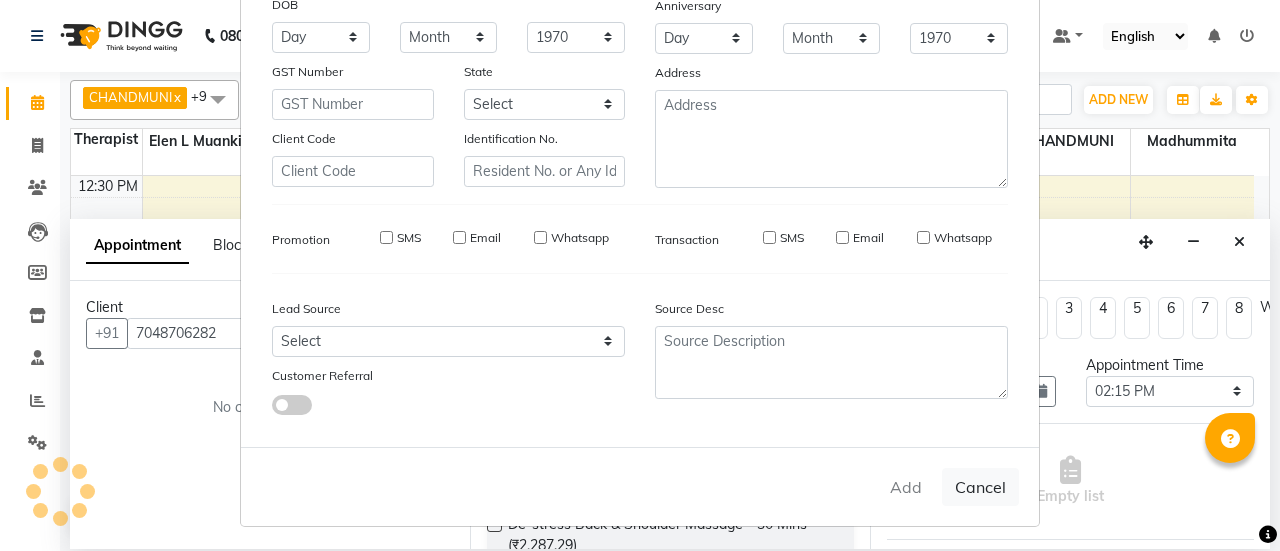 type 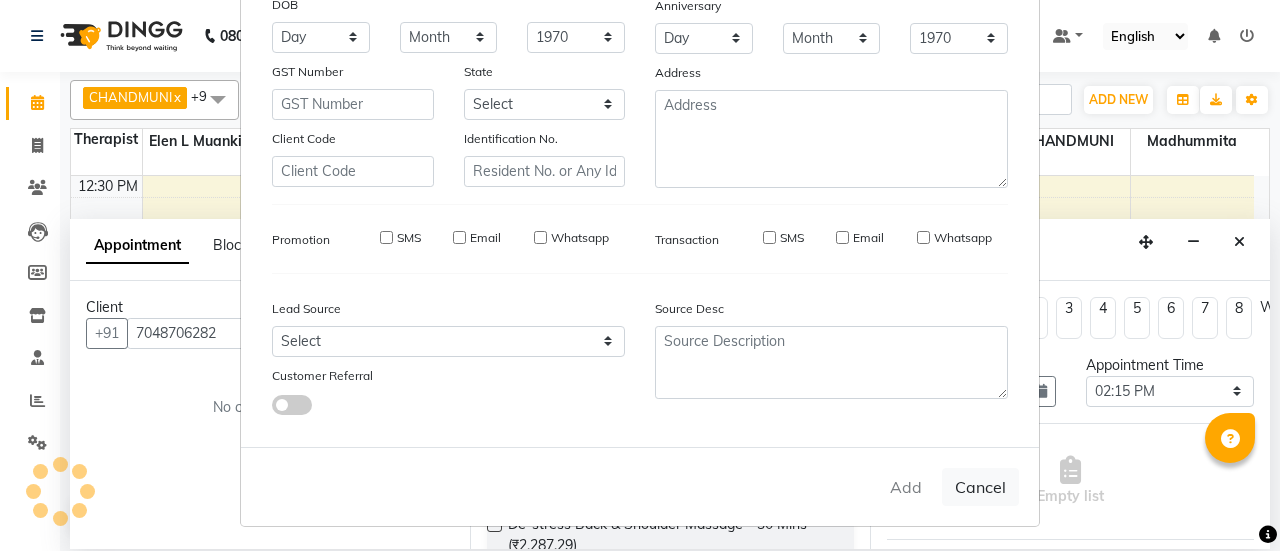 type 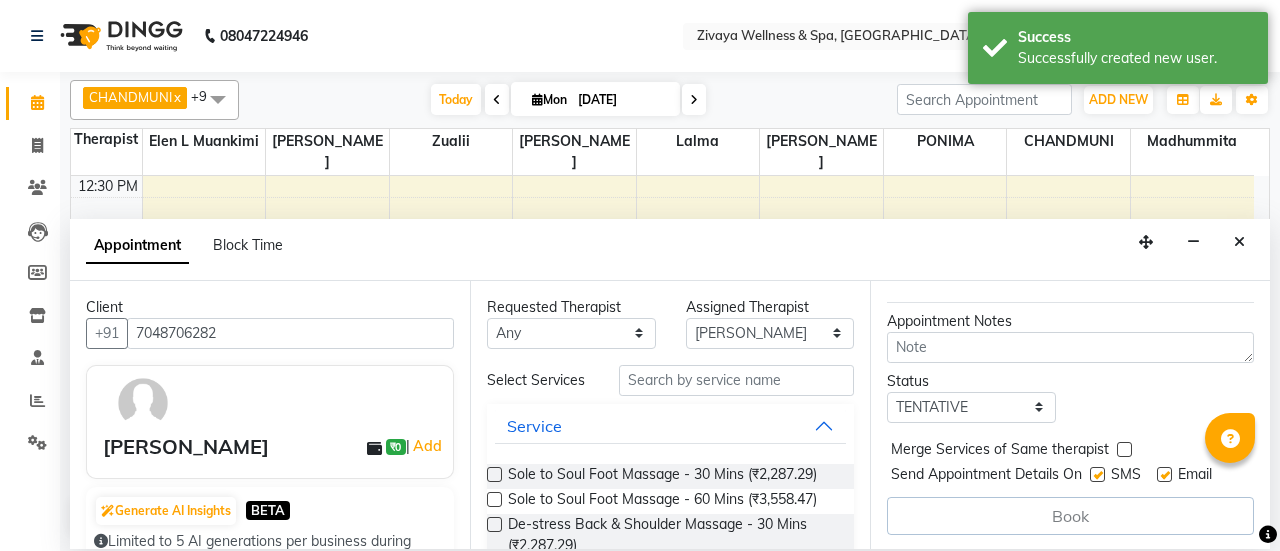 scroll, scrollTop: 252, scrollLeft: 0, axis: vertical 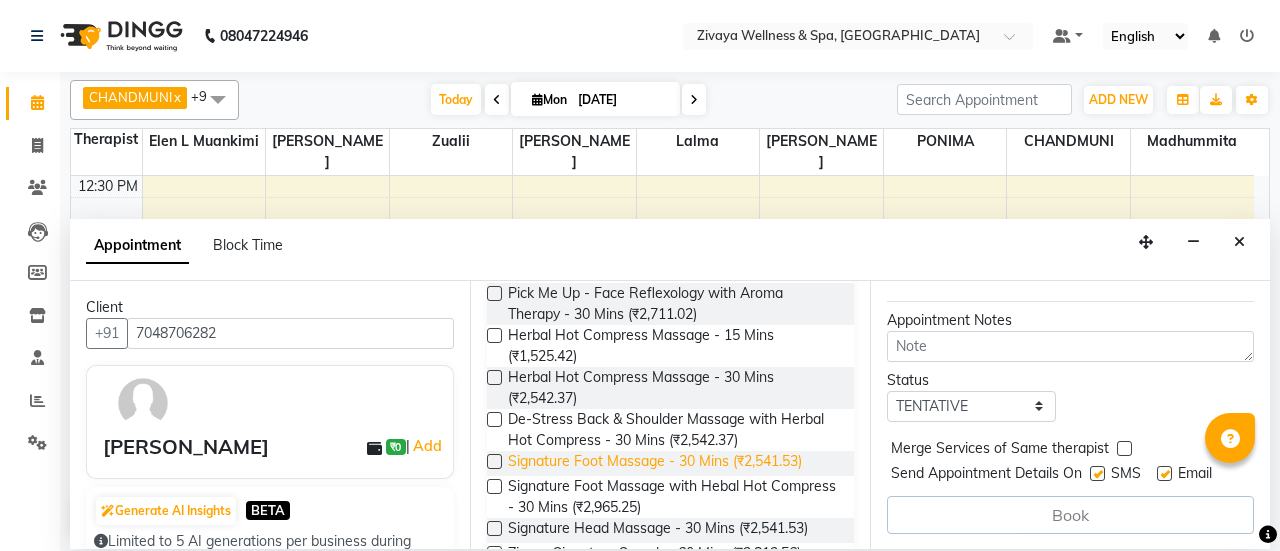 click on "Signature Foot Massage - 30 Mins (₹2,541.53)" at bounding box center [655, 463] 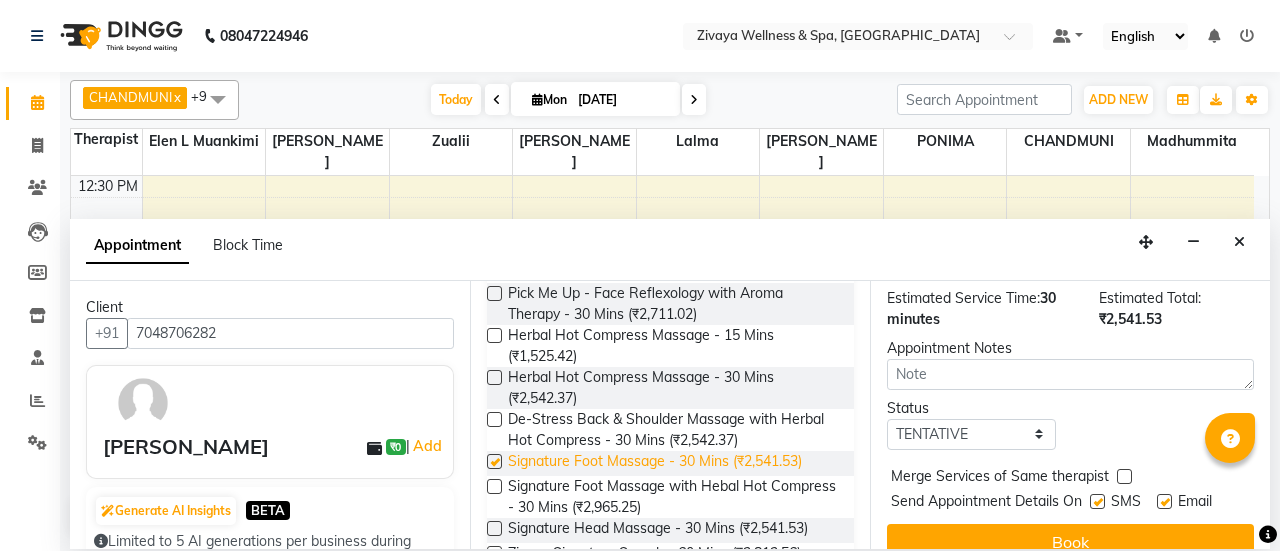 checkbox on "false" 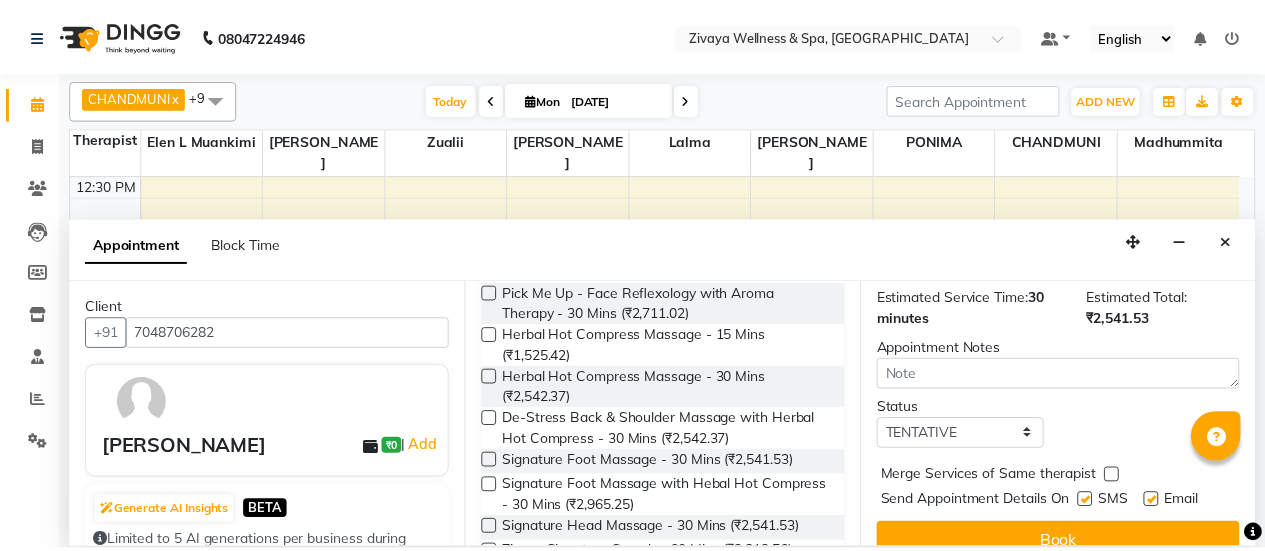 scroll, scrollTop: 316, scrollLeft: 0, axis: vertical 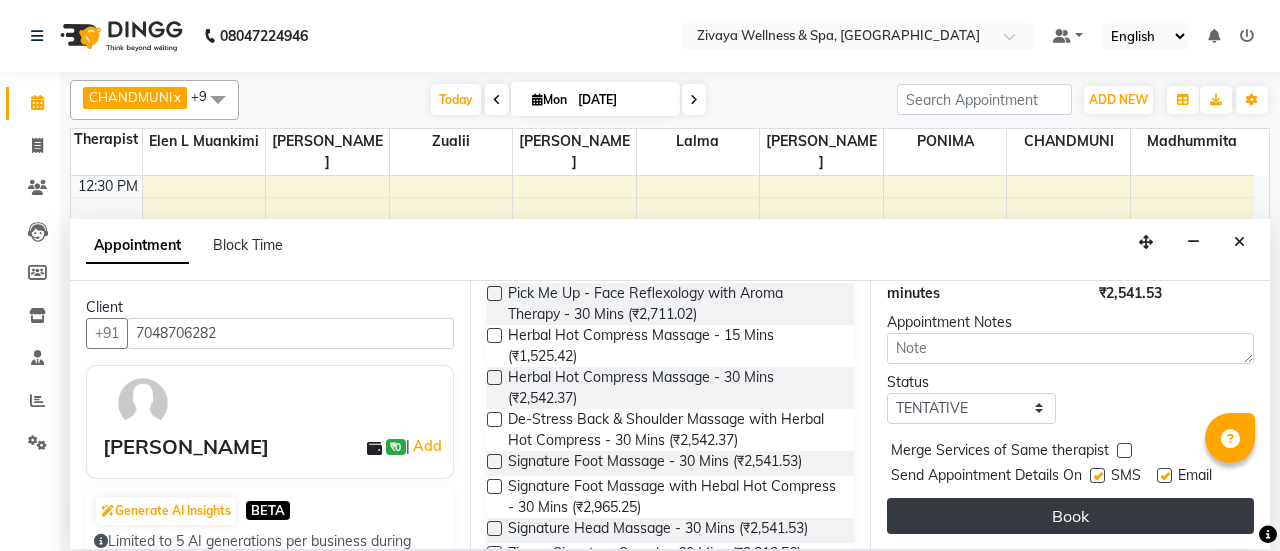 click on "Book" at bounding box center (1070, 516) 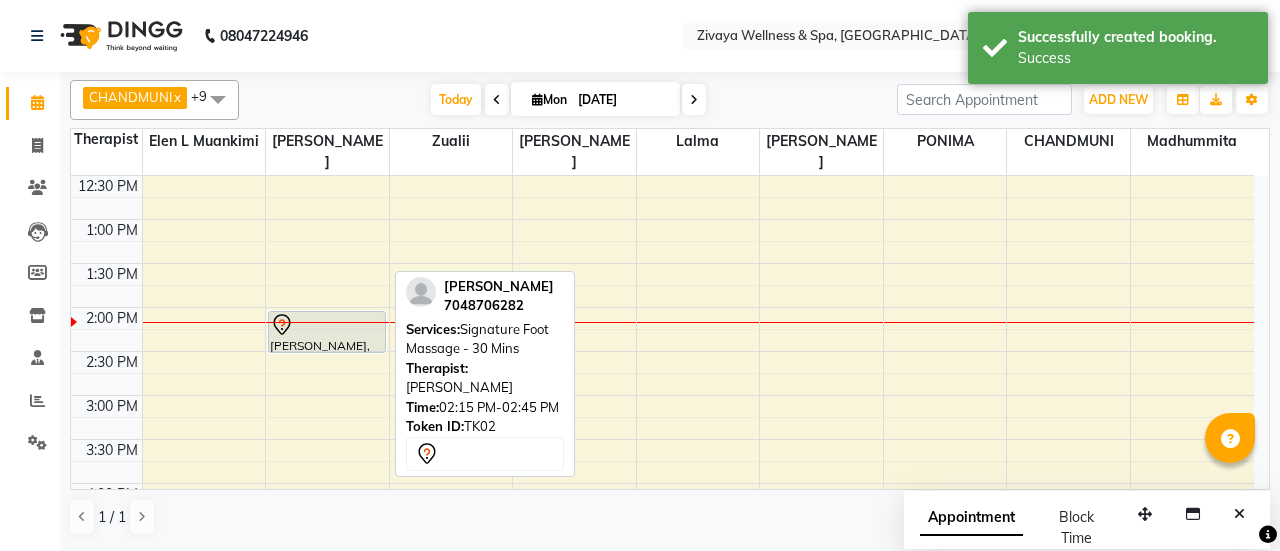 click at bounding box center (326, 325) 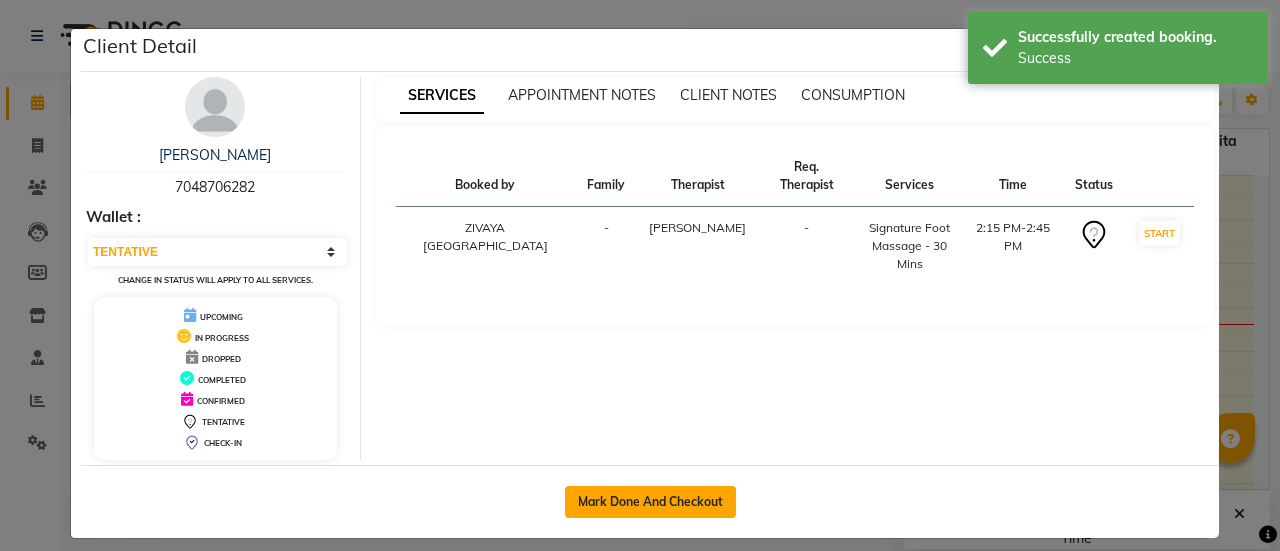 drag, startPoint x: 640, startPoint y: 501, endPoint x: 667, endPoint y: 493, distance: 28.160255 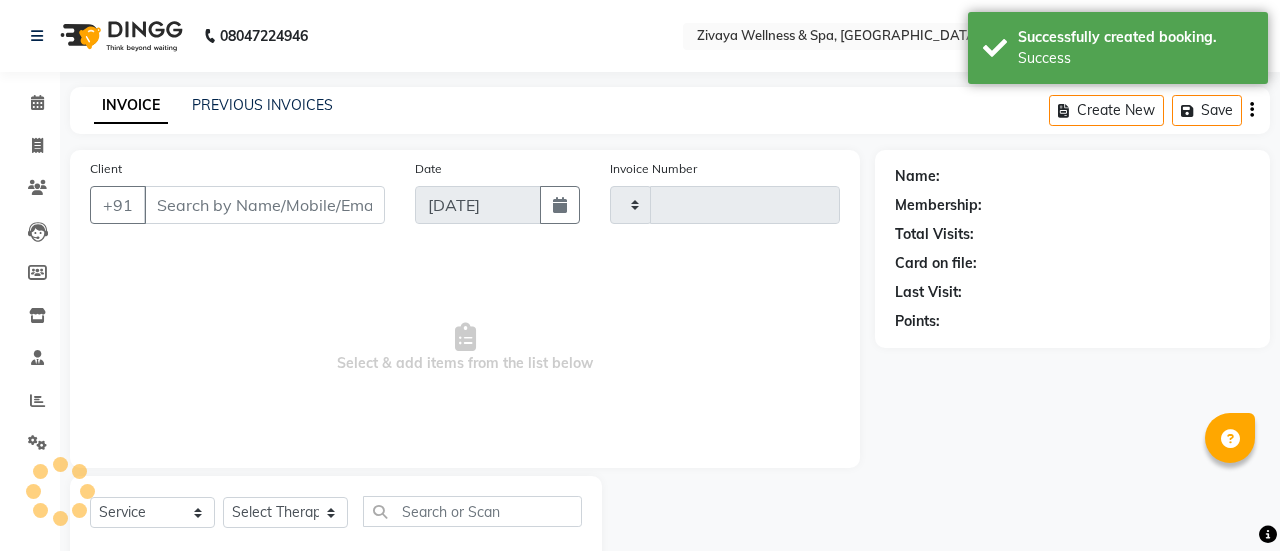 type on "1534" 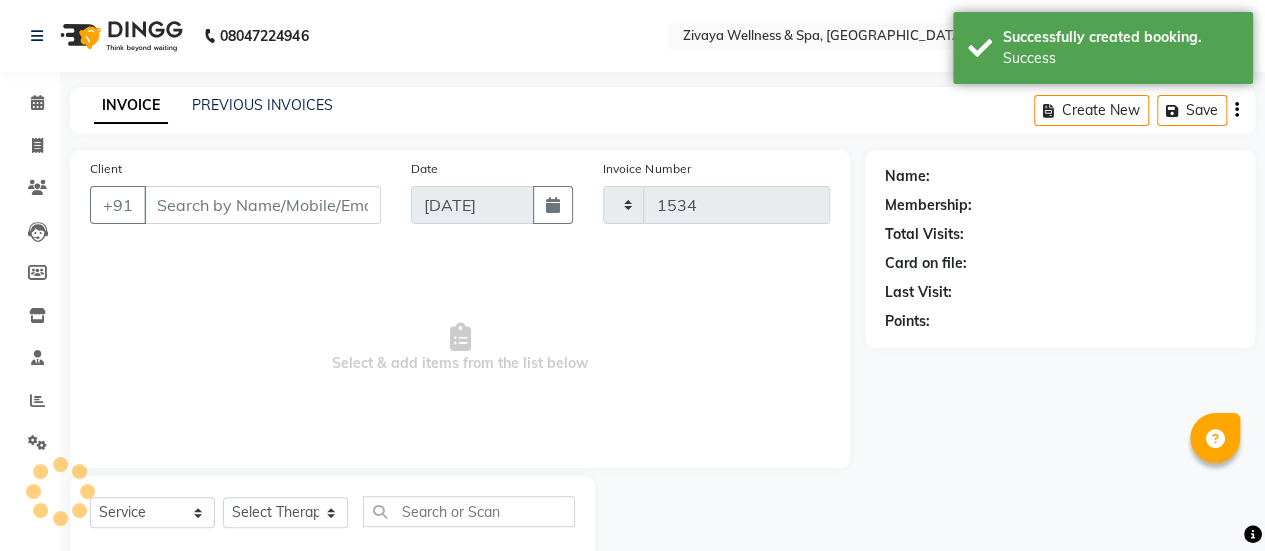select on "7070" 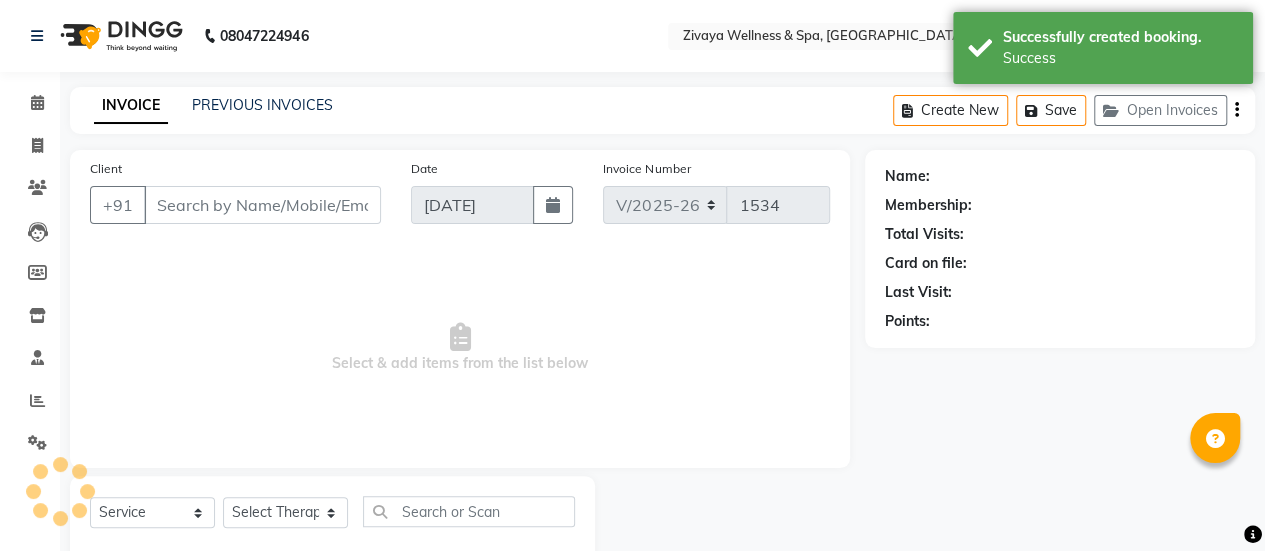 type on "7048706282" 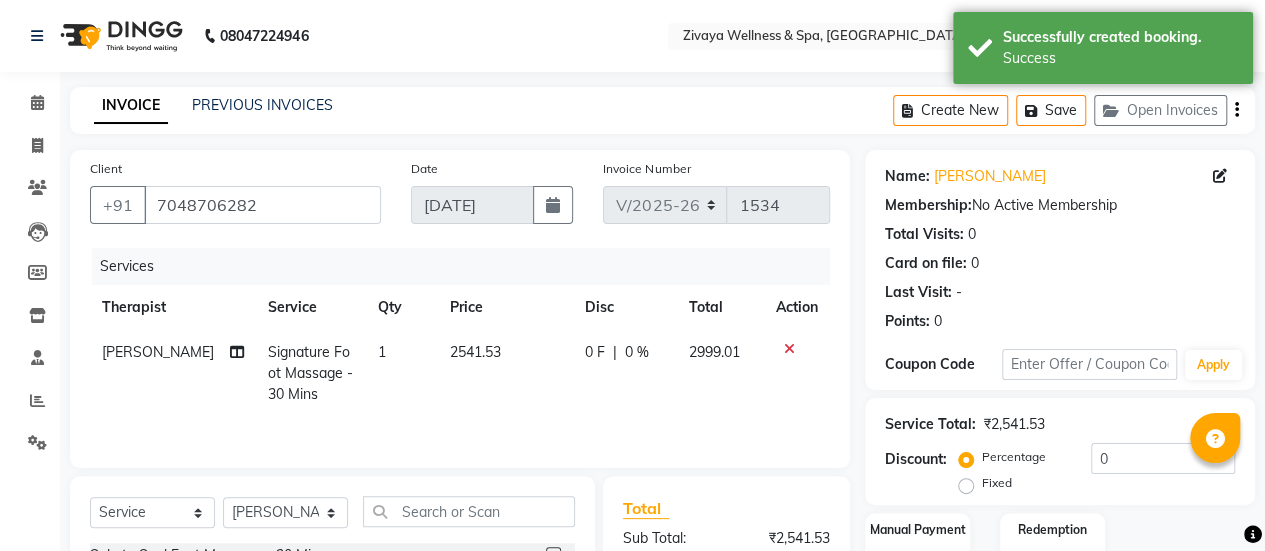 scroll, scrollTop: 249, scrollLeft: 0, axis: vertical 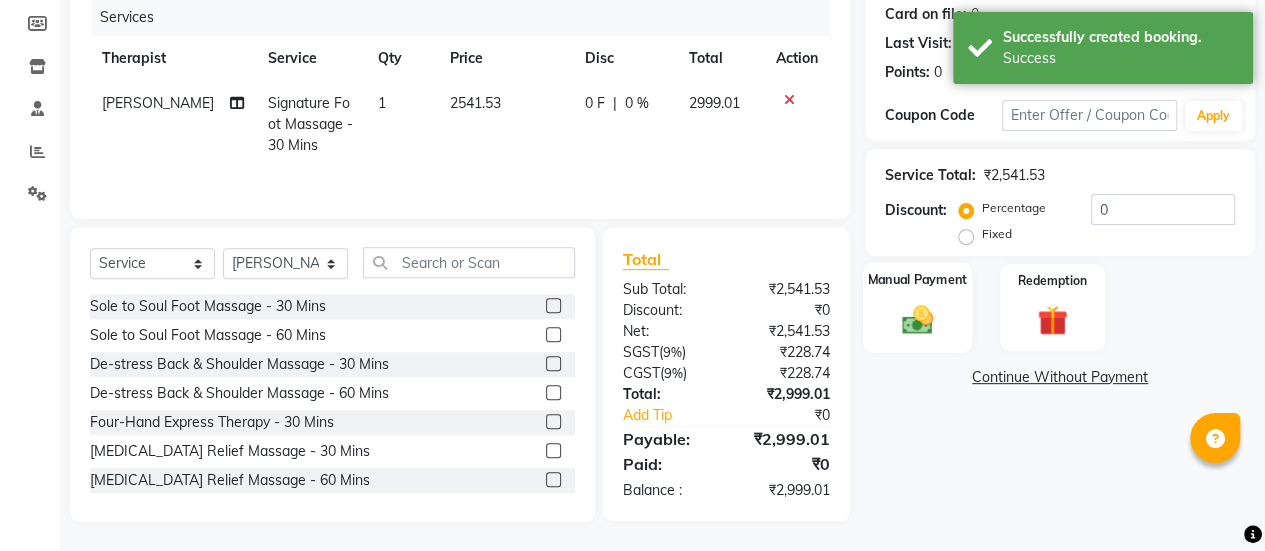 click 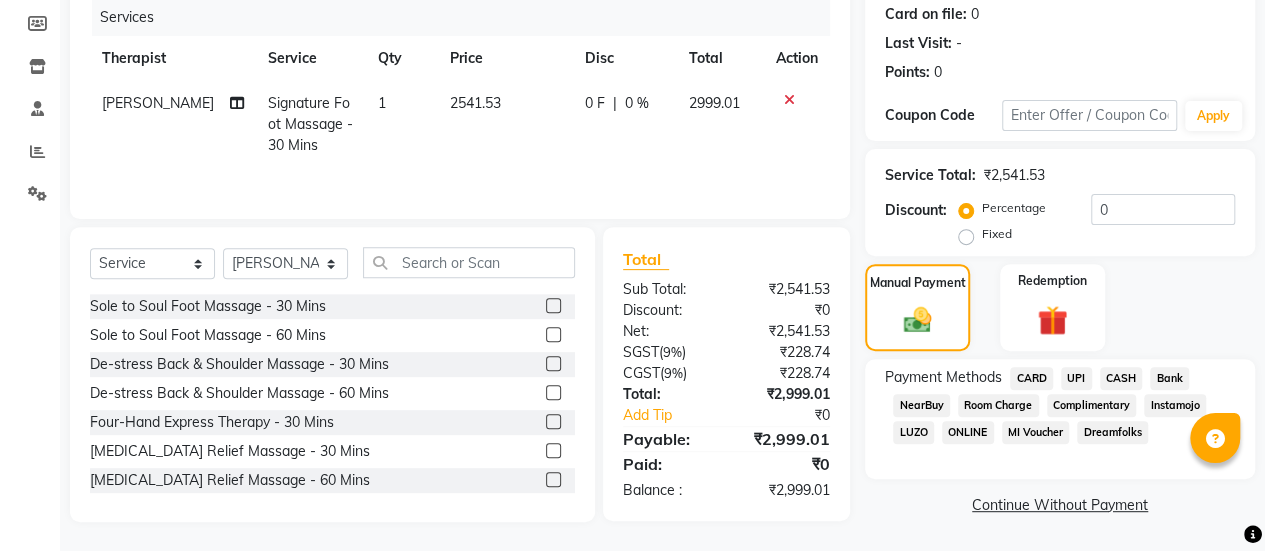 click on "UPI" 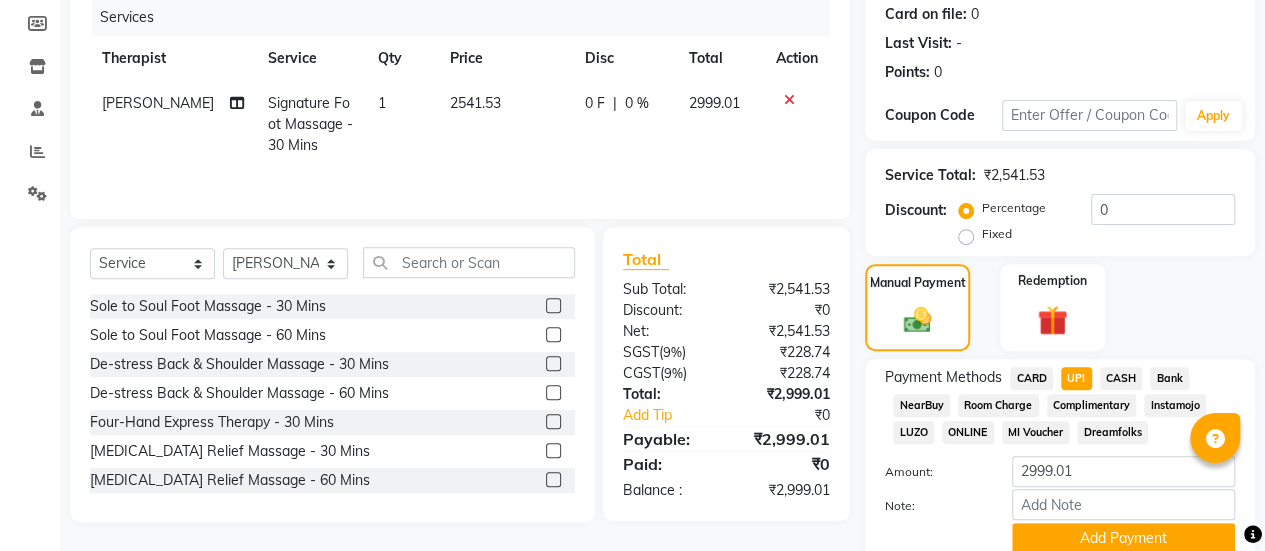 scroll, scrollTop: 330, scrollLeft: 0, axis: vertical 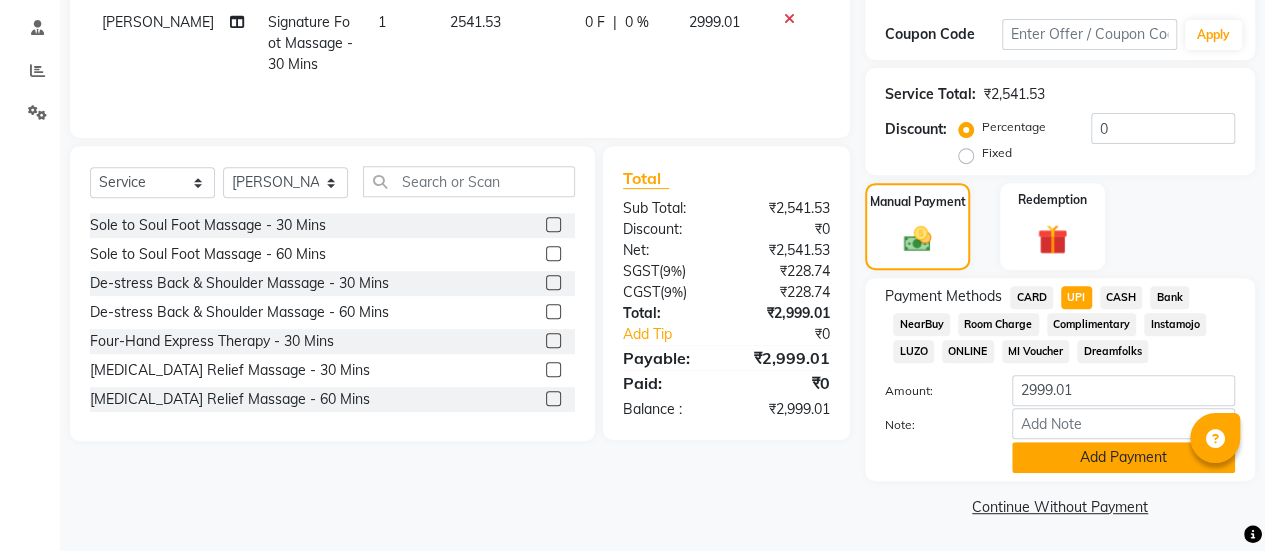 click on "Add Payment" 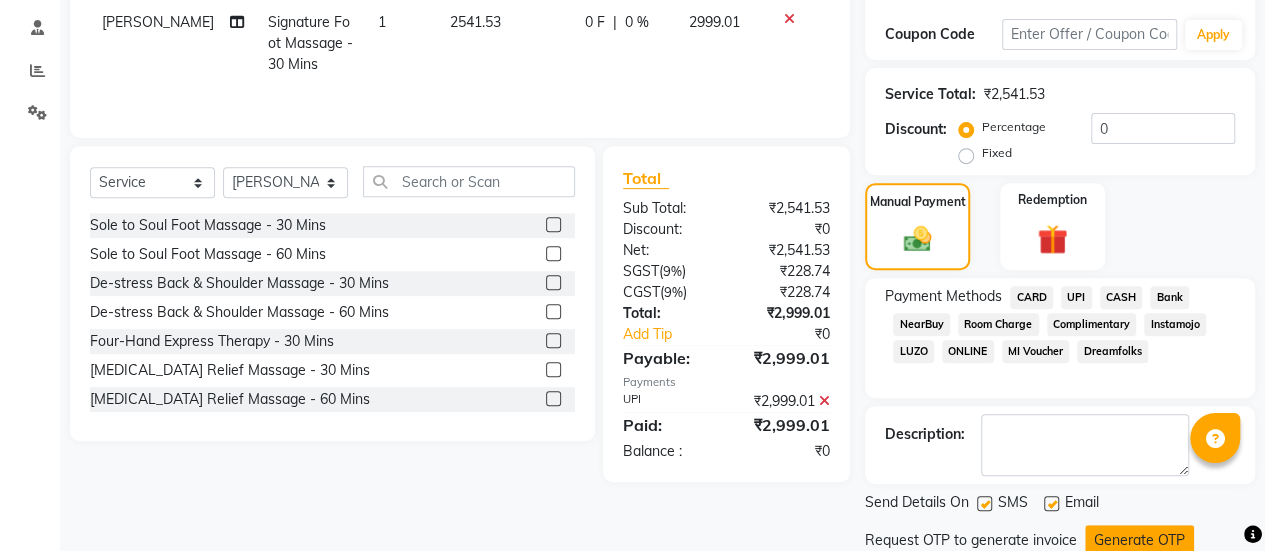scroll, scrollTop: 397, scrollLeft: 0, axis: vertical 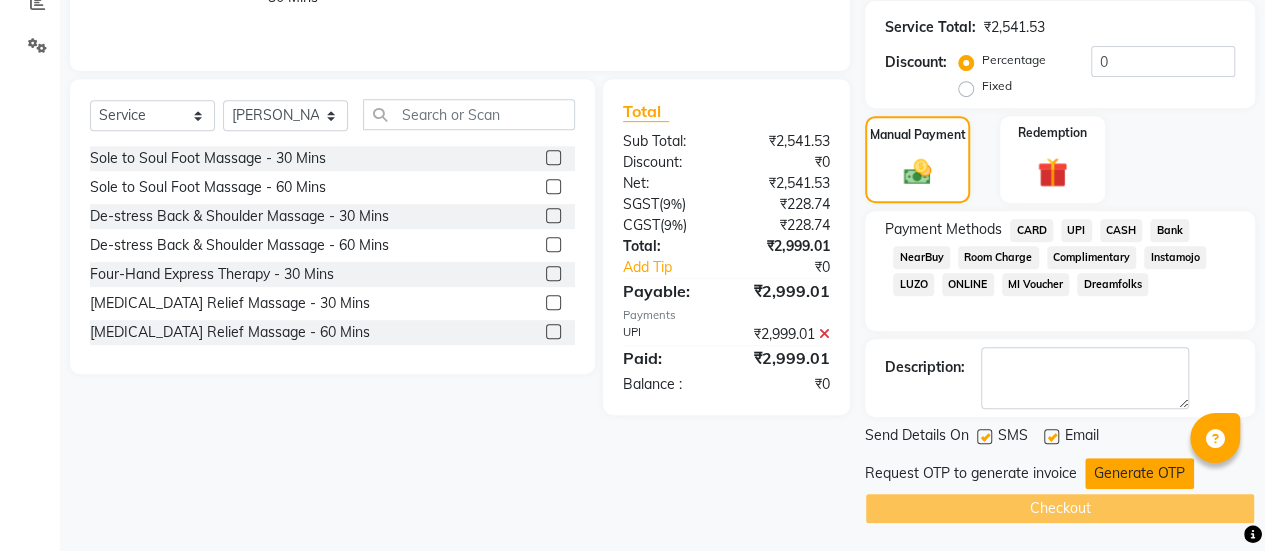 click on "Generate OTP" 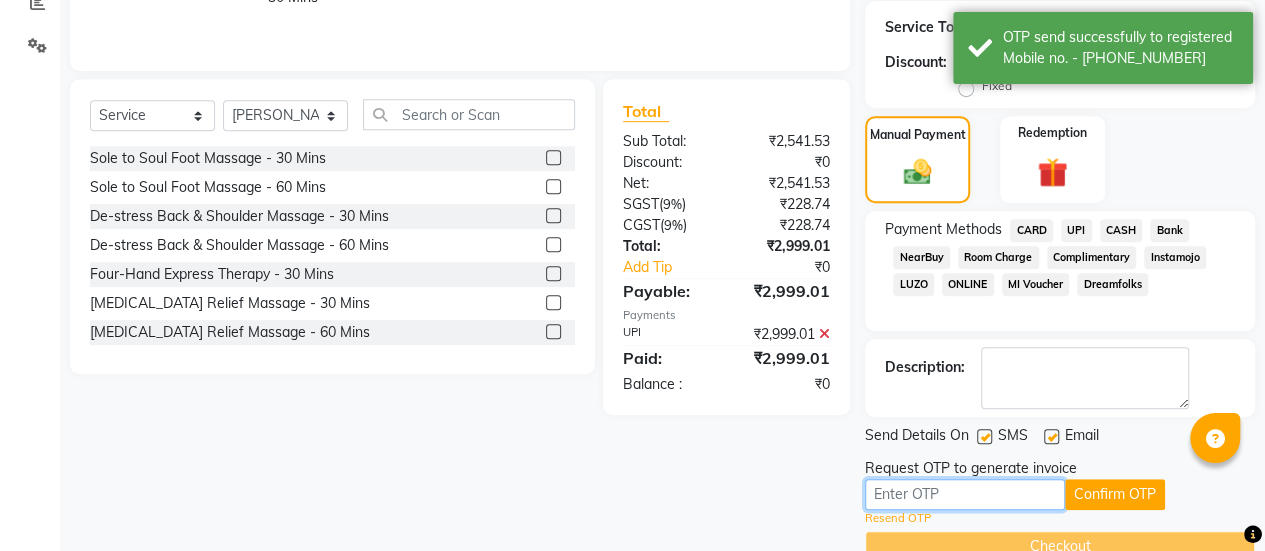 click at bounding box center [965, 494] 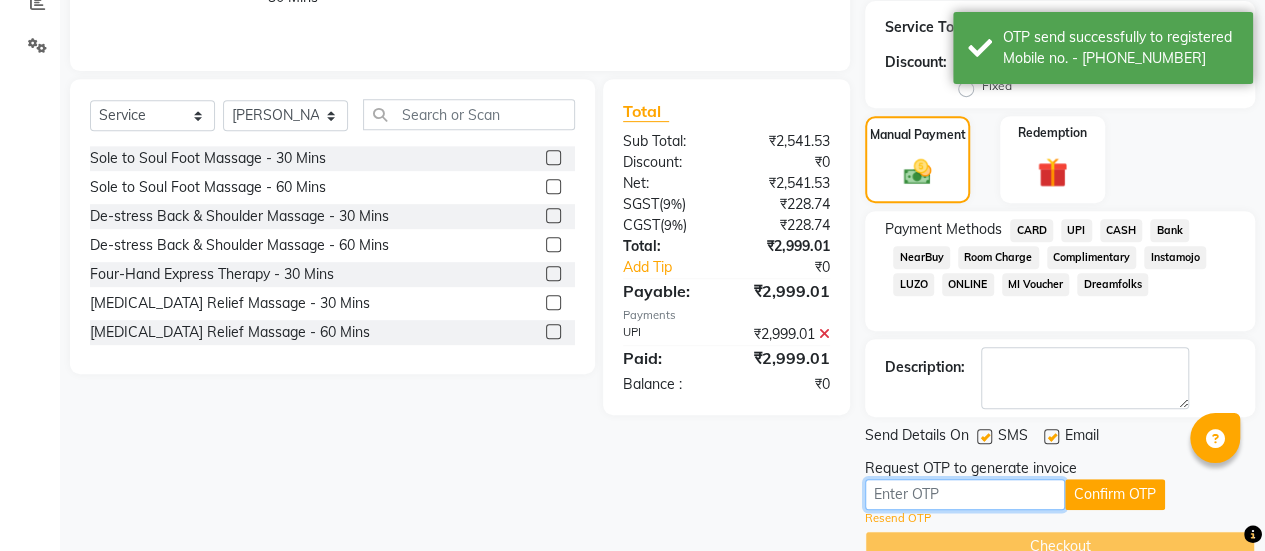 type on "4445" 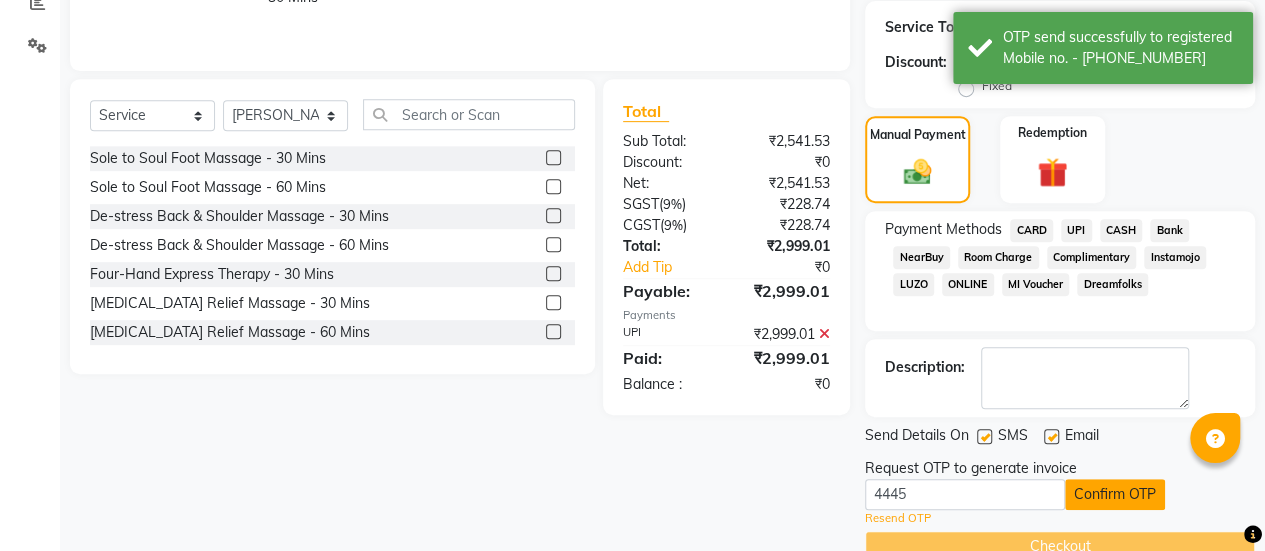 click on "Confirm OTP" 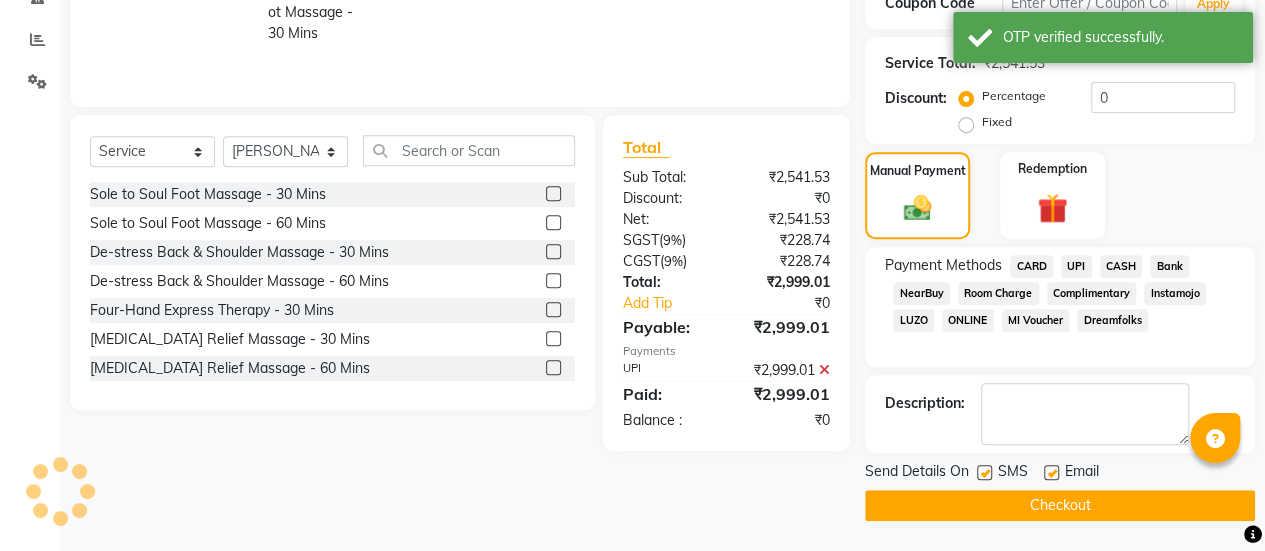 scroll, scrollTop: 358, scrollLeft: 0, axis: vertical 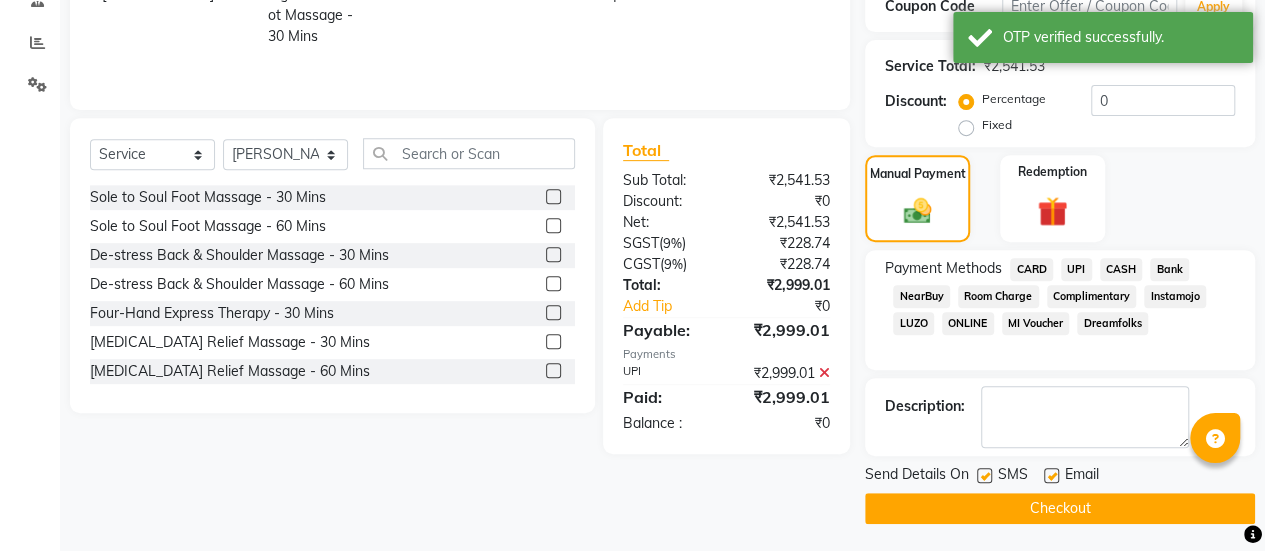 click on "Checkout" 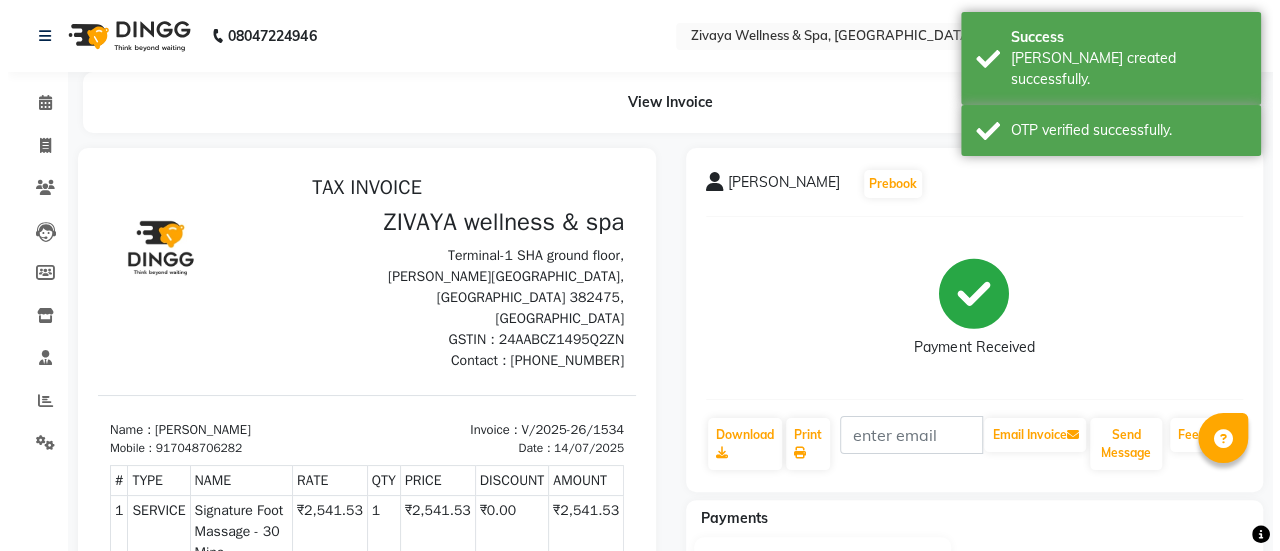 scroll, scrollTop: 0, scrollLeft: 0, axis: both 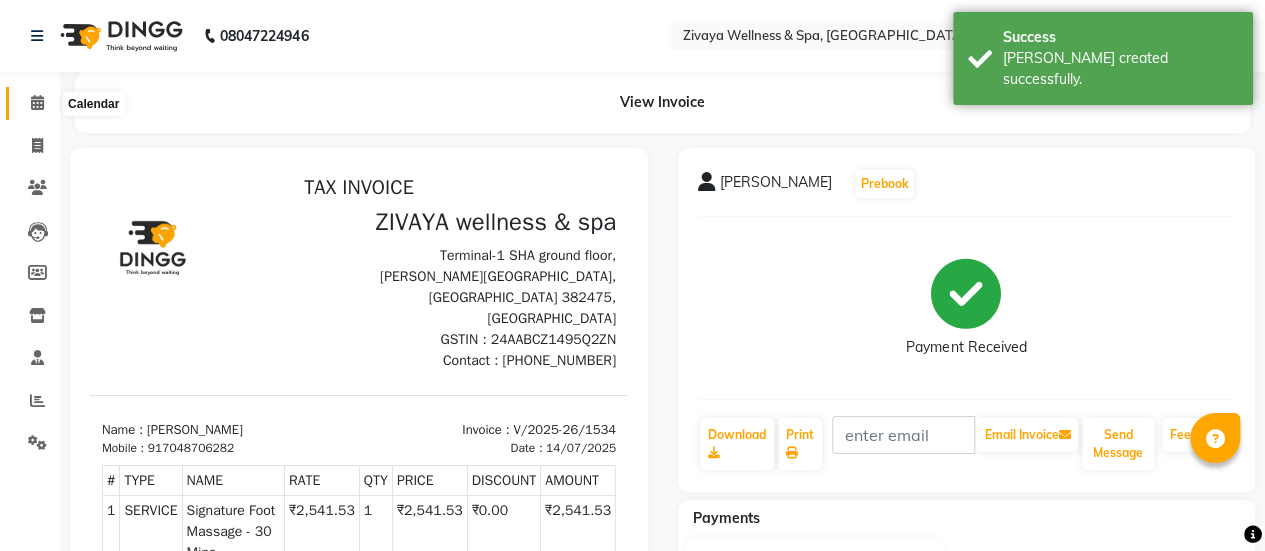 click 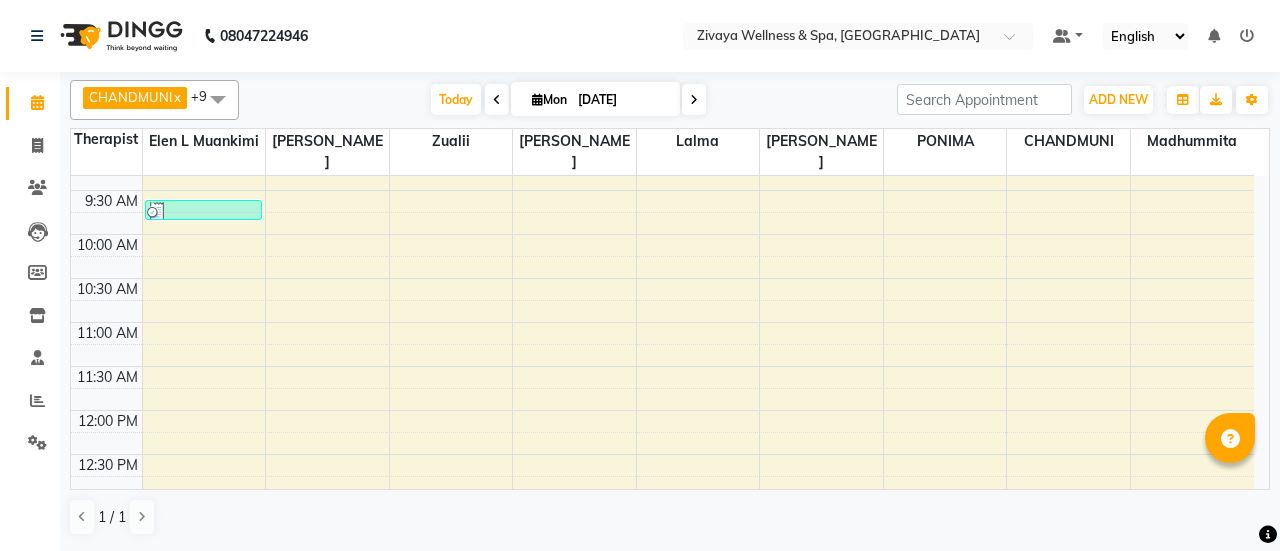scroll, scrollTop: 1021, scrollLeft: 0, axis: vertical 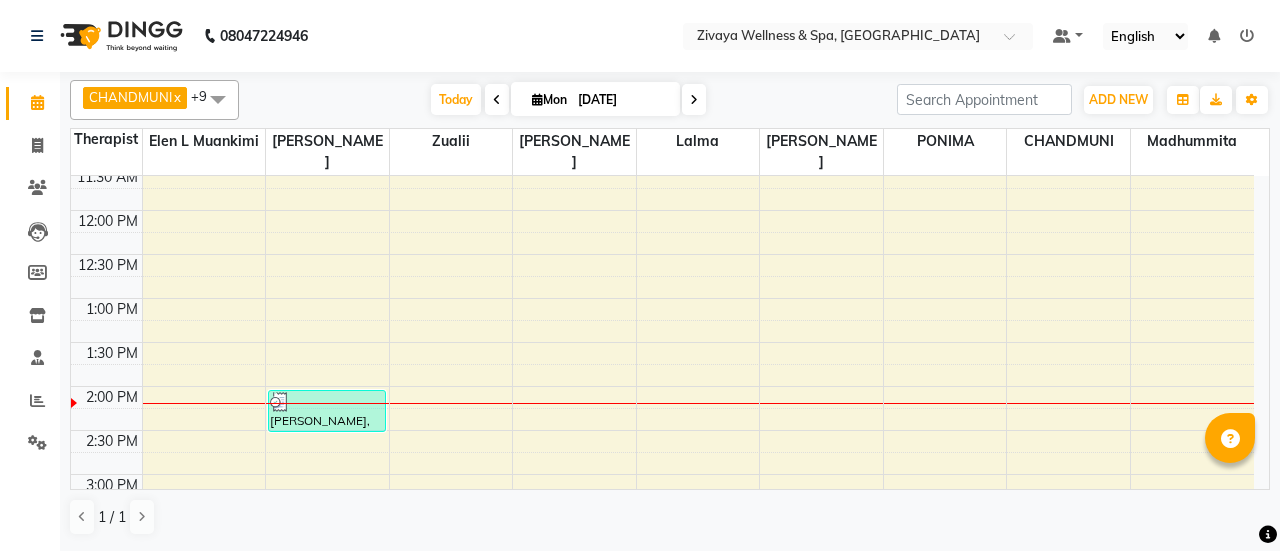 click on "12:00 AM 12:30 AM 1:00 AM 1:30 AM 2:00 AM 2:30 AM 3:00 AM 3:30 AM 4:00 AM 4:30 AM 5:00 AM 5:30 AM 6:00 AM 6:30 AM 7:00 AM 7:30 AM 8:00 AM 8:30 AM 9:00 AM 9:30 AM 10:00 AM 10:30 AM 11:00 AM 11:30 AM 12:00 PM 12:30 PM 1:00 PM 1:30 PM 2:00 PM 2:30 PM 3:00 PM 3:30 PM 4:00 PM 4:30 PM 5:00 PM 5:30 PM 6:00 PM 6:30 PM 7:00 PM 7:30 PM 8:00 PM 8:30 PM 9:00 PM 9:30 PM 10:00 PM 10:30 PM 11:00 PM 11:30 PM     MR [PERSON_NAME], TK01, 09:45 AM-10:00 AM, Neck and Shoulder Rub - 15 Mins     [PERSON_NAME], TK02, 02:15 PM-02:45 PM, Signature Foot Massage - 30 Mins" at bounding box center (662, 210) 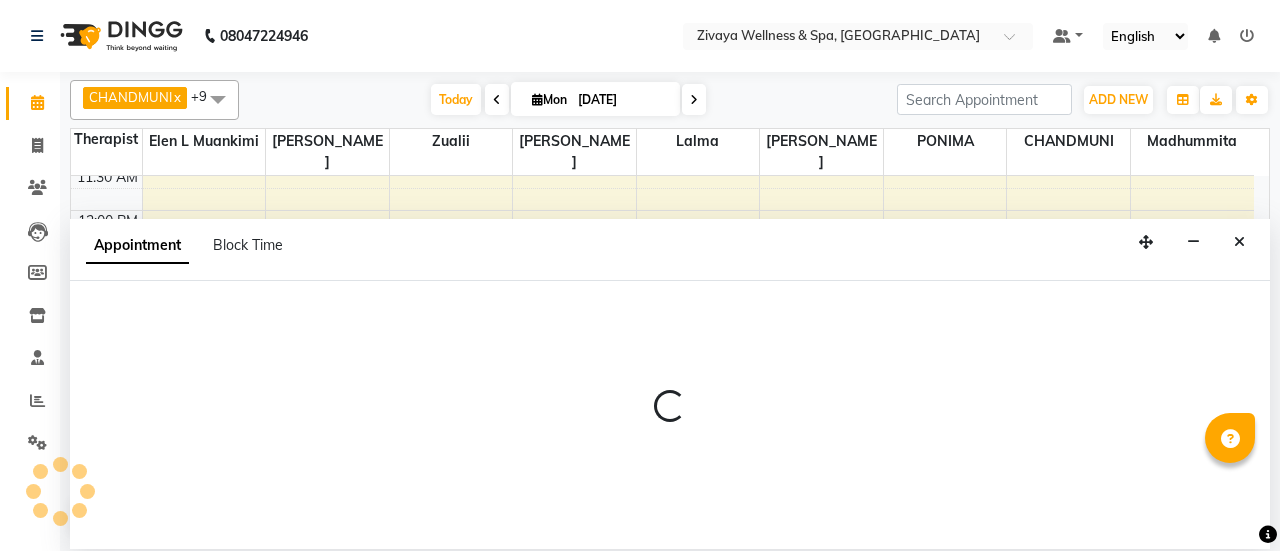 select on "80603" 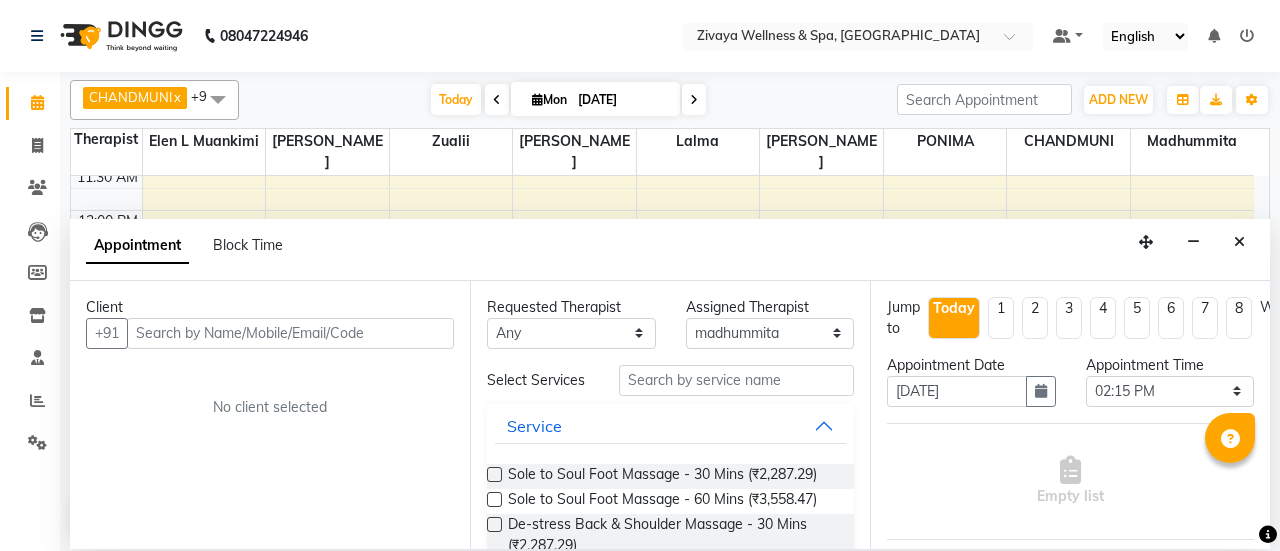 click at bounding box center [290, 333] 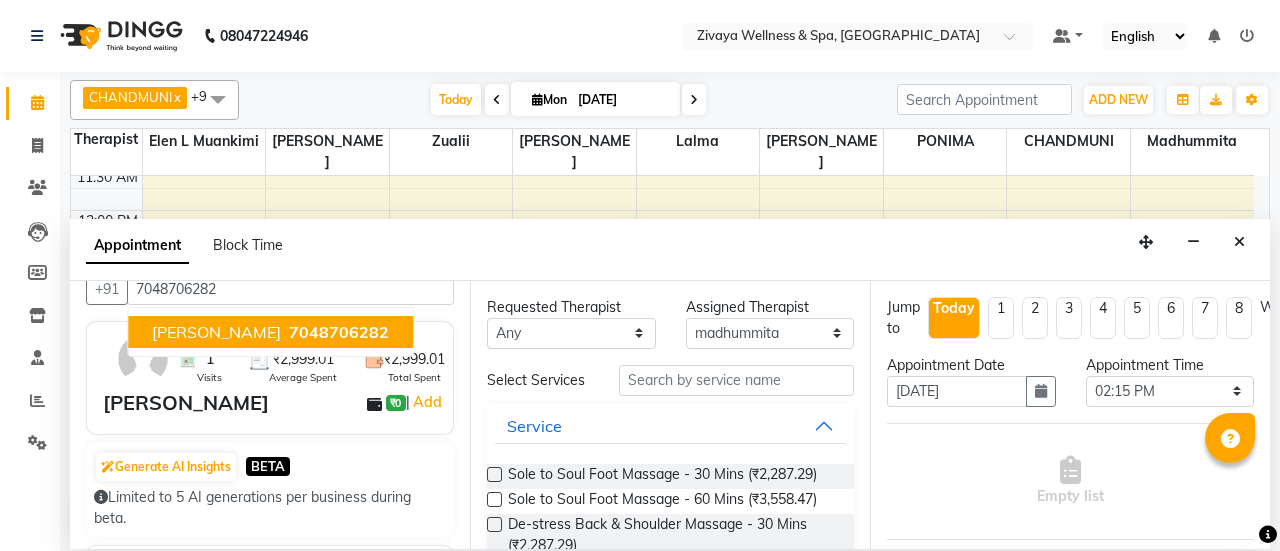 scroll, scrollTop: 0, scrollLeft: 0, axis: both 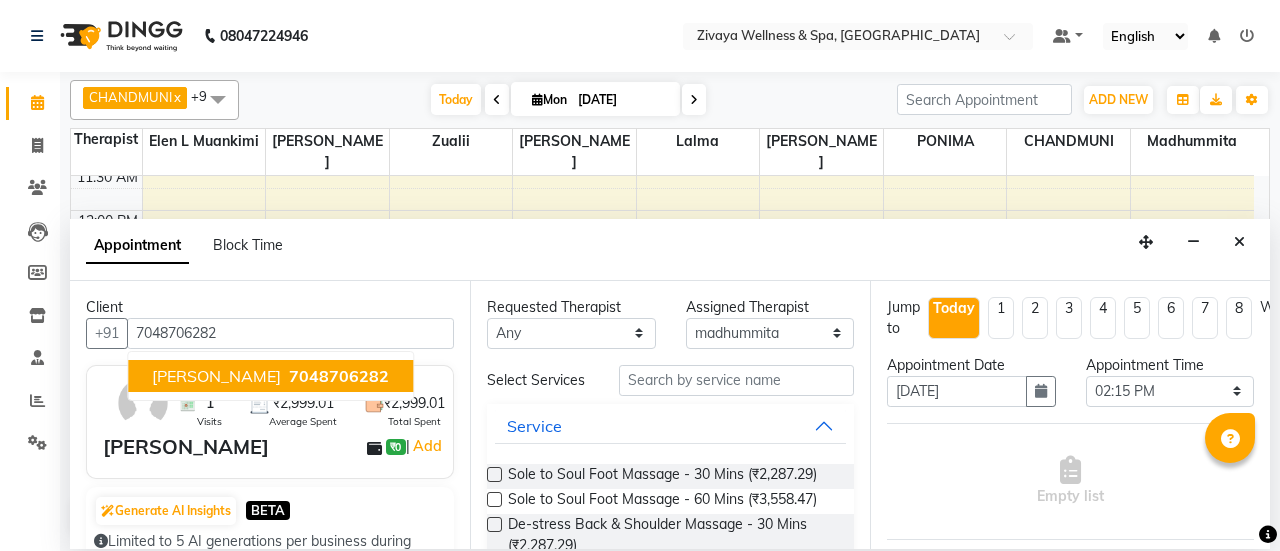 click on "7048706282" at bounding box center (339, 376) 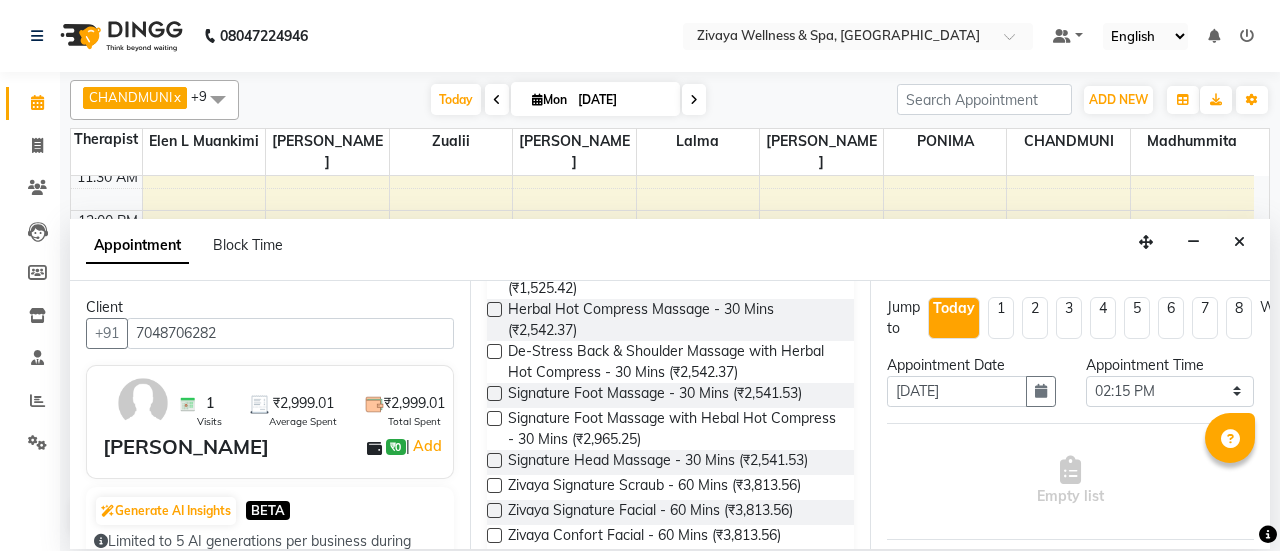 scroll, scrollTop: 700, scrollLeft: 0, axis: vertical 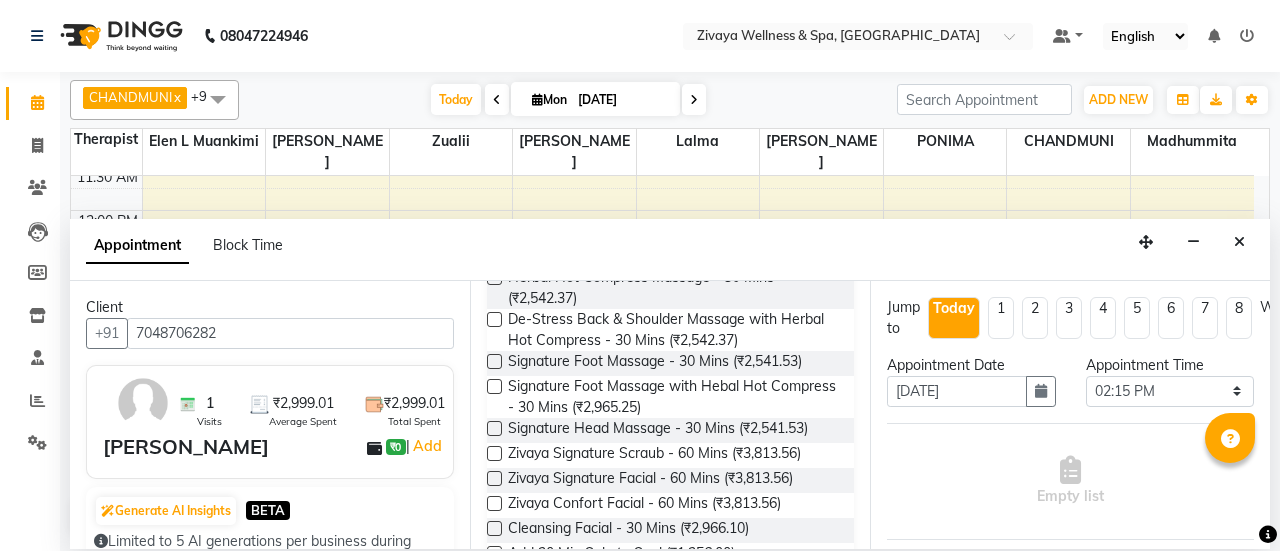 type on "7048706282" 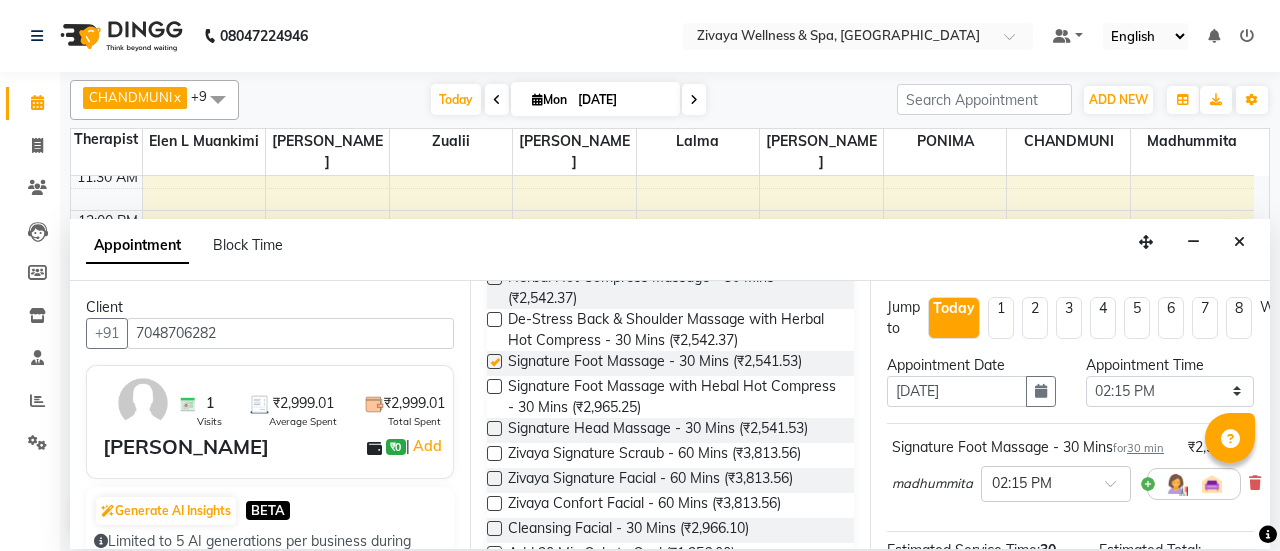 checkbox on "false" 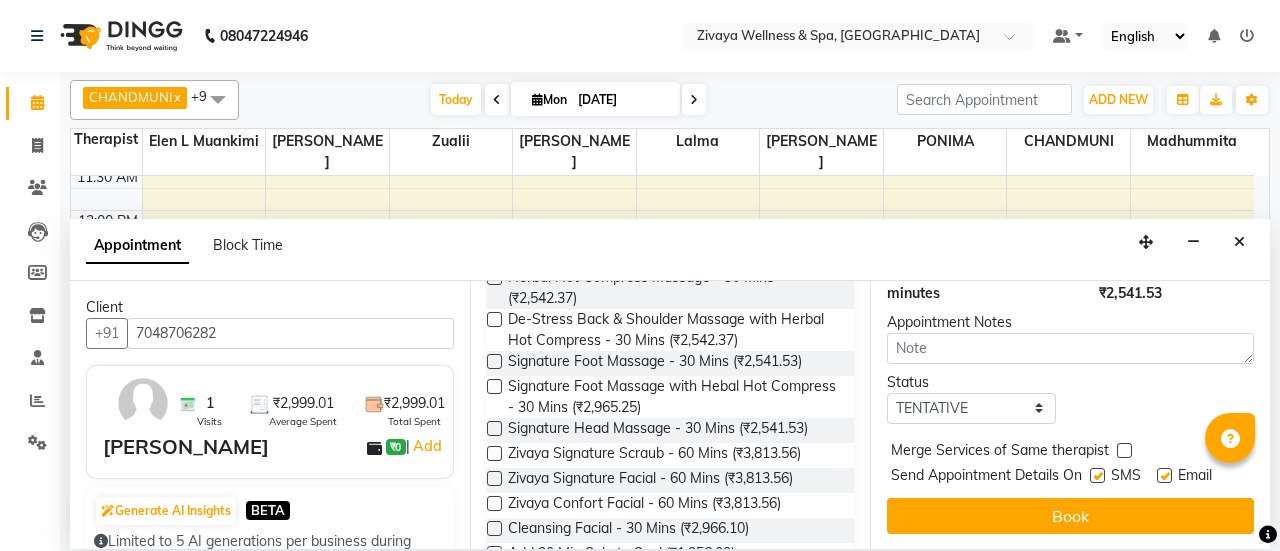 scroll, scrollTop: 313, scrollLeft: 0, axis: vertical 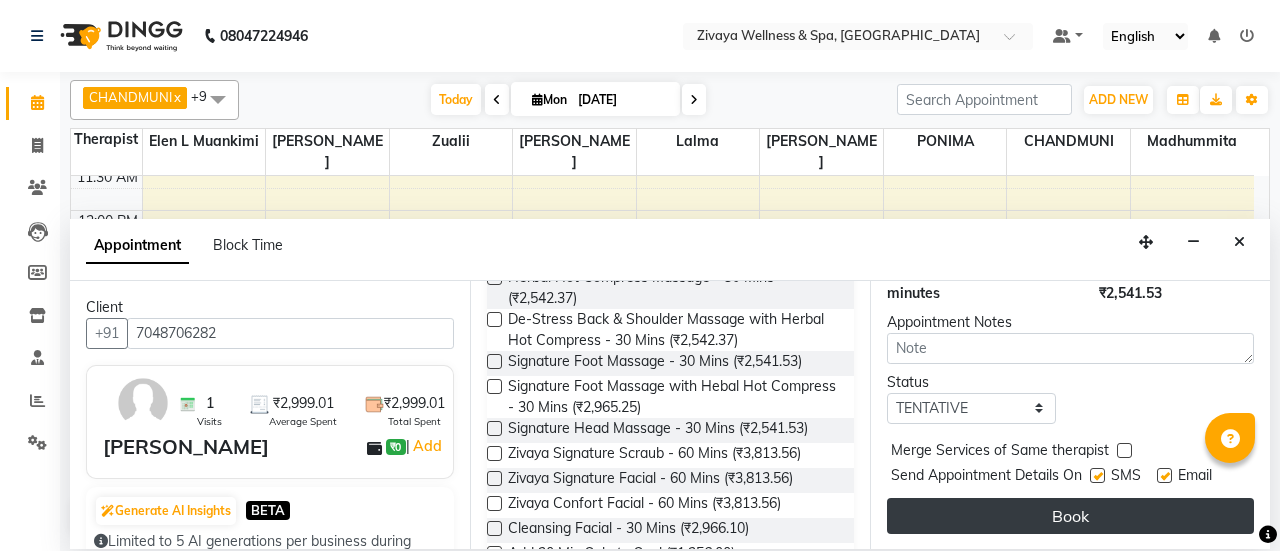 click on "Book" at bounding box center [1070, 516] 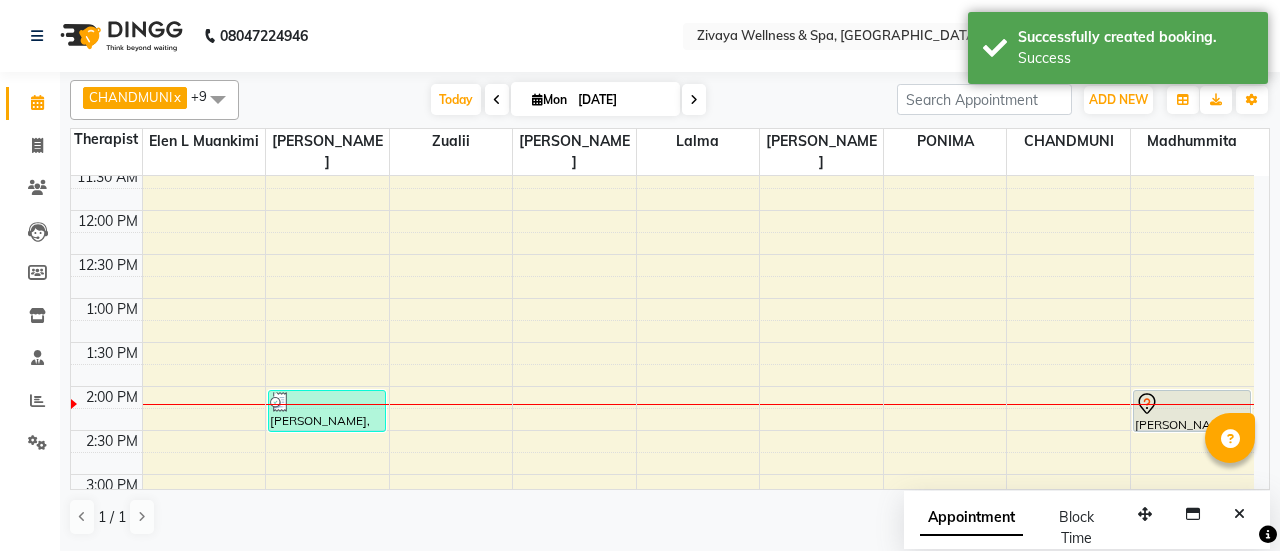 click at bounding box center (1192, 404) 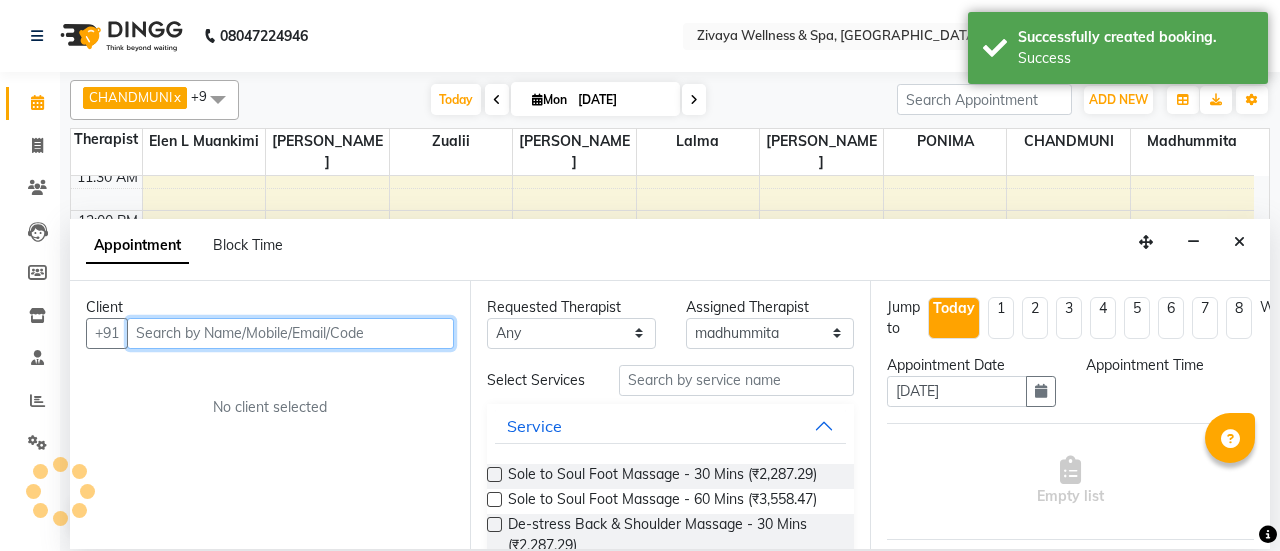 select on "855" 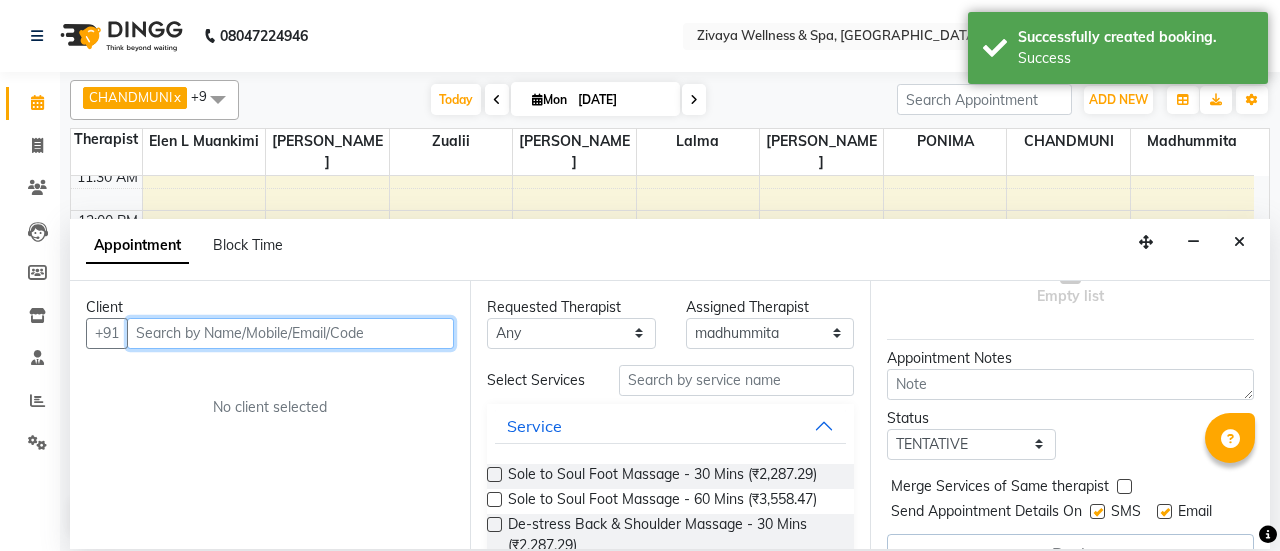 scroll, scrollTop: 252, scrollLeft: 0, axis: vertical 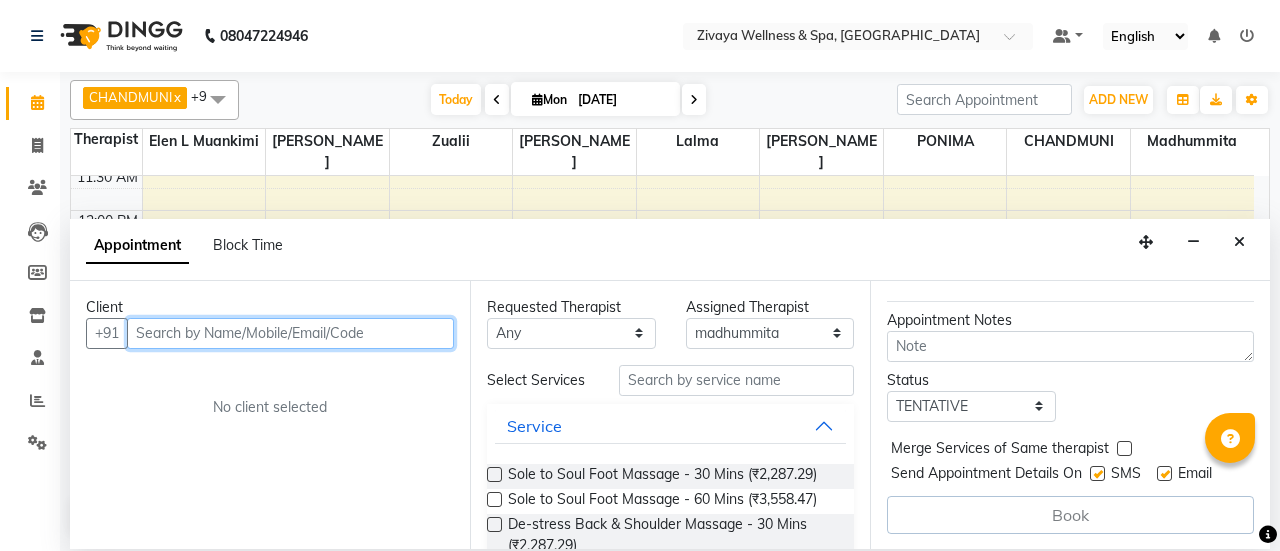 click at bounding box center (290, 333) 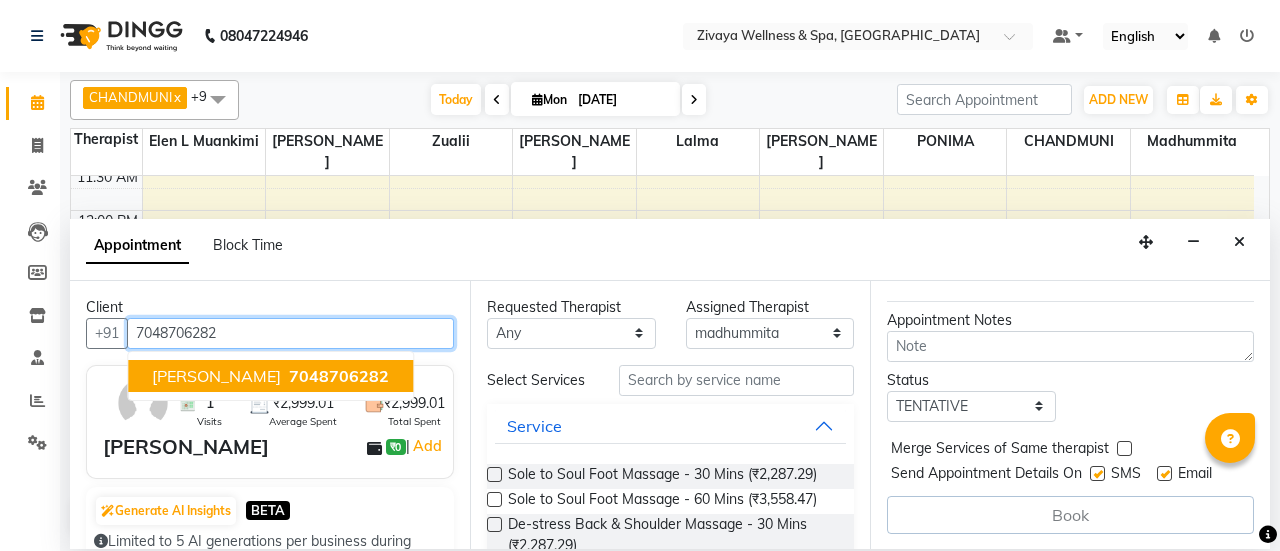click on "7048706282" at bounding box center (339, 376) 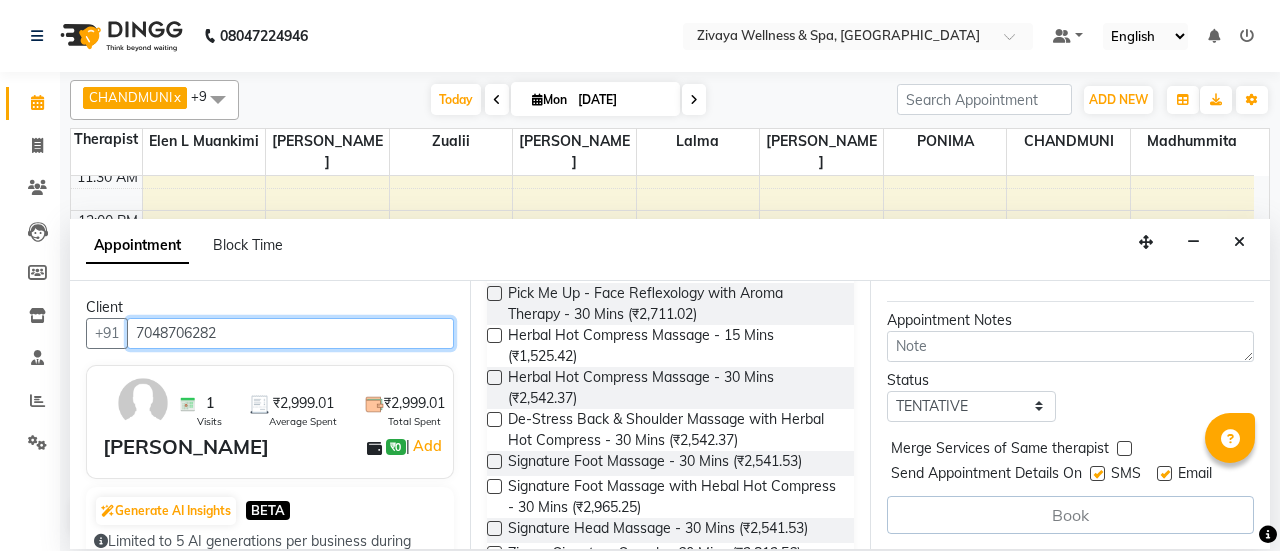 scroll, scrollTop: 700, scrollLeft: 0, axis: vertical 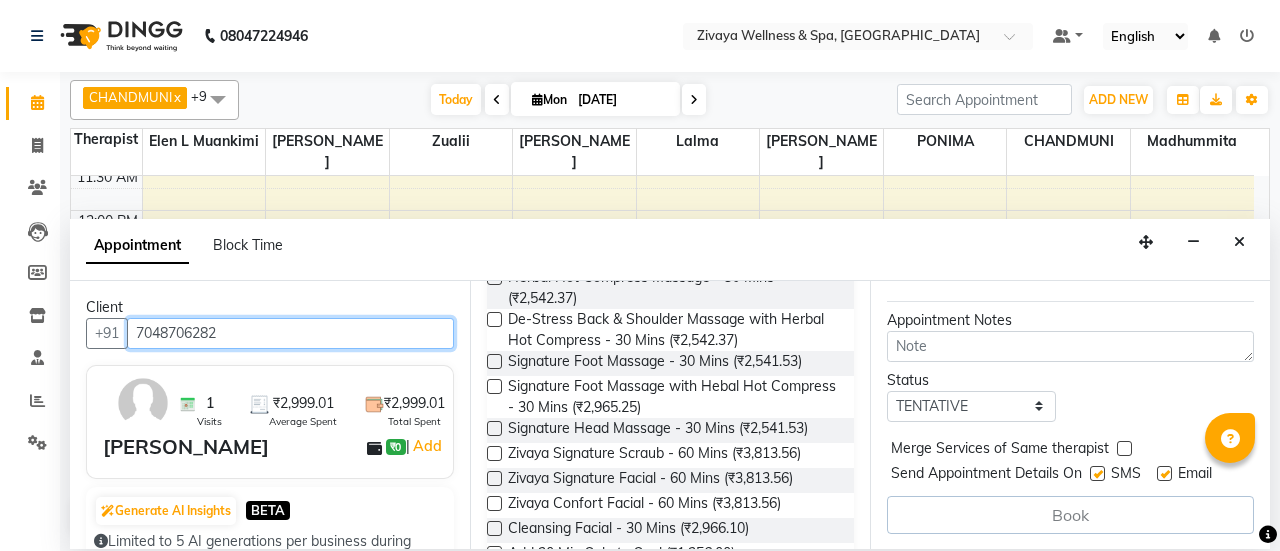 type on "7048706282" 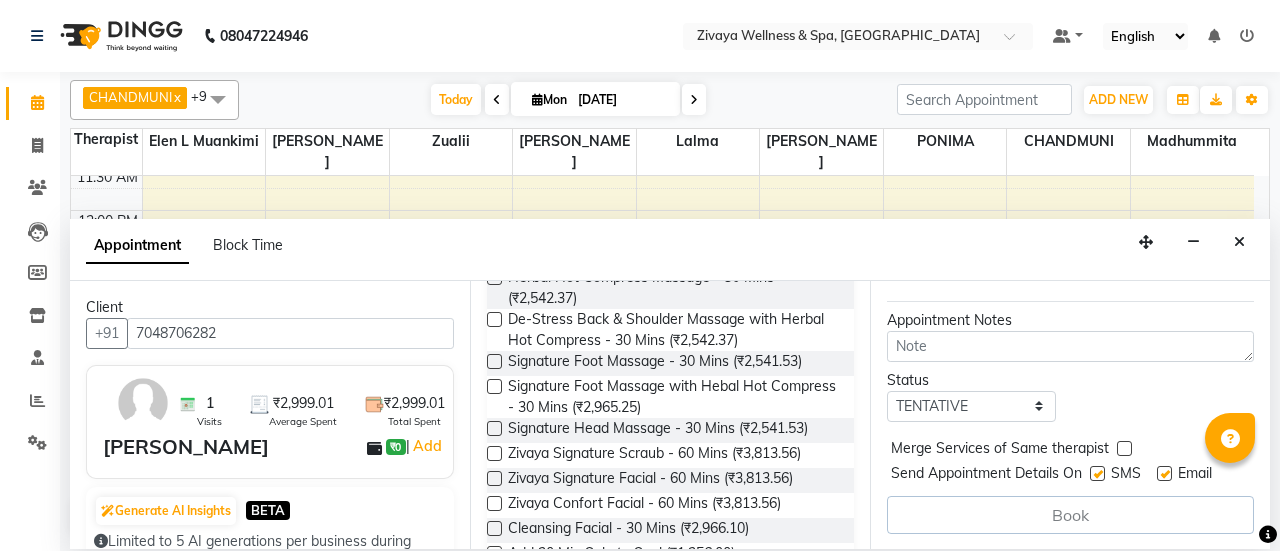 click at bounding box center (494, 361) 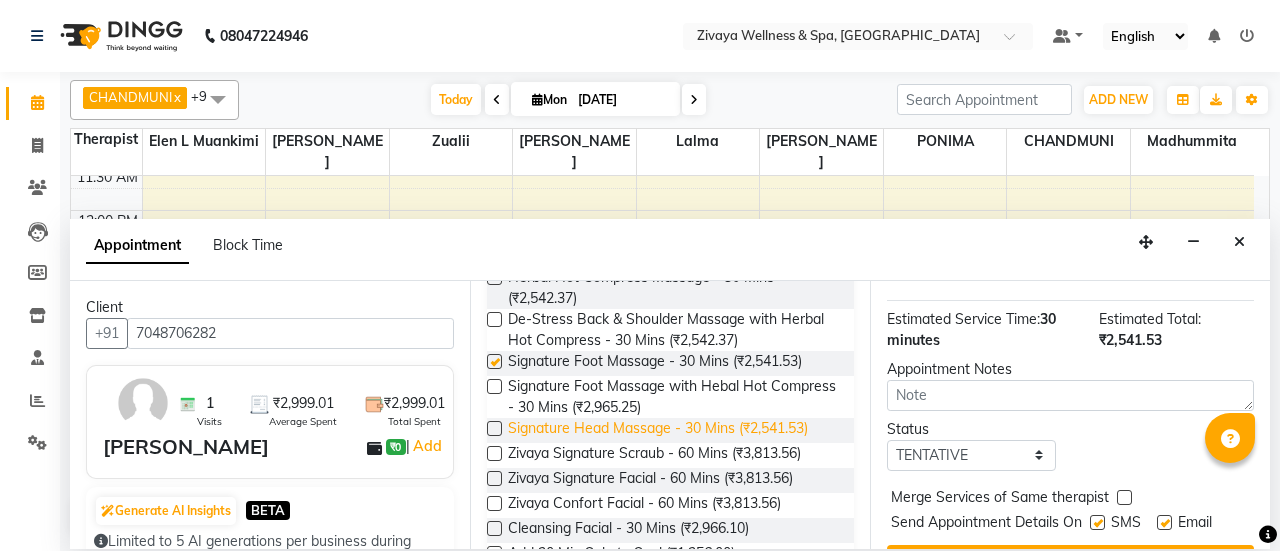 checkbox on "false" 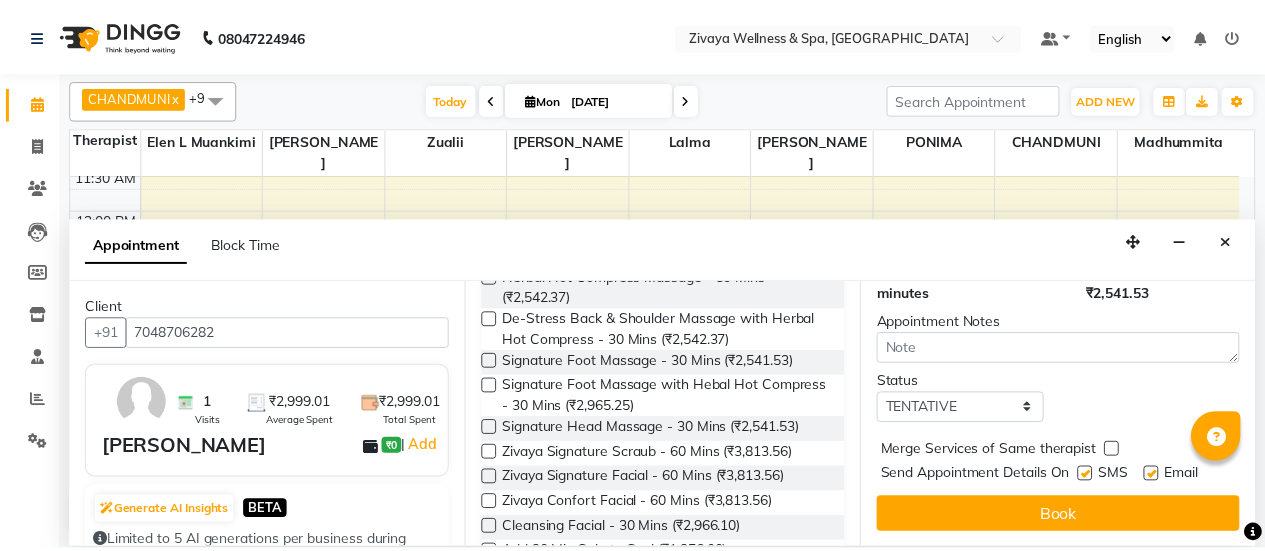 scroll, scrollTop: 334, scrollLeft: 0, axis: vertical 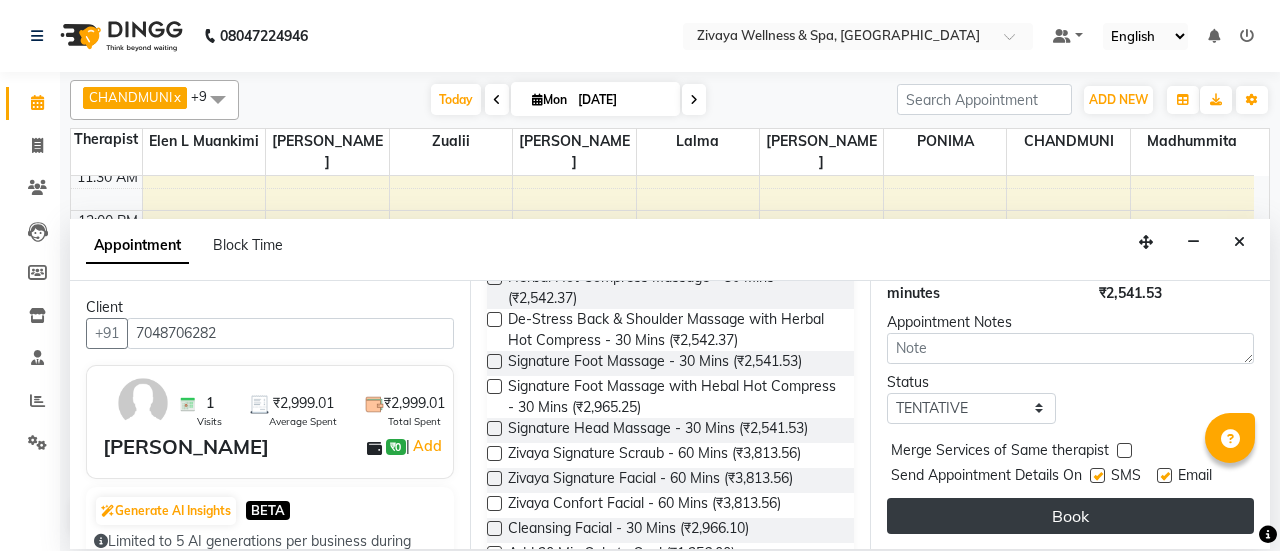 click on "Book" at bounding box center (1070, 516) 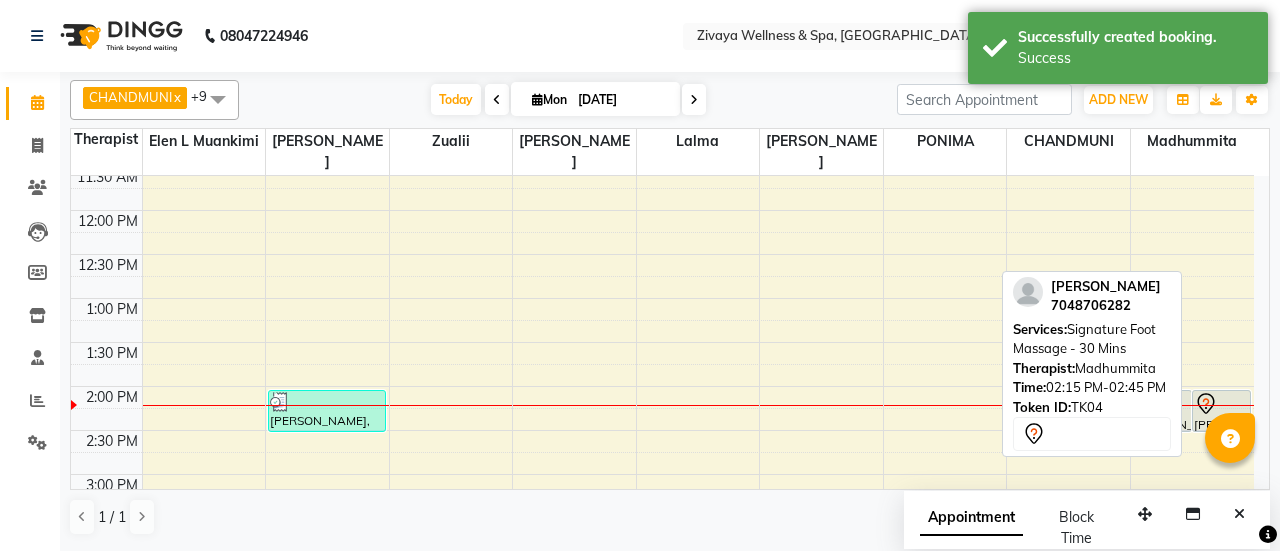 click 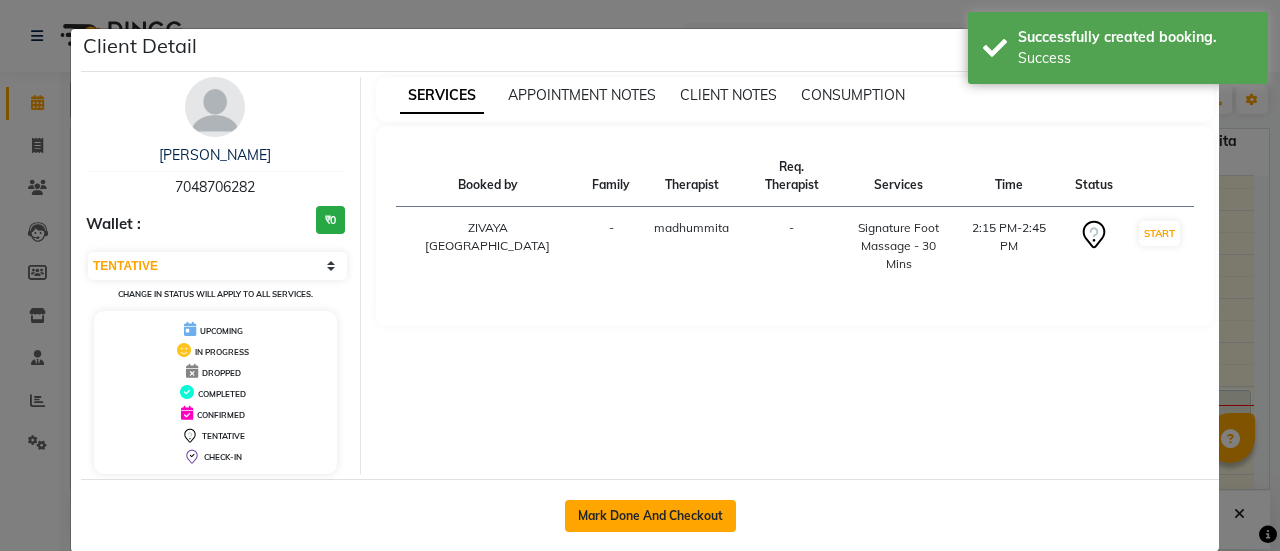 click on "Mark Done And Checkout" 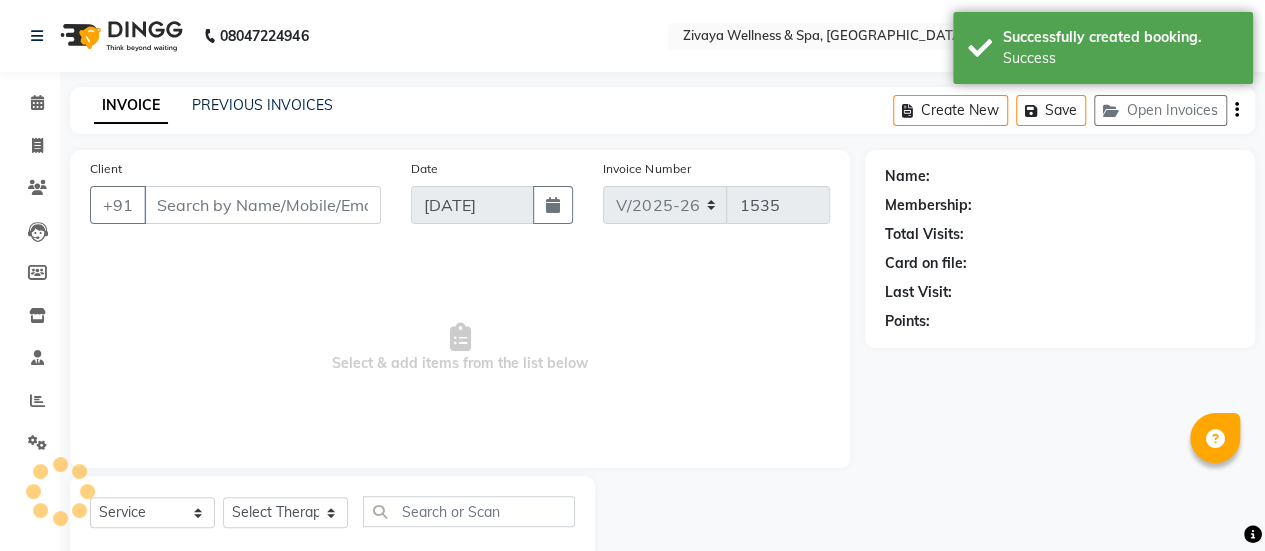 type on "7048706282" 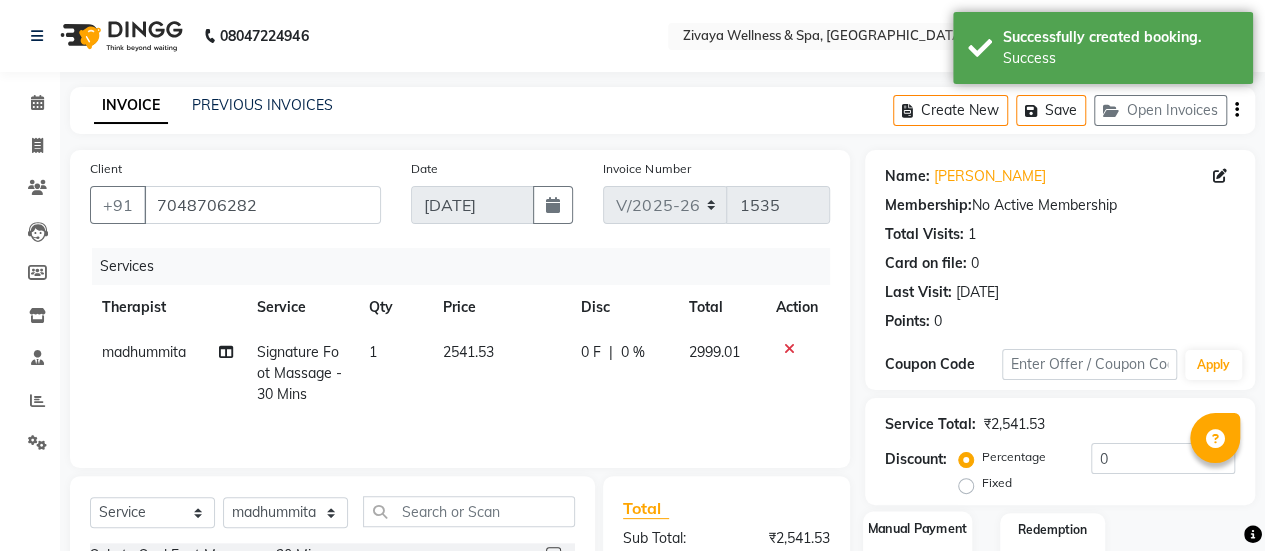 scroll, scrollTop: 249, scrollLeft: 0, axis: vertical 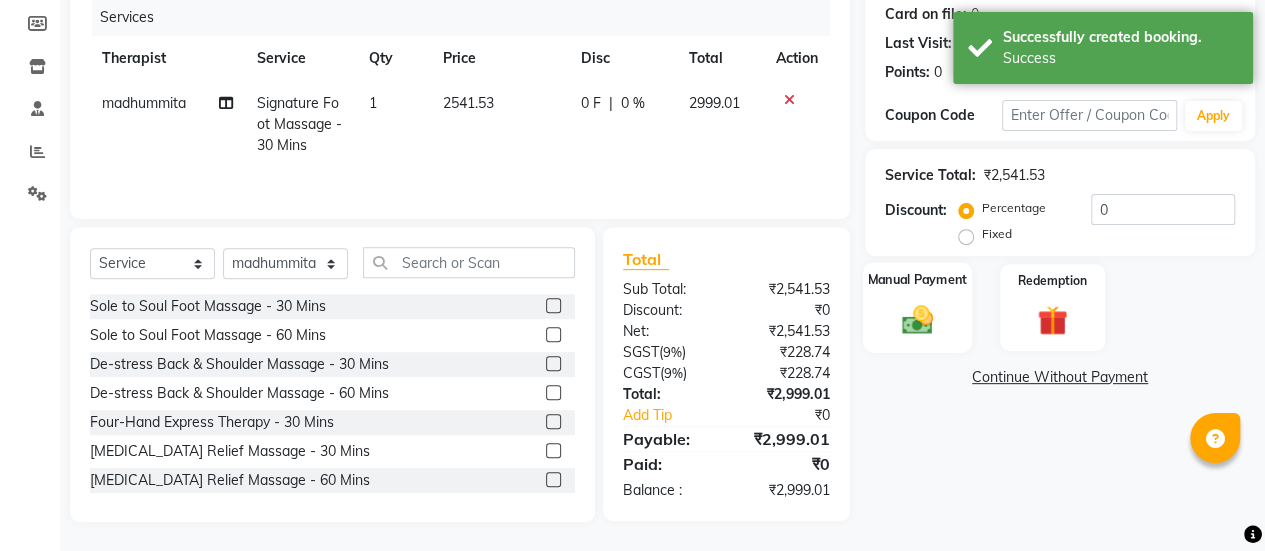 click 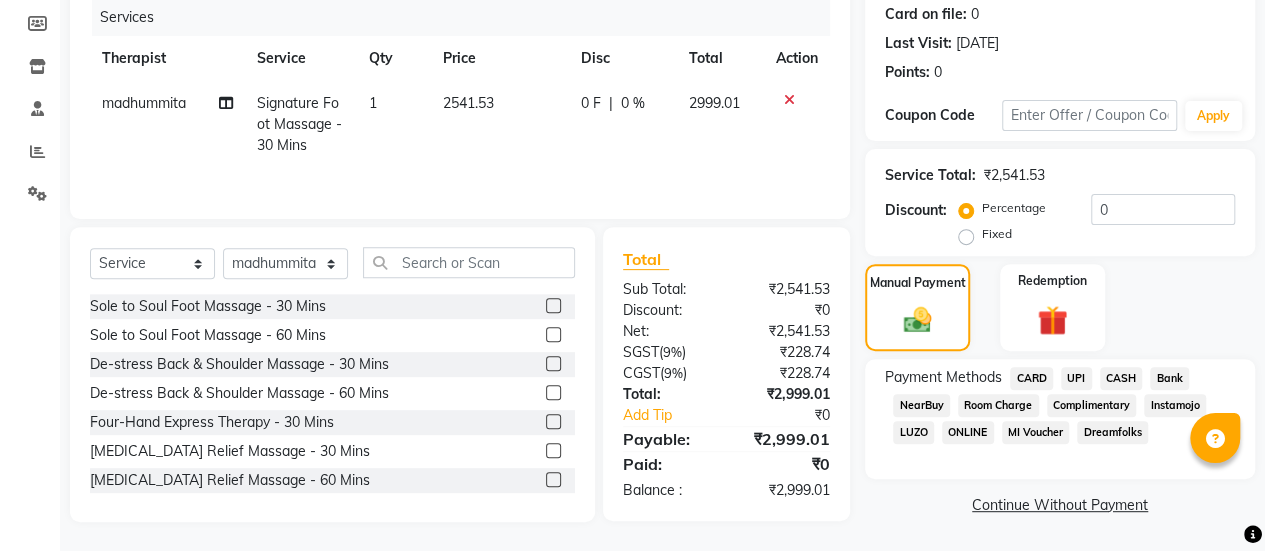 click on "CARD" 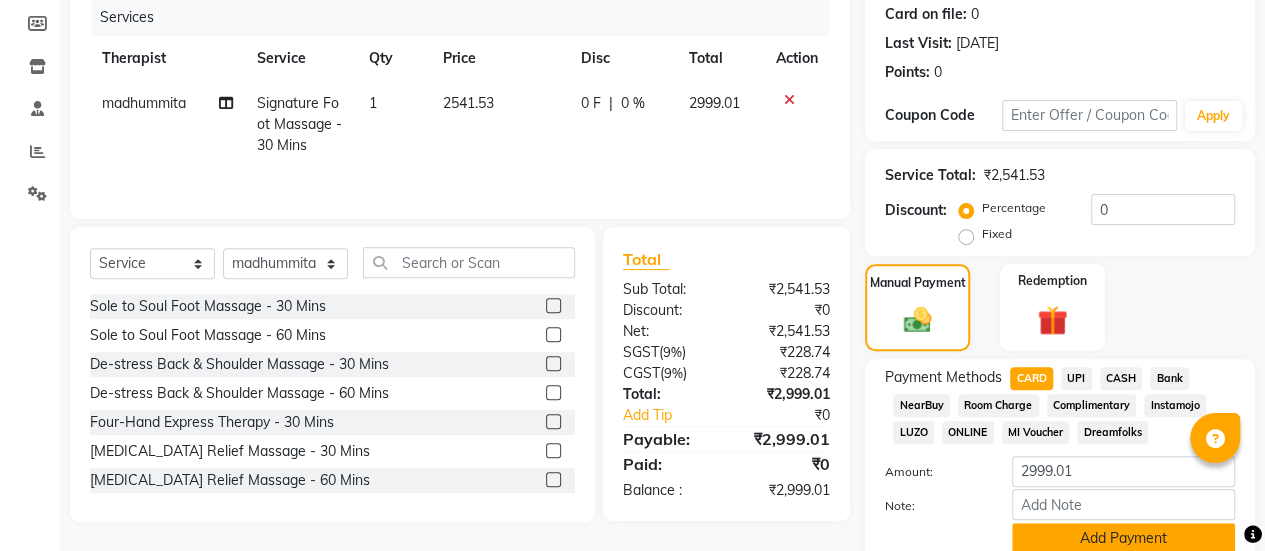 scroll, scrollTop: 330, scrollLeft: 0, axis: vertical 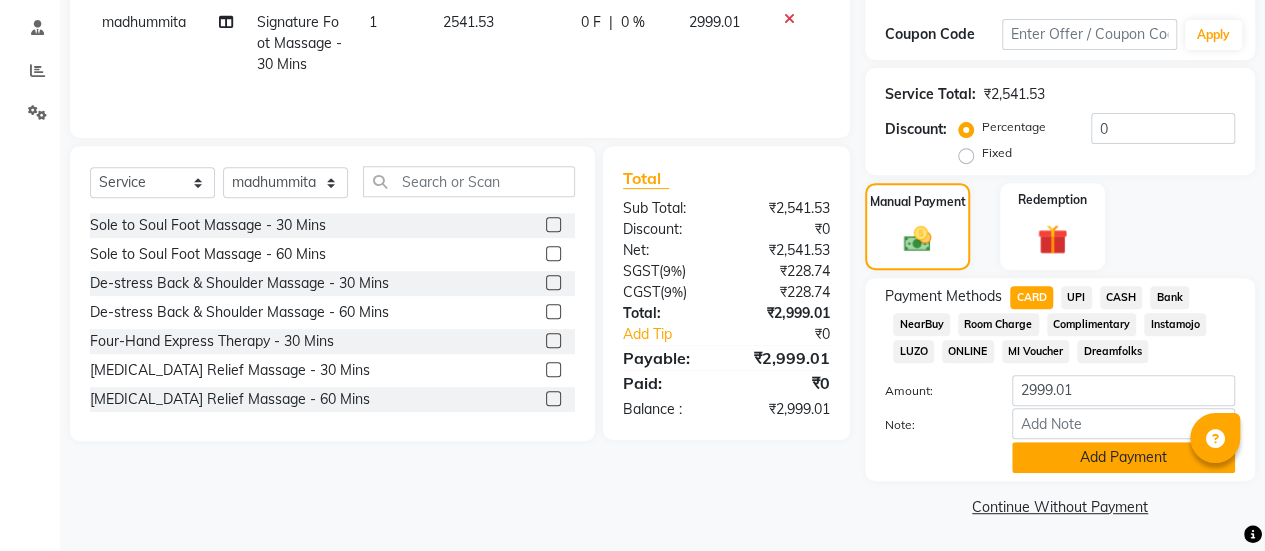 click on "Add Payment" 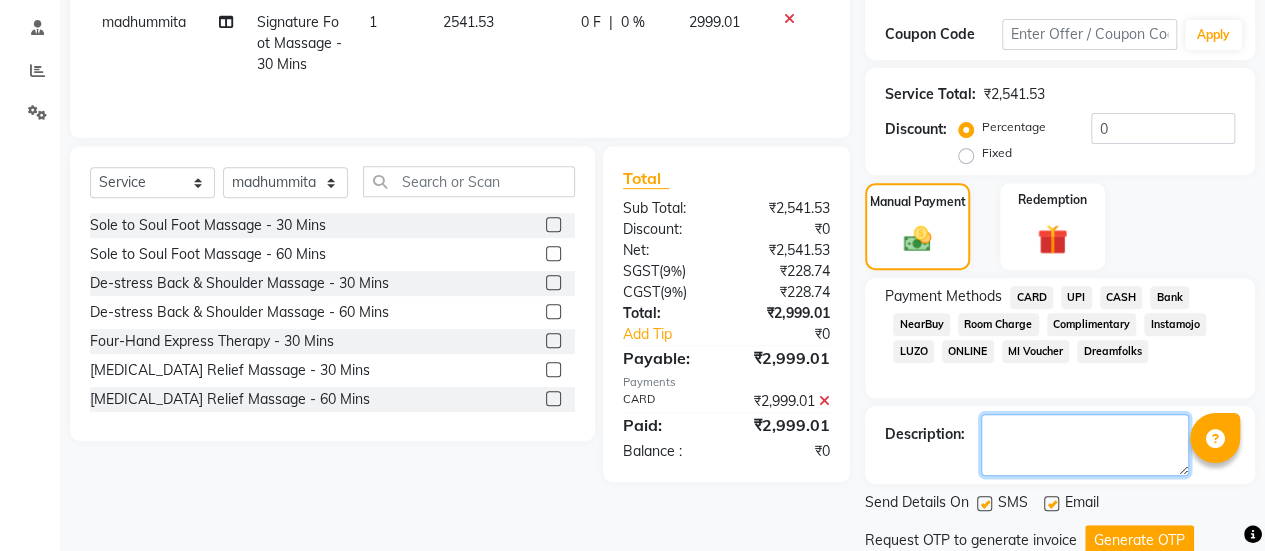 click 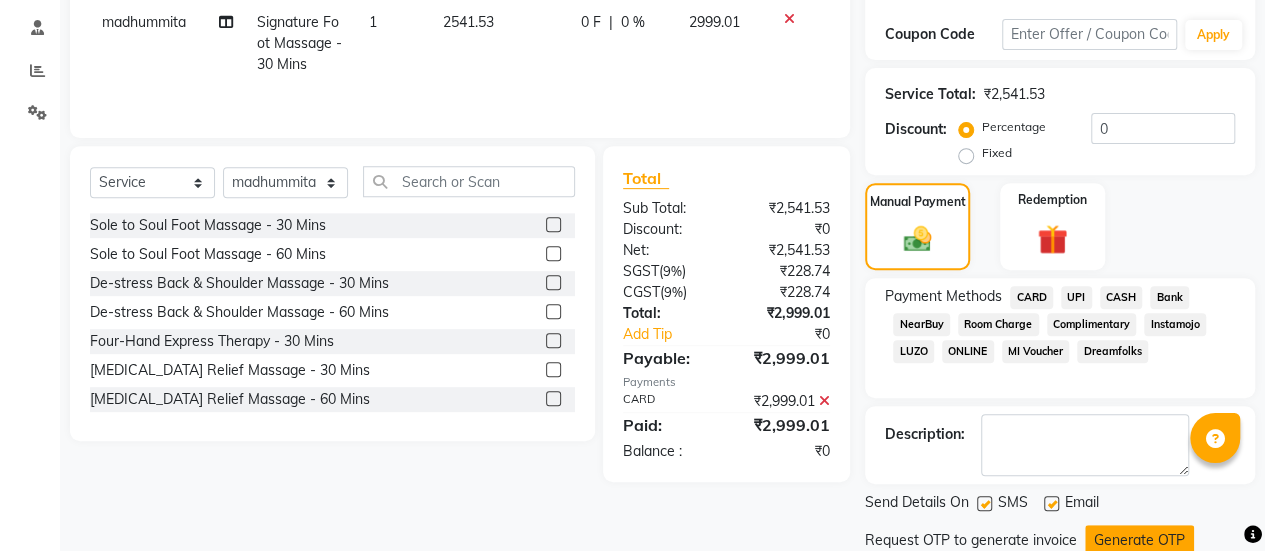 click on "Generate OTP" 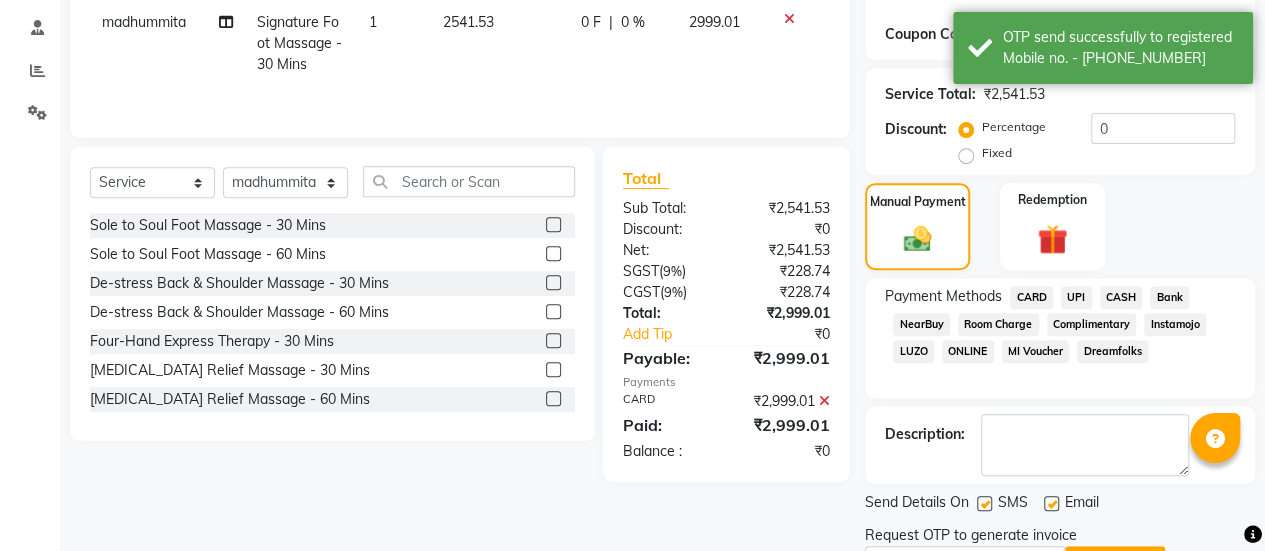 scroll, scrollTop: 435, scrollLeft: 0, axis: vertical 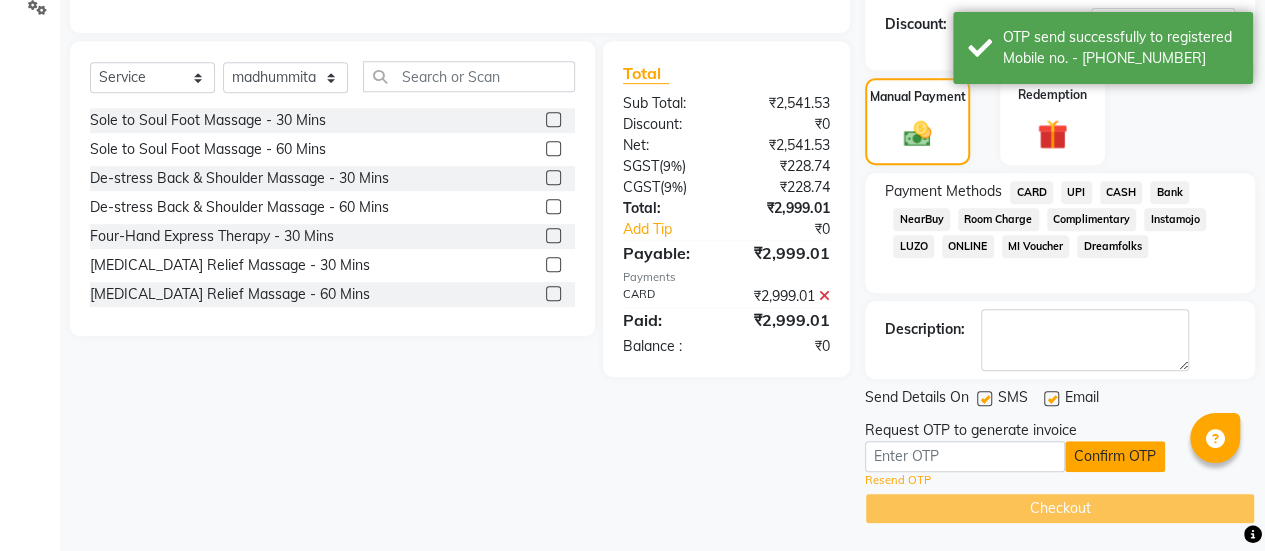 click on "Confirm OTP" 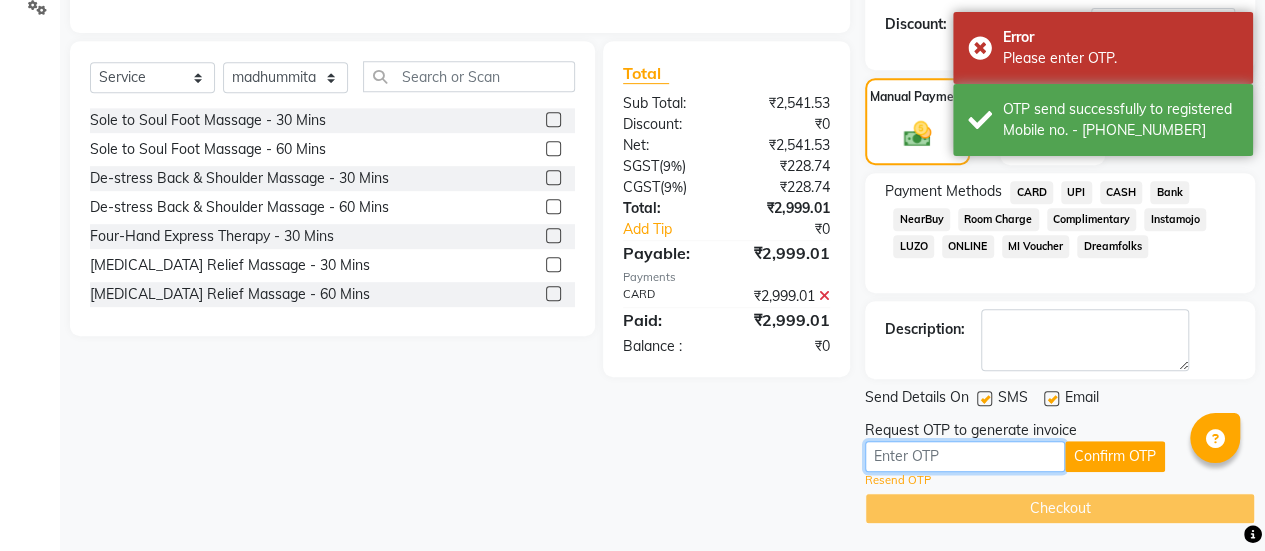 click at bounding box center [965, 456] 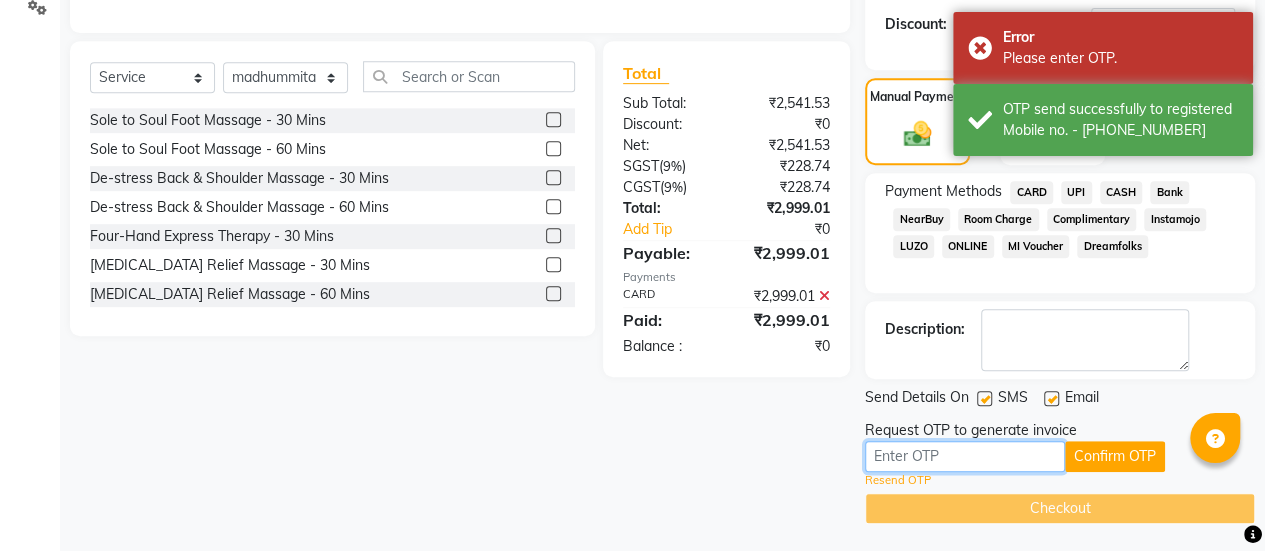 type on "4445" 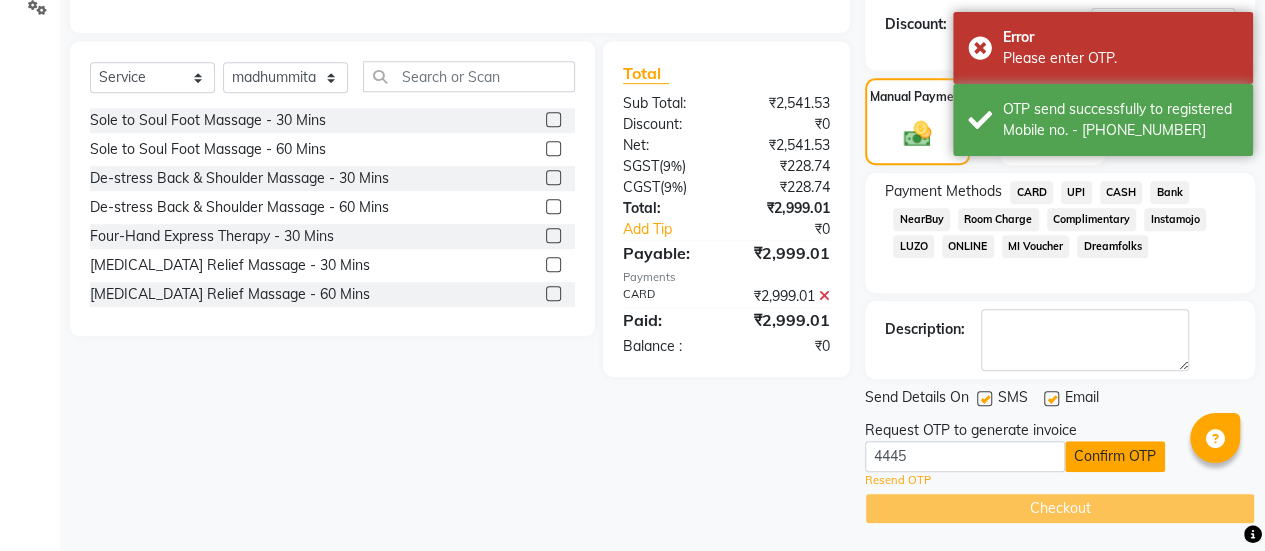 click on "Confirm OTP" 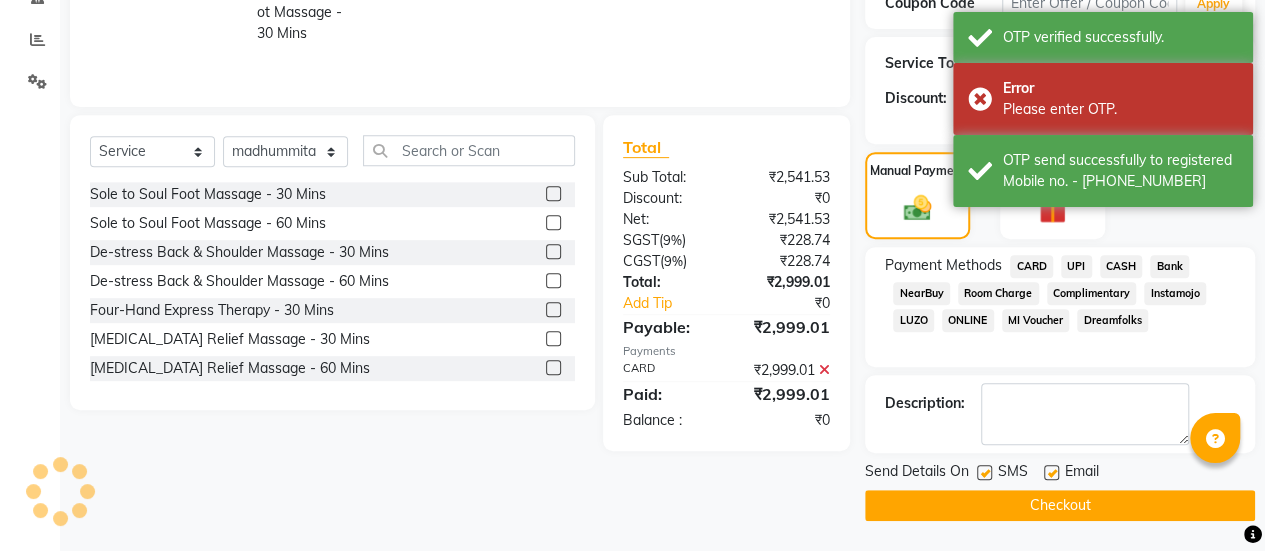 scroll, scrollTop: 358, scrollLeft: 0, axis: vertical 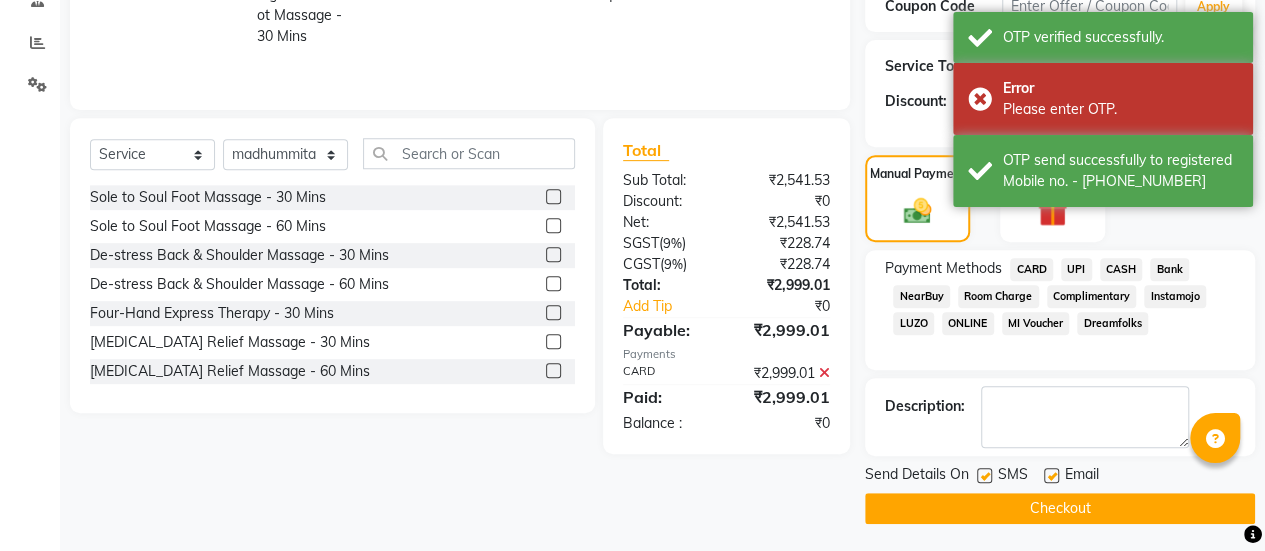 click on "Checkout" 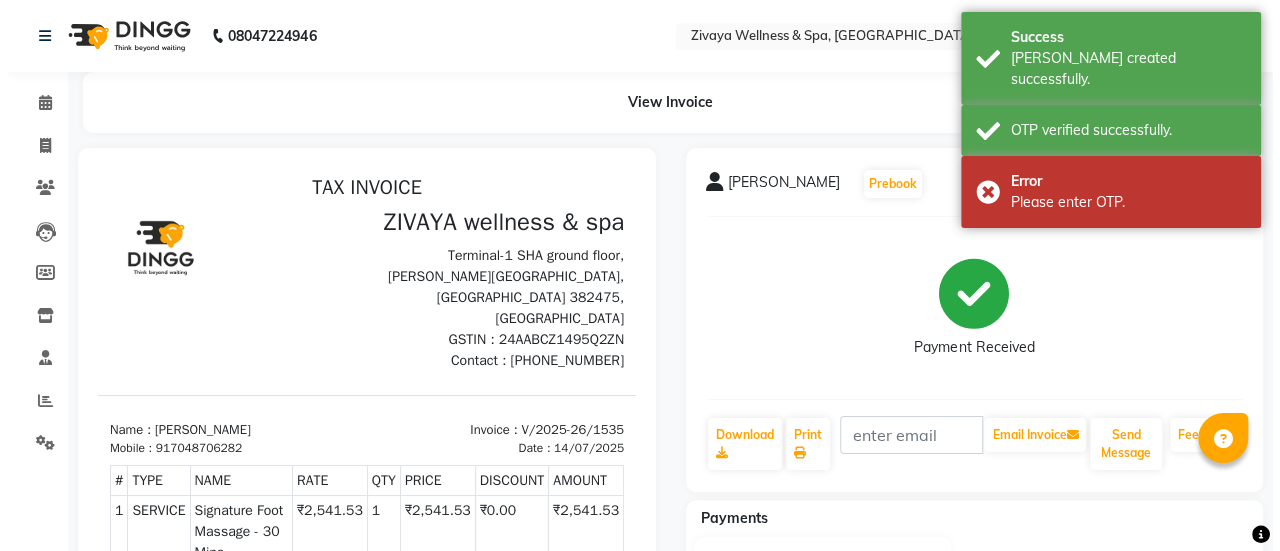 scroll, scrollTop: 0, scrollLeft: 0, axis: both 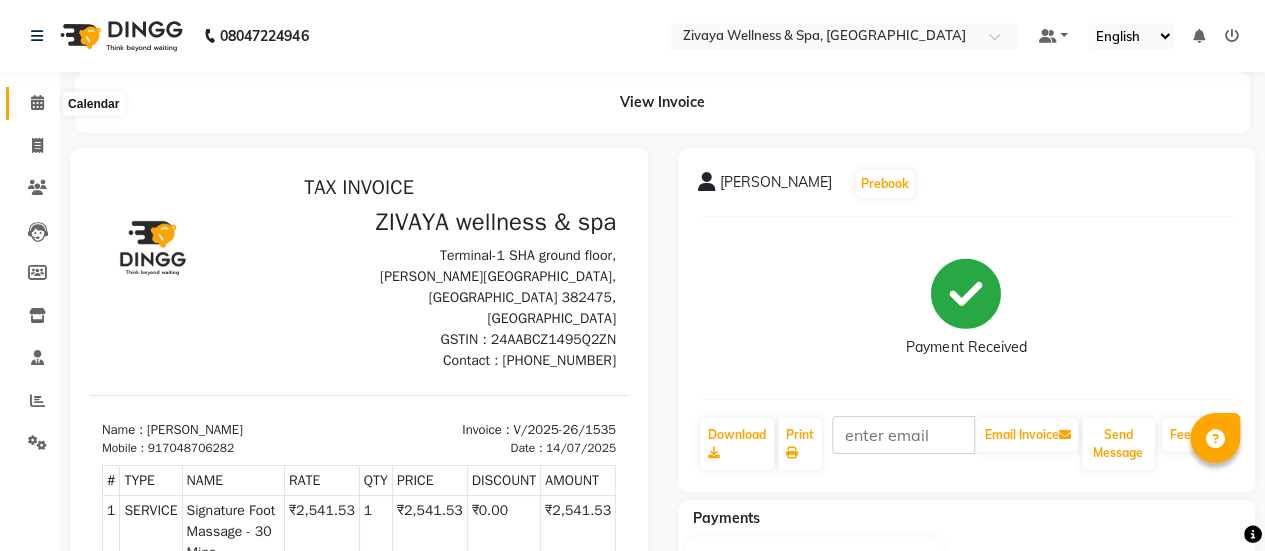 click 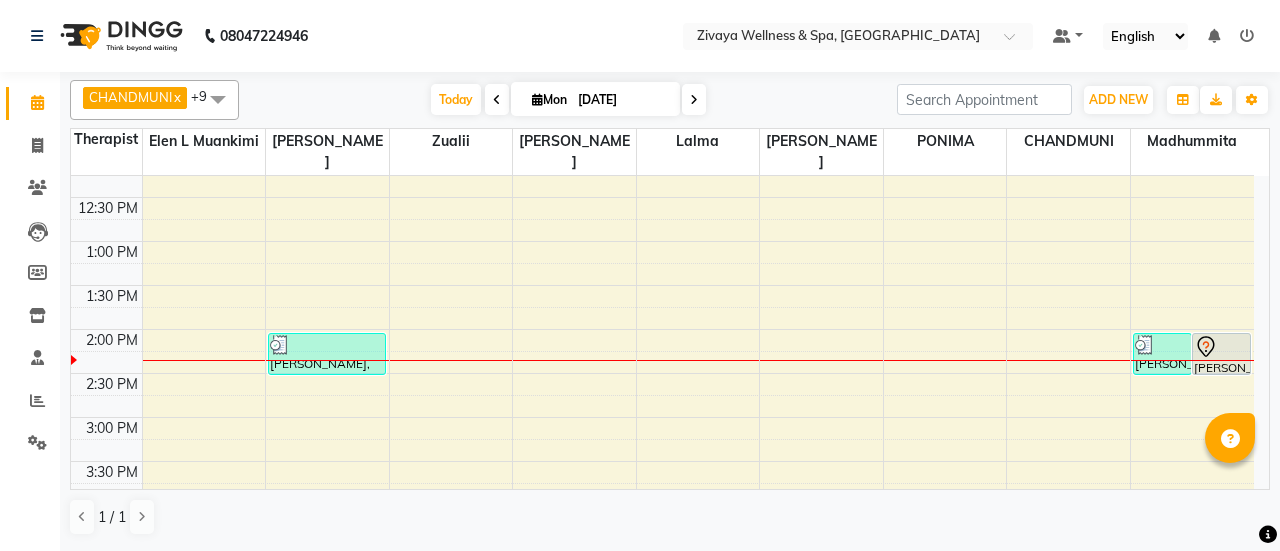scroll, scrollTop: 1121, scrollLeft: 0, axis: vertical 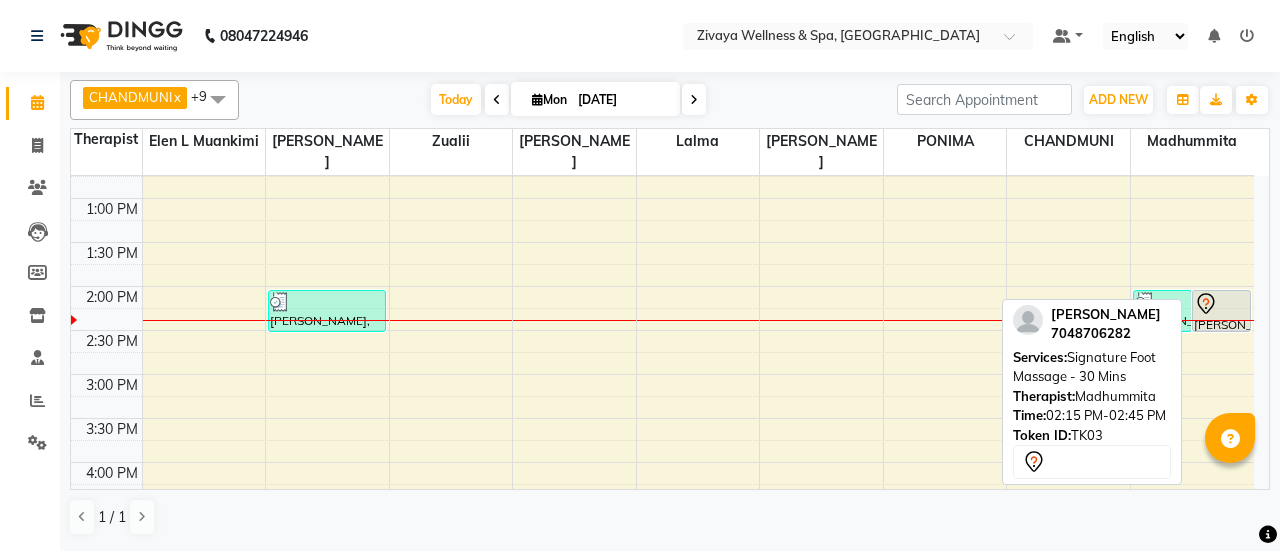 click at bounding box center (1221, 304) 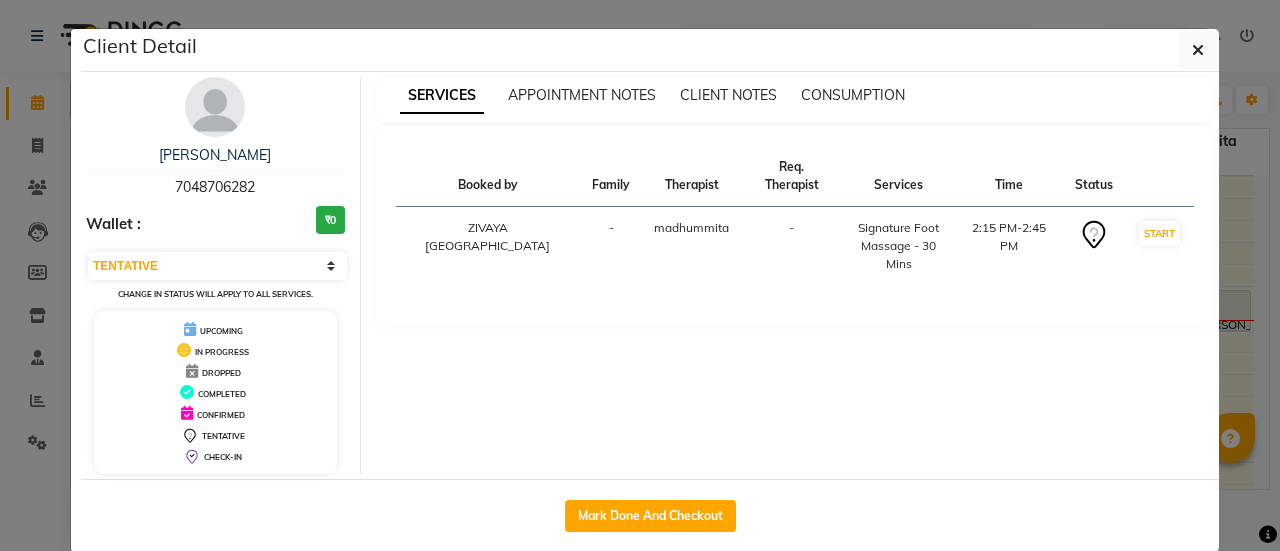click on "DROPPED" at bounding box center [221, 373] 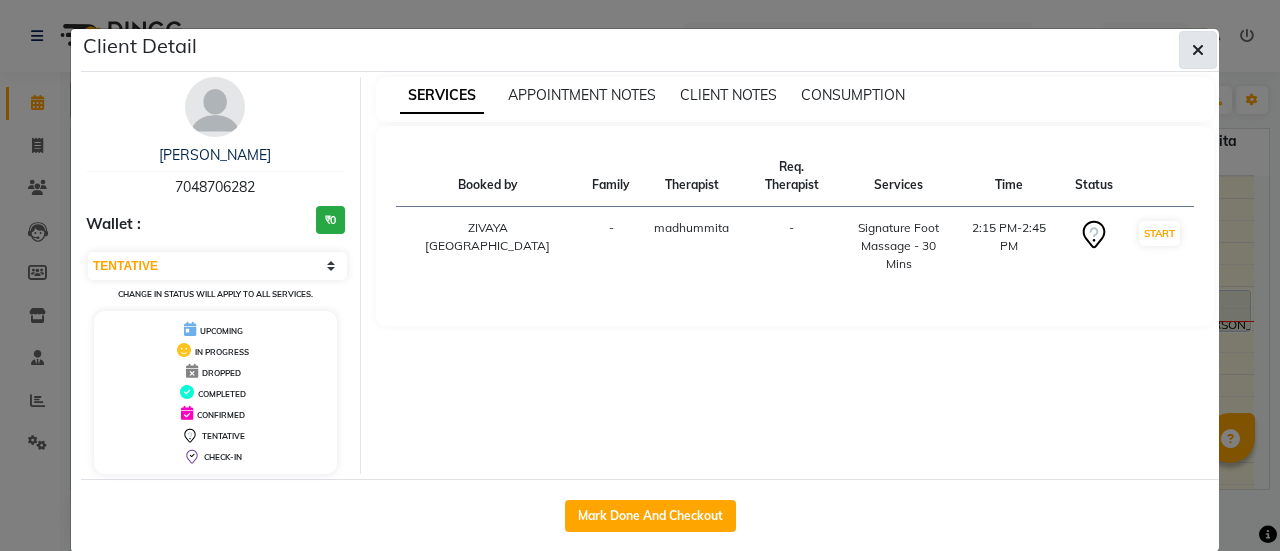 click 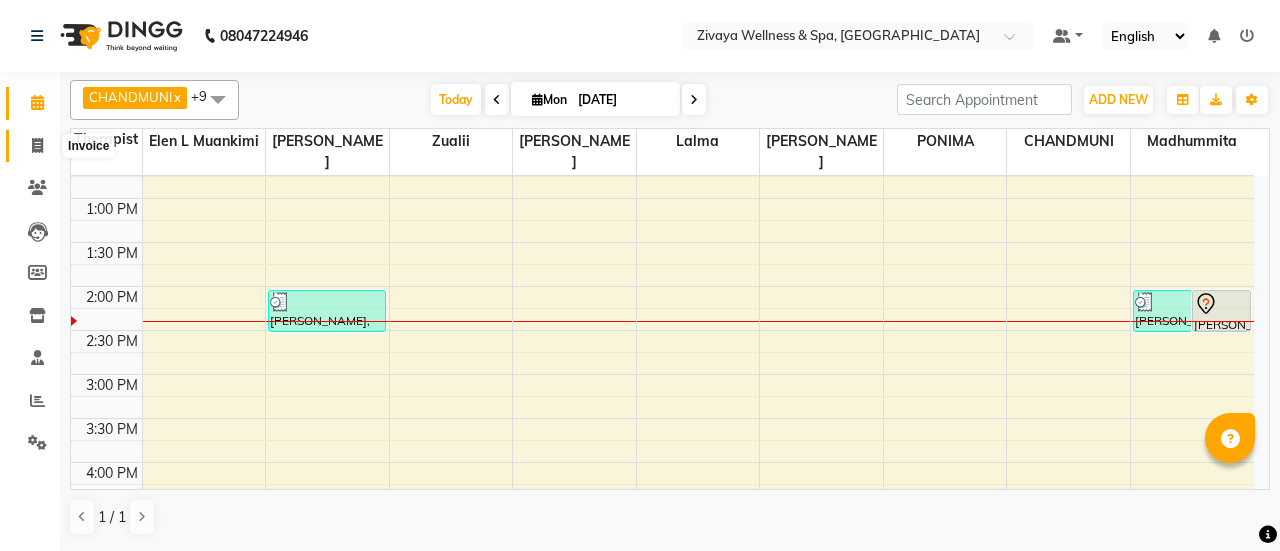 click 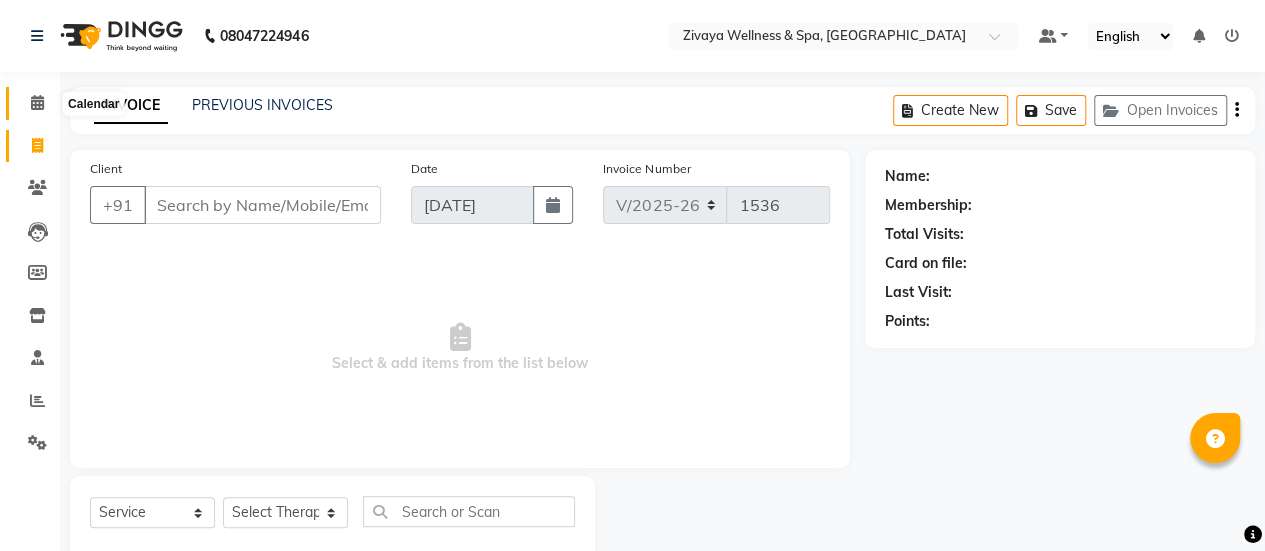 click 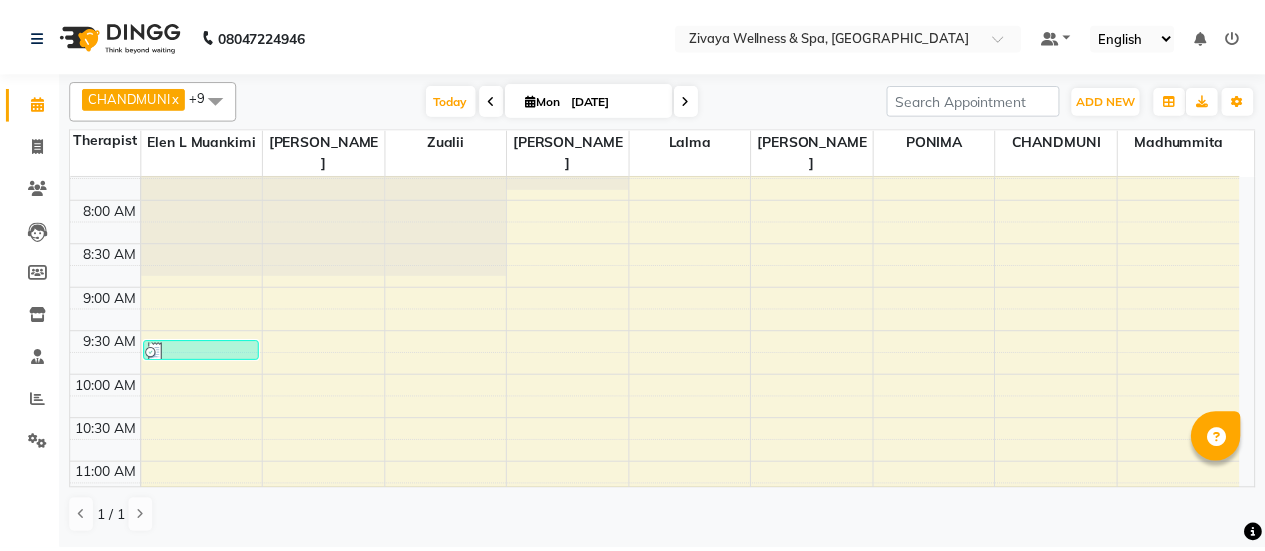 scroll, scrollTop: 721, scrollLeft: 0, axis: vertical 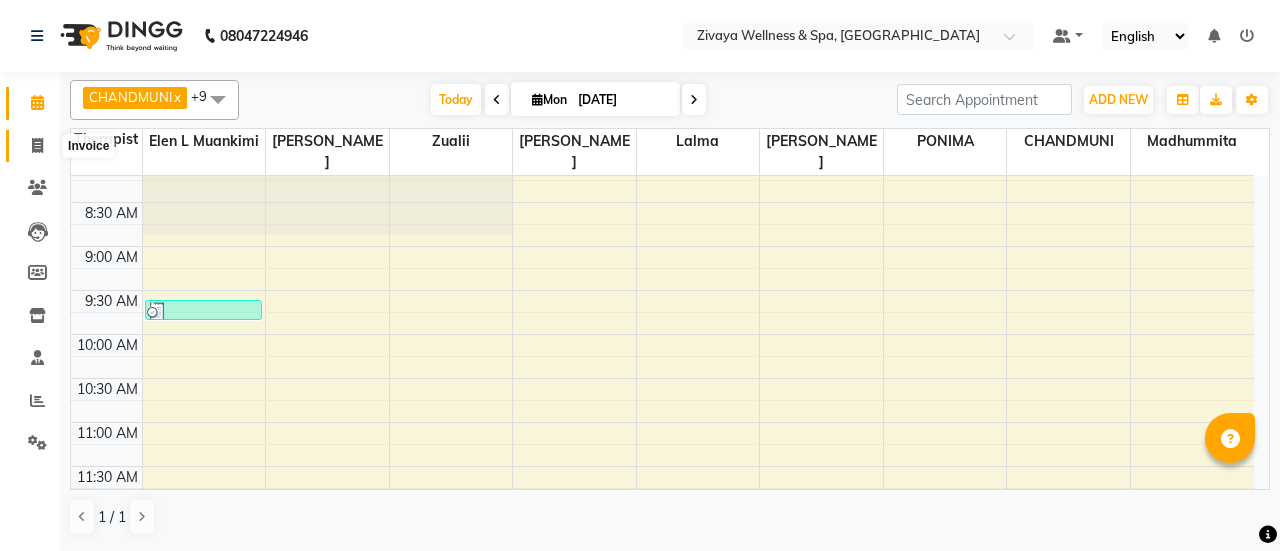 click 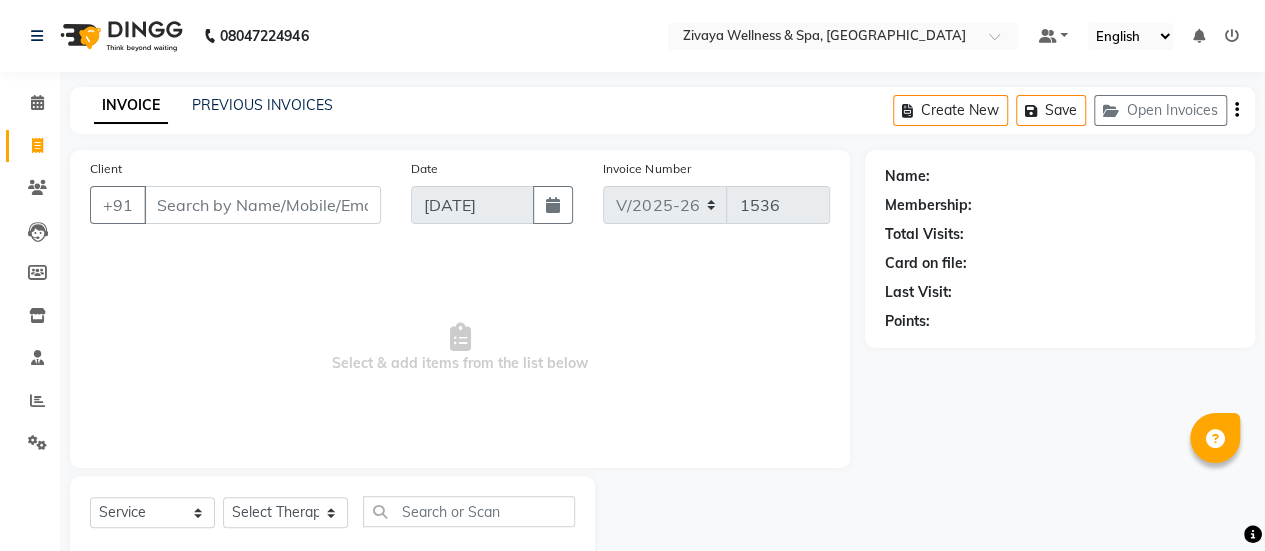 scroll, scrollTop: 49, scrollLeft: 0, axis: vertical 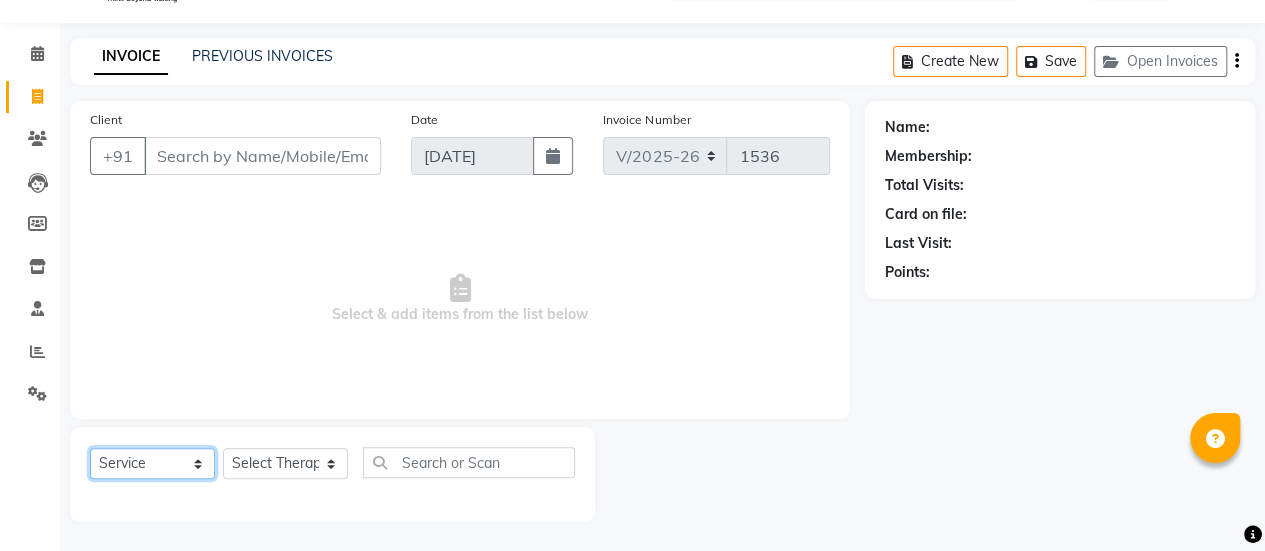 click on "Select  Service  Product  Membership  Package Voucher Prepaid Gift Card" 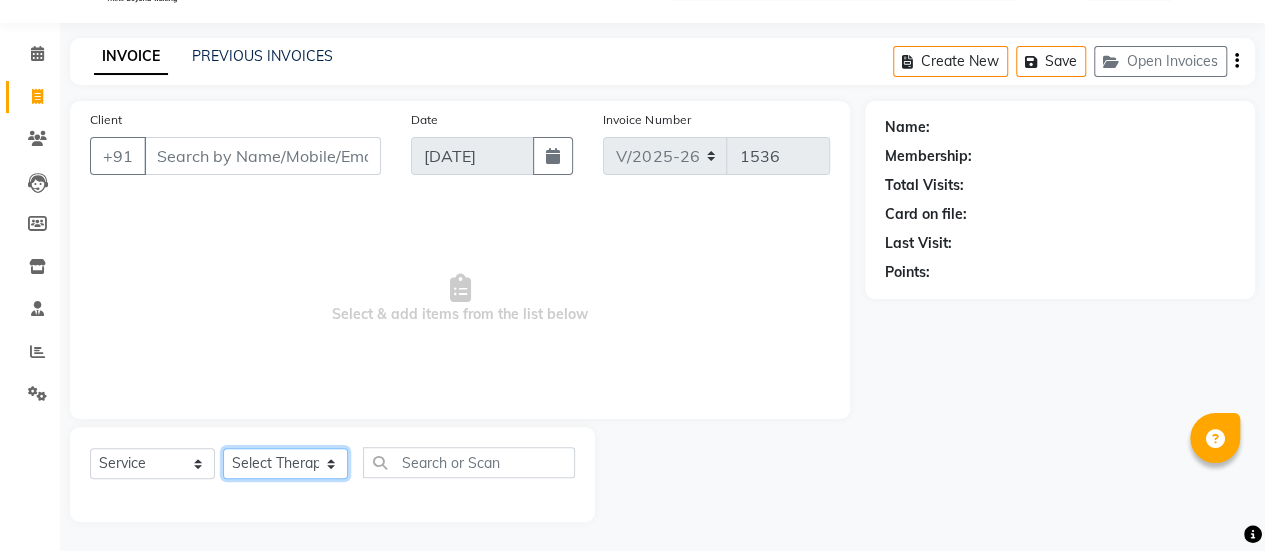 click on "Select Therapist [PERSON_NAME] [PERSON_NAME] [PERSON_NAME] L Muankimi [PERSON_NAME] [PERSON_NAME] lalma madhummita [PERSON_NAME] [PERSON_NAME] POOJA [PERSON_NAME] [PERSON_NAME] zualii" 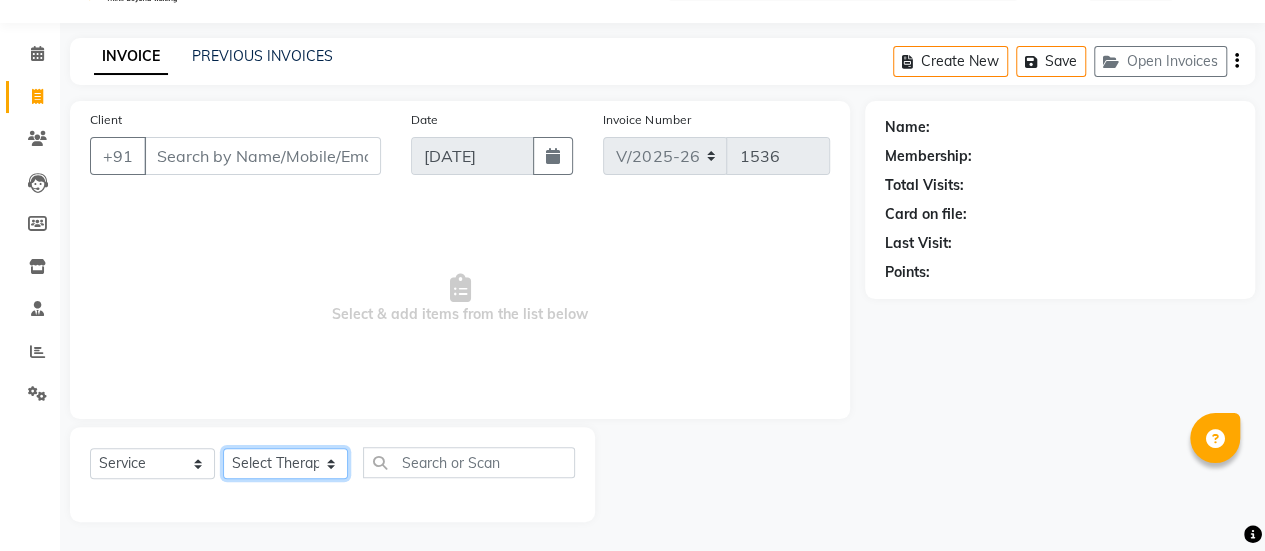 click on "Select Therapist [PERSON_NAME] [PERSON_NAME] [PERSON_NAME] L Muankimi [PERSON_NAME] [PERSON_NAME] lalma madhummita [PERSON_NAME] [PERSON_NAME] POOJA [PERSON_NAME] [PERSON_NAME] zualii" 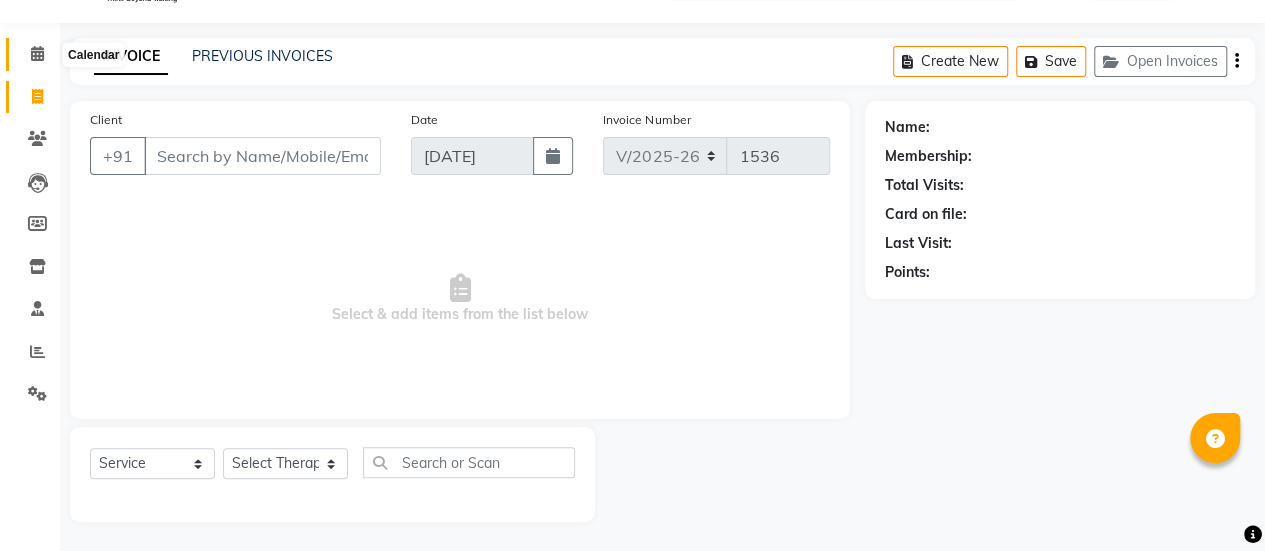 click 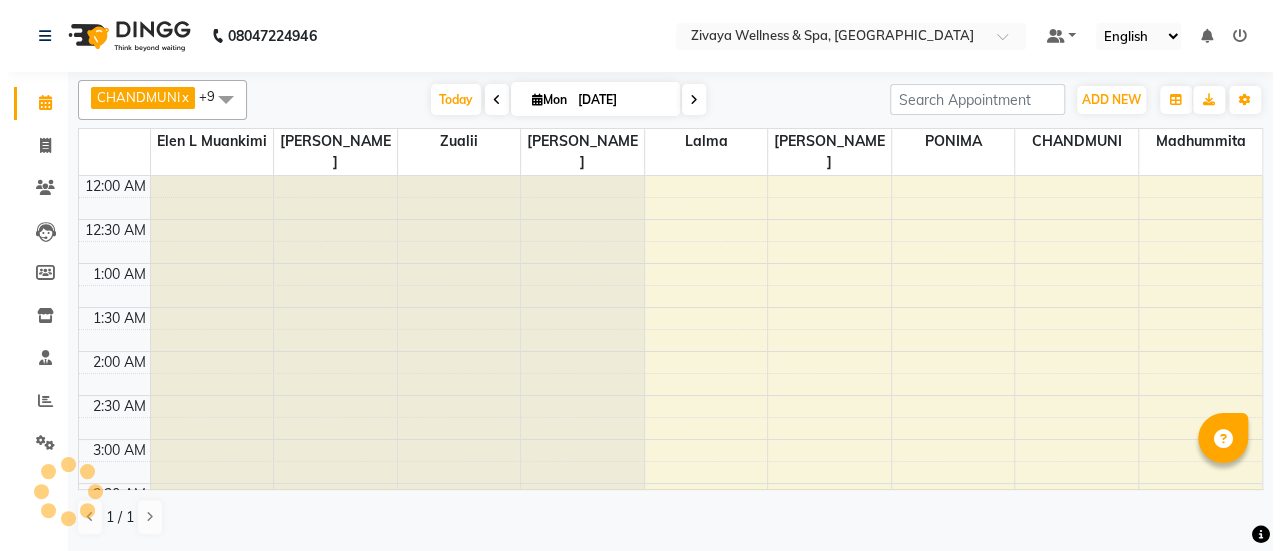 scroll, scrollTop: 0, scrollLeft: 0, axis: both 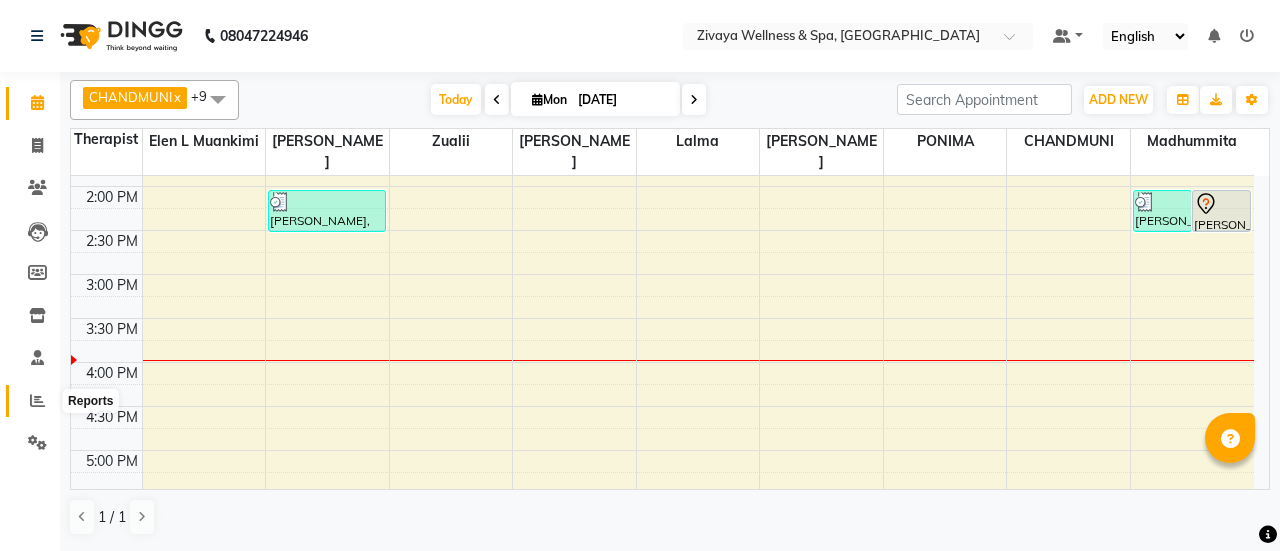 click 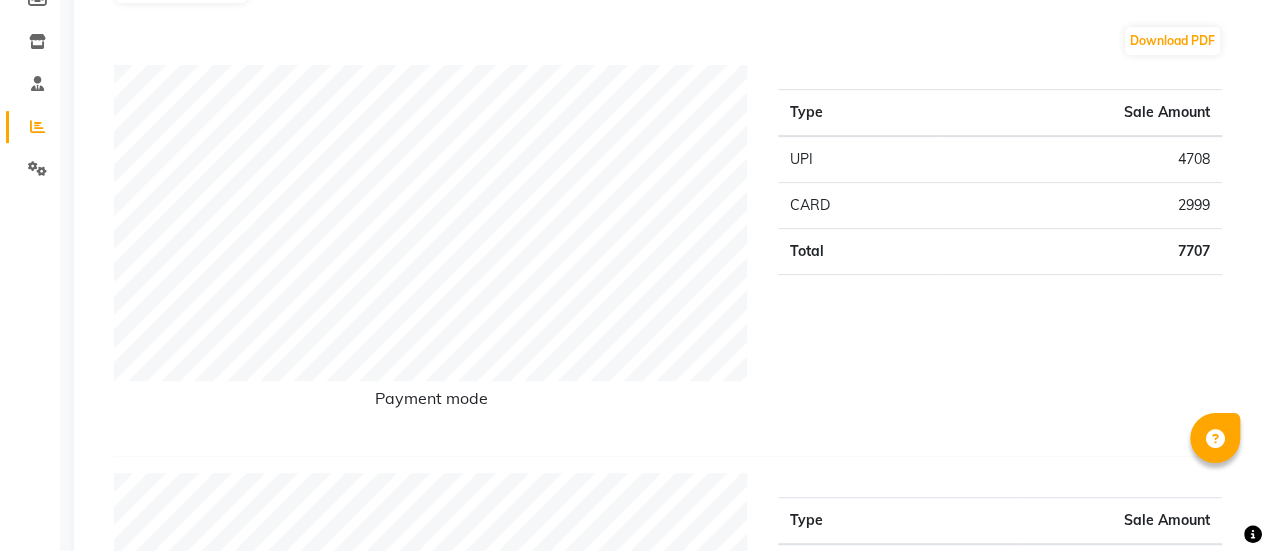 scroll, scrollTop: 200, scrollLeft: 0, axis: vertical 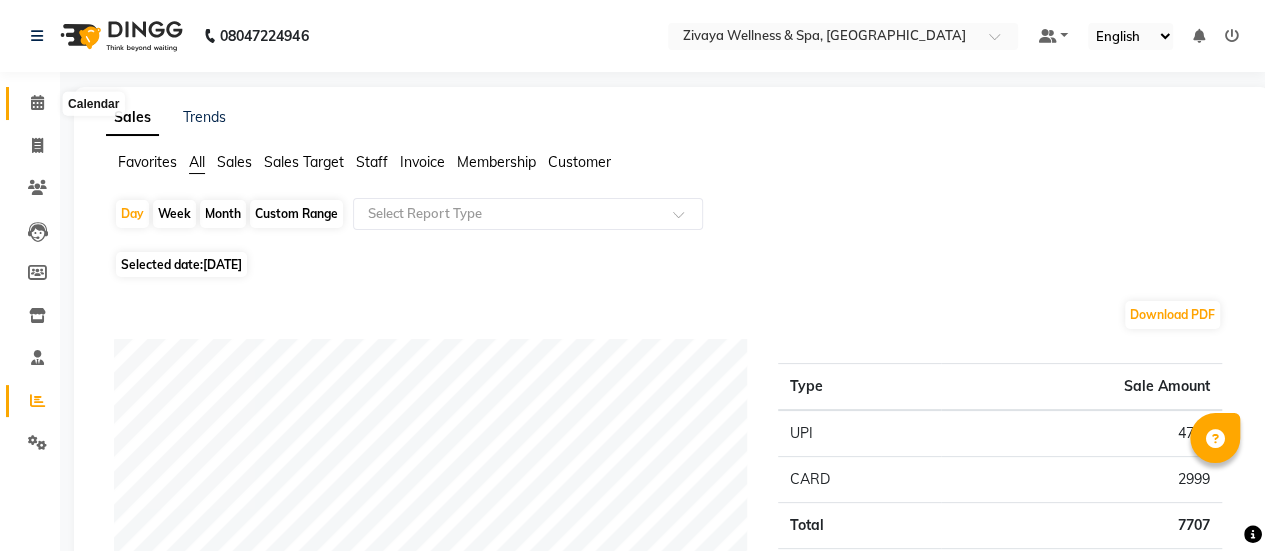 click 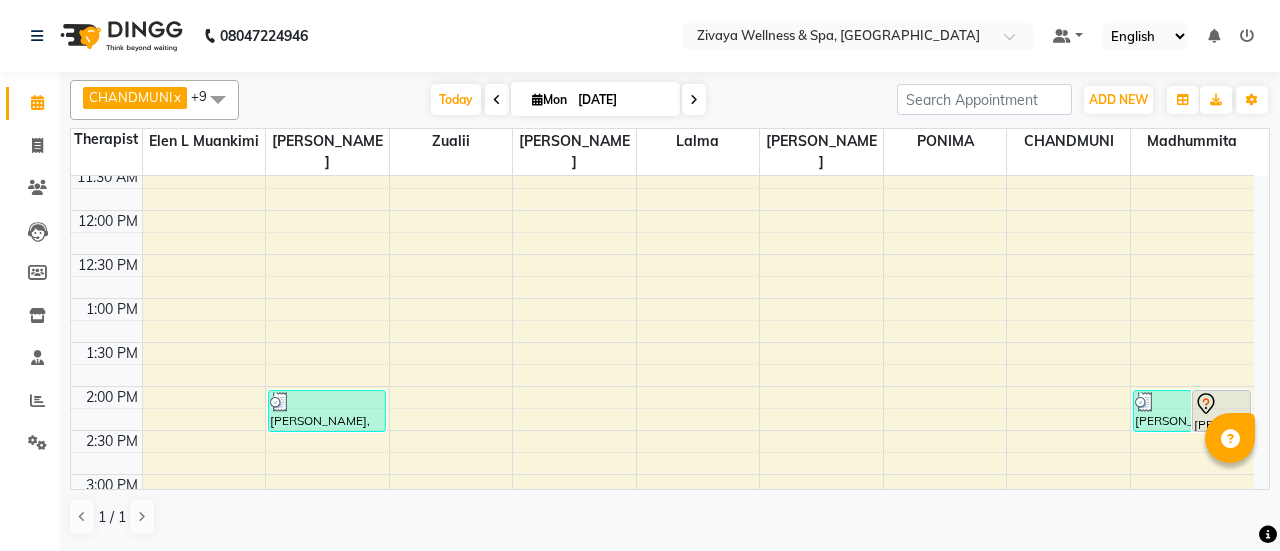 scroll, scrollTop: 1121, scrollLeft: 0, axis: vertical 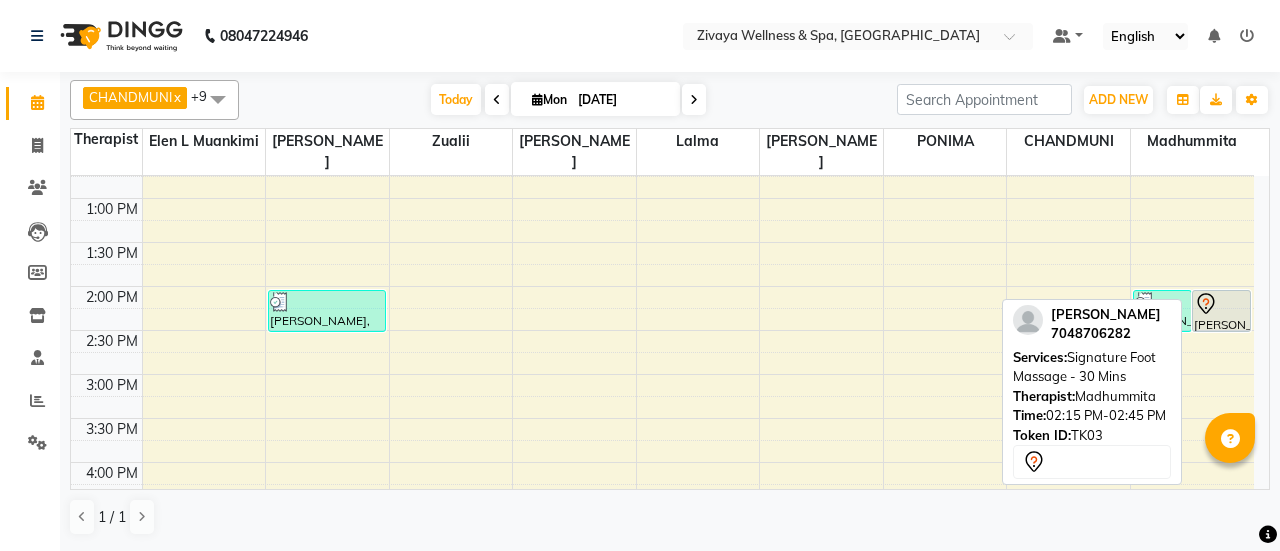 click on "[PERSON_NAME], TK03, 02:15 PM-02:45 PM, Signature Foot Massage - 30 Mins" at bounding box center [1221, 311] 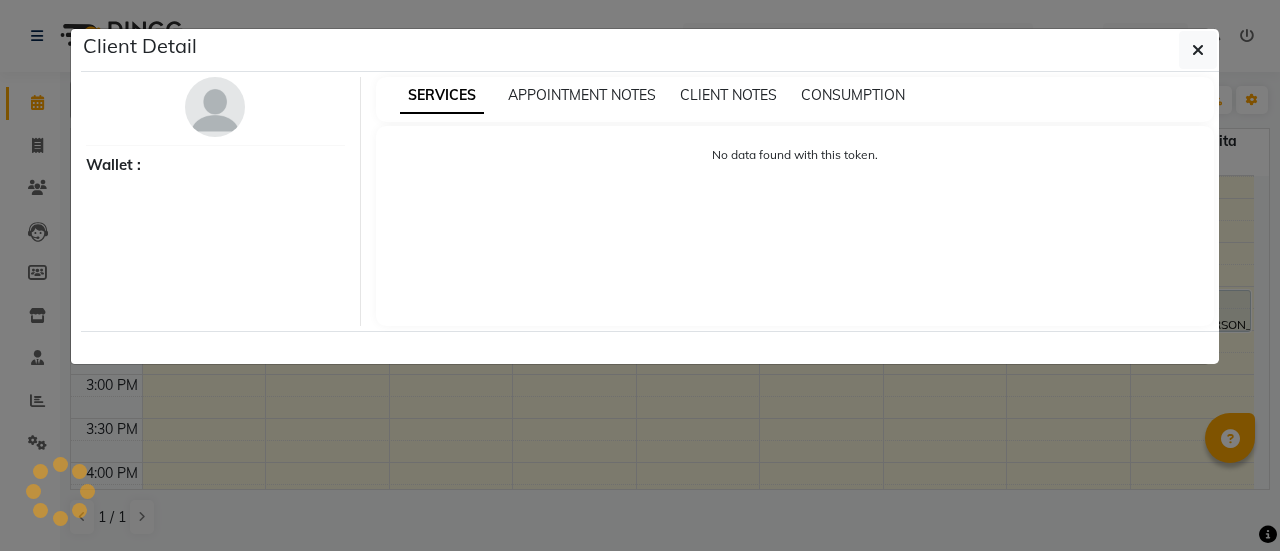 select on "7" 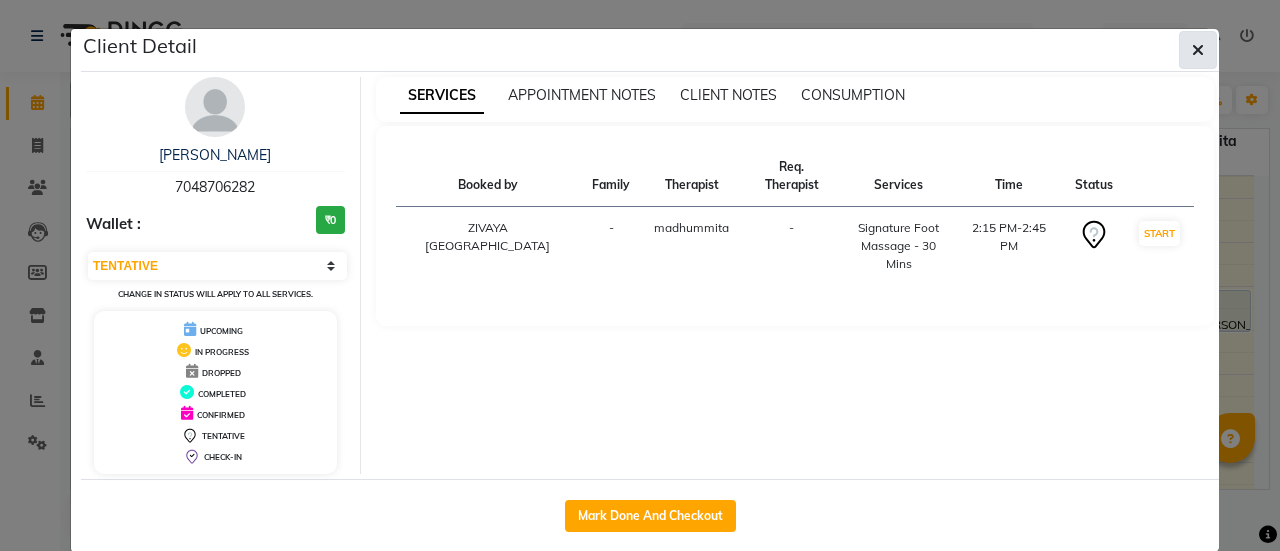 click 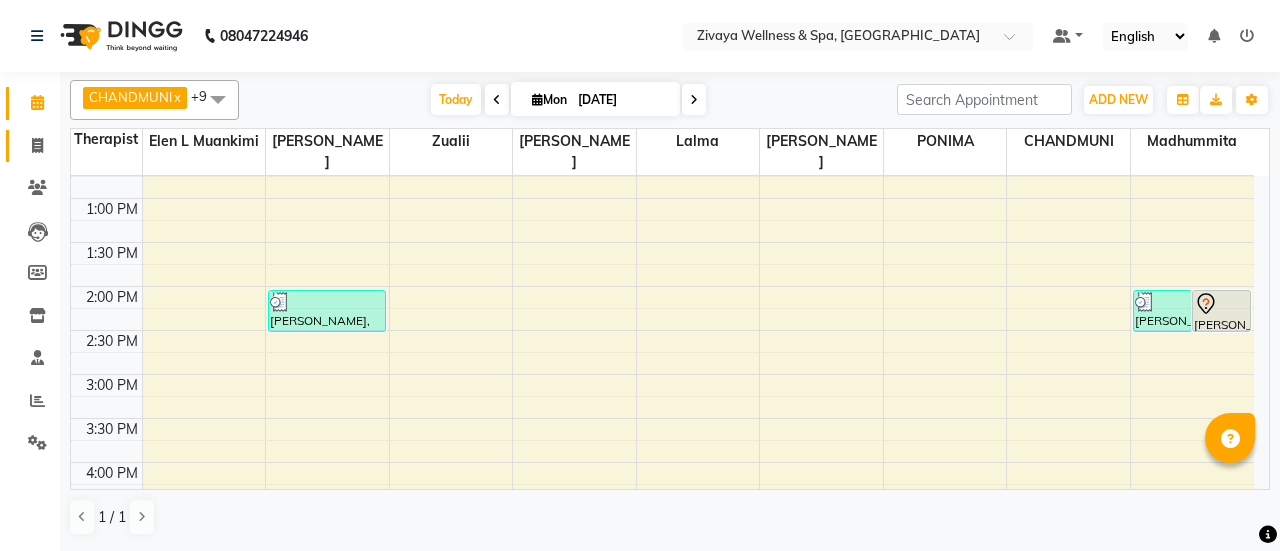 click on "Invoice" 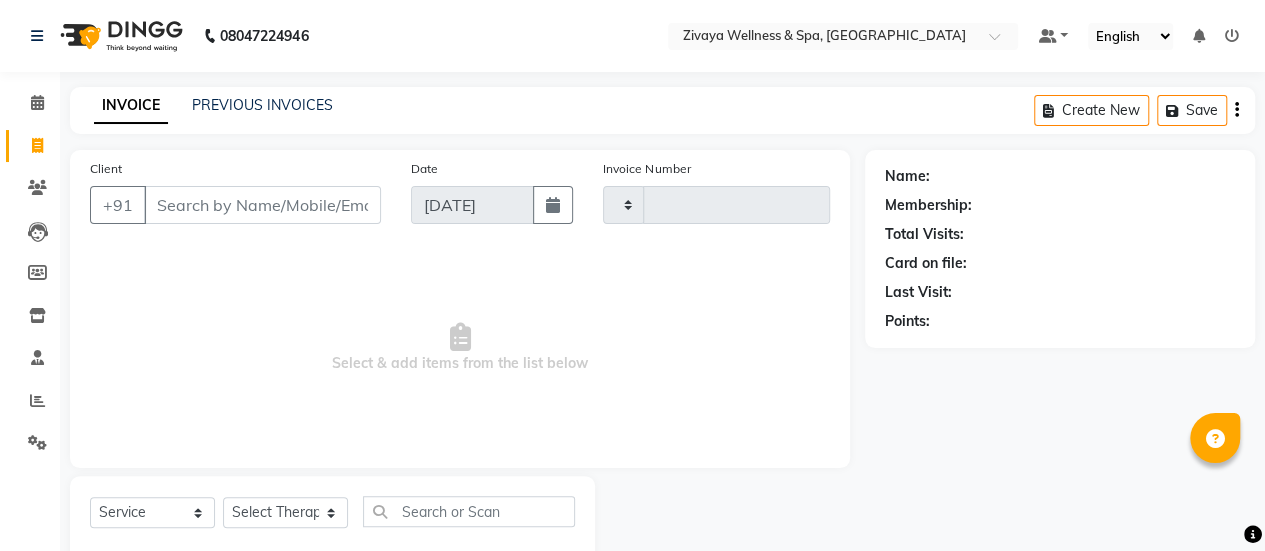 type on "1536" 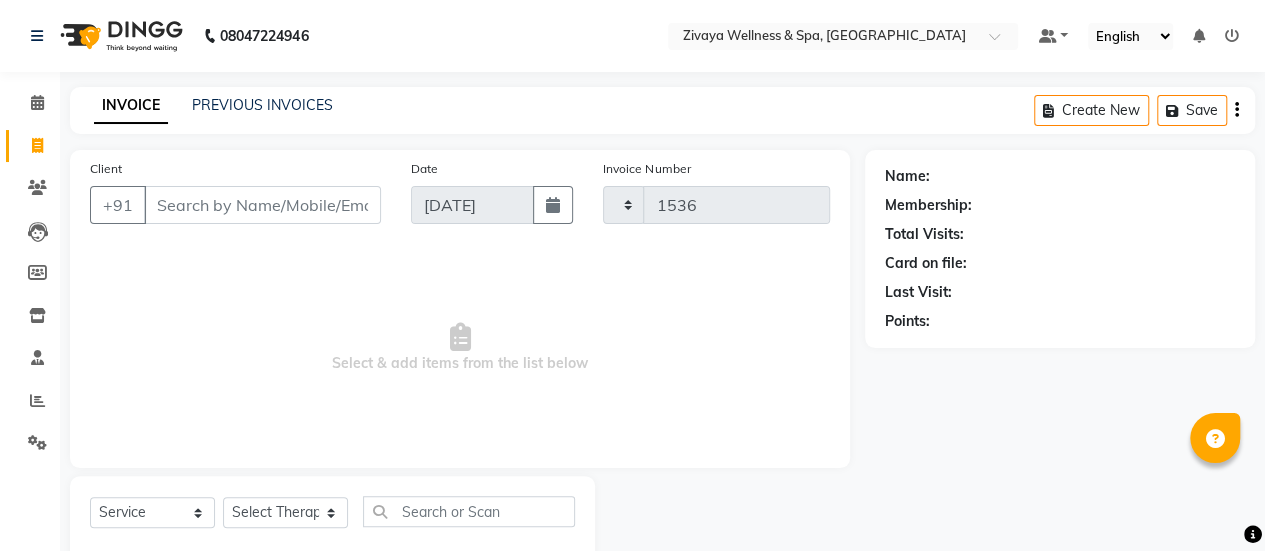 select on "7070" 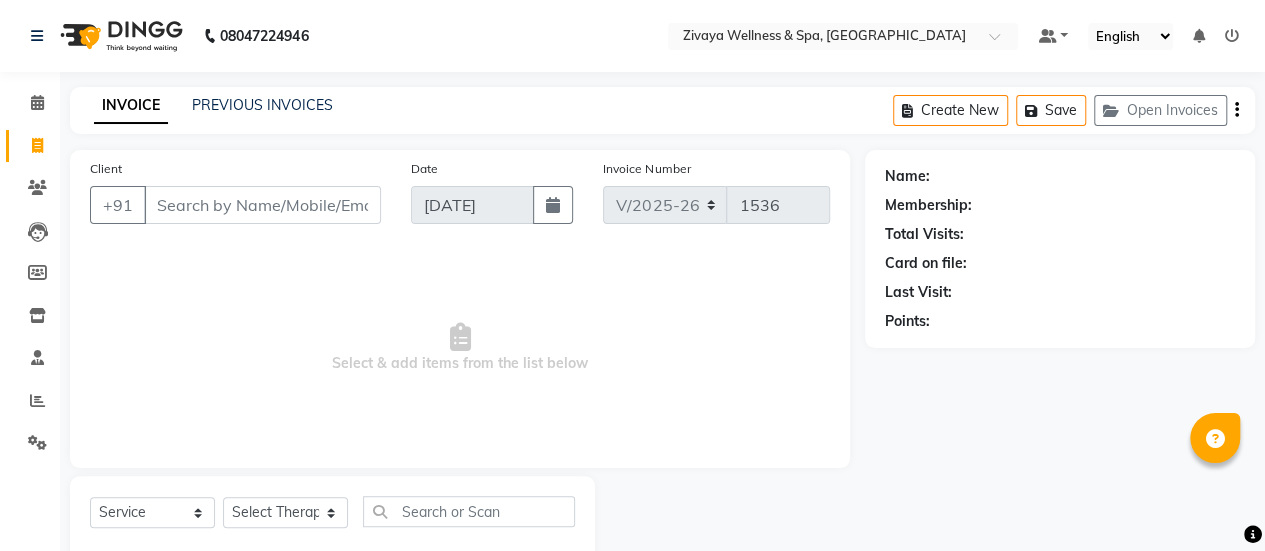 click on "Client" at bounding box center [262, 205] 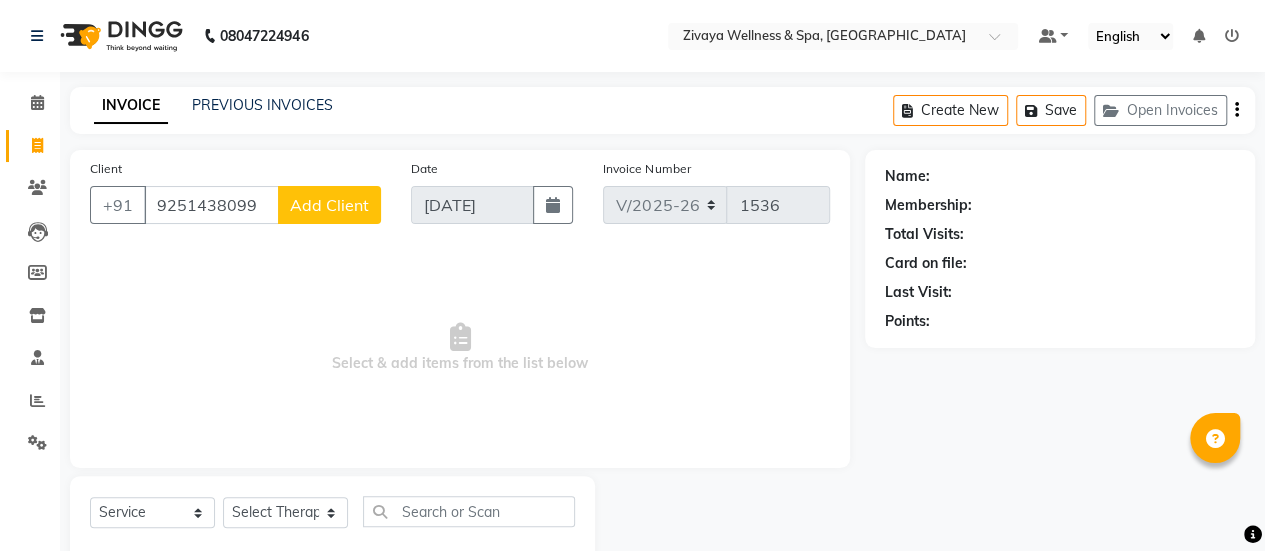 type on "9251438099" 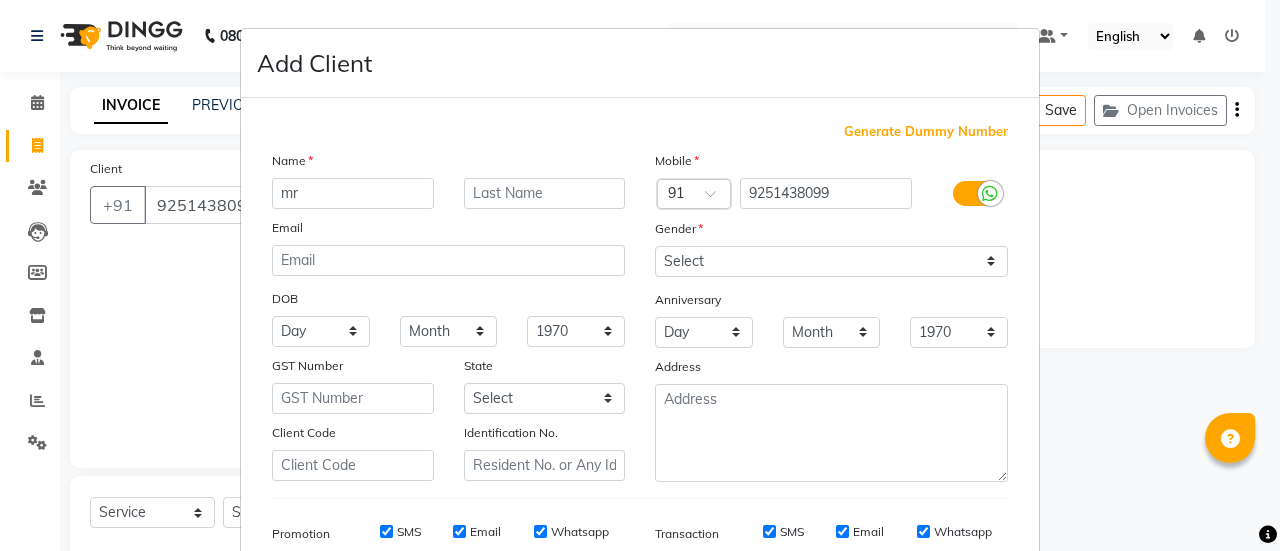 type on "mr" 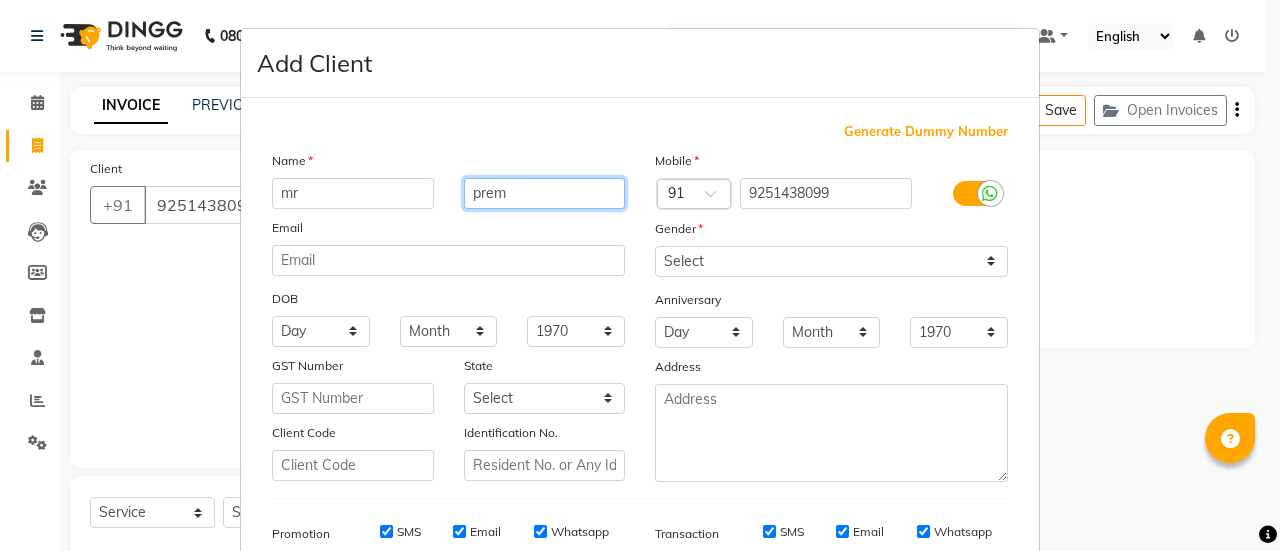 type on "prem" 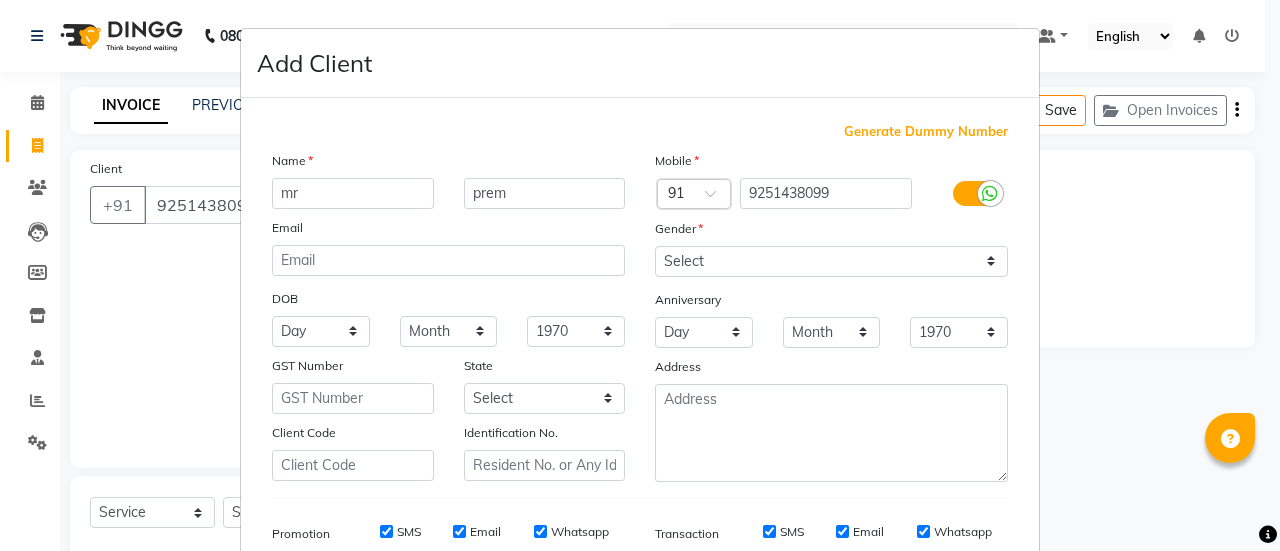 click at bounding box center (990, 194) 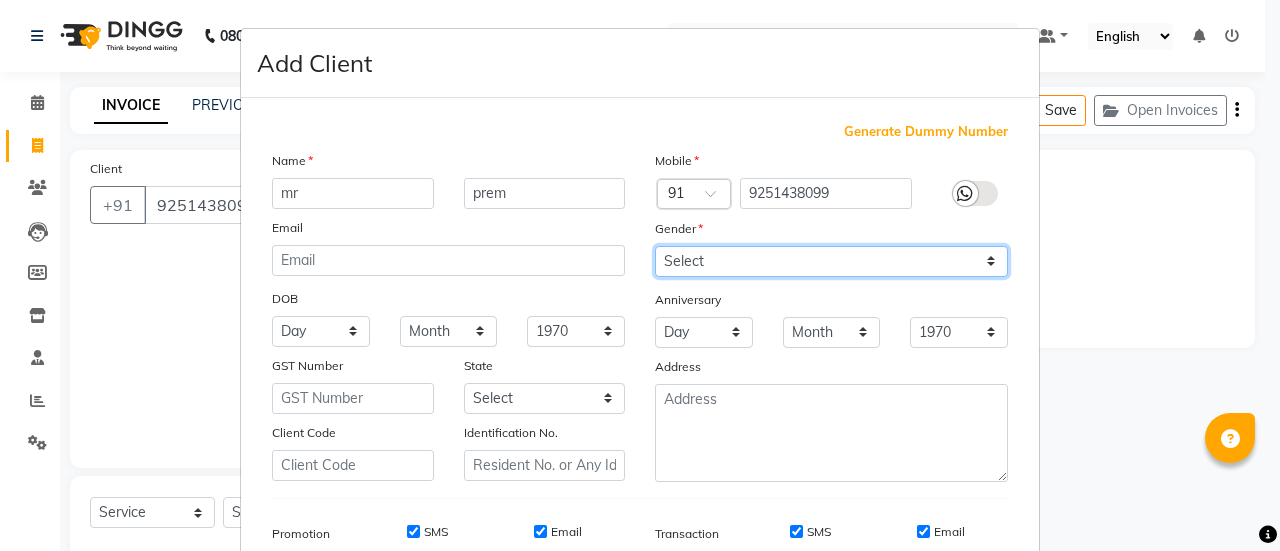 click on "Select [DEMOGRAPHIC_DATA] [DEMOGRAPHIC_DATA] Other Prefer Not To Say" at bounding box center (831, 261) 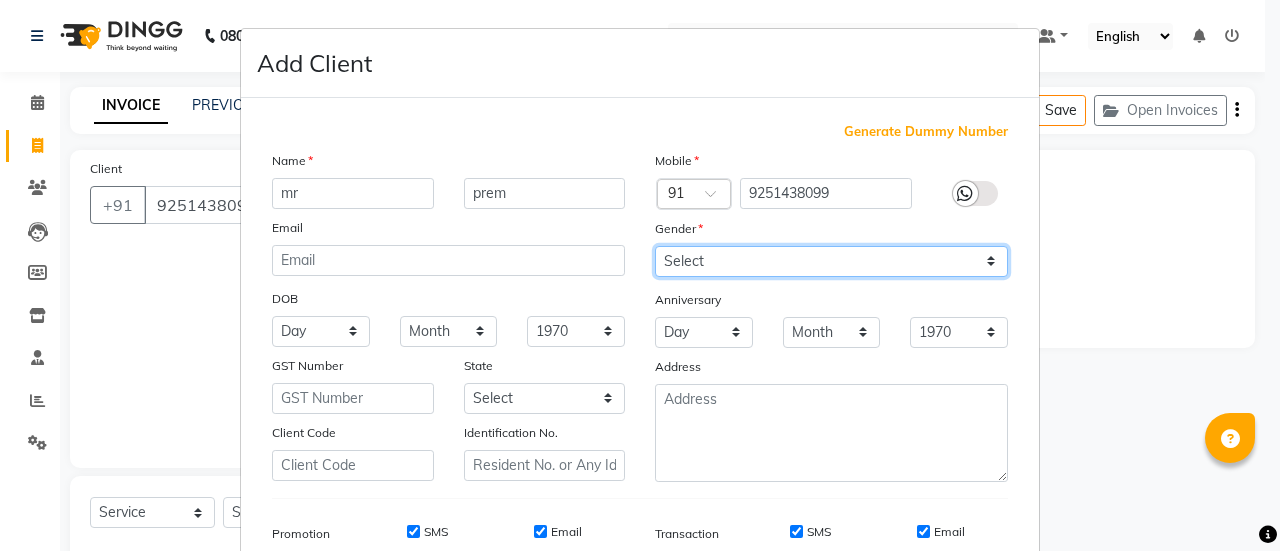 click on "Select [DEMOGRAPHIC_DATA] [DEMOGRAPHIC_DATA] Other Prefer Not To Say" at bounding box center [831, 261] 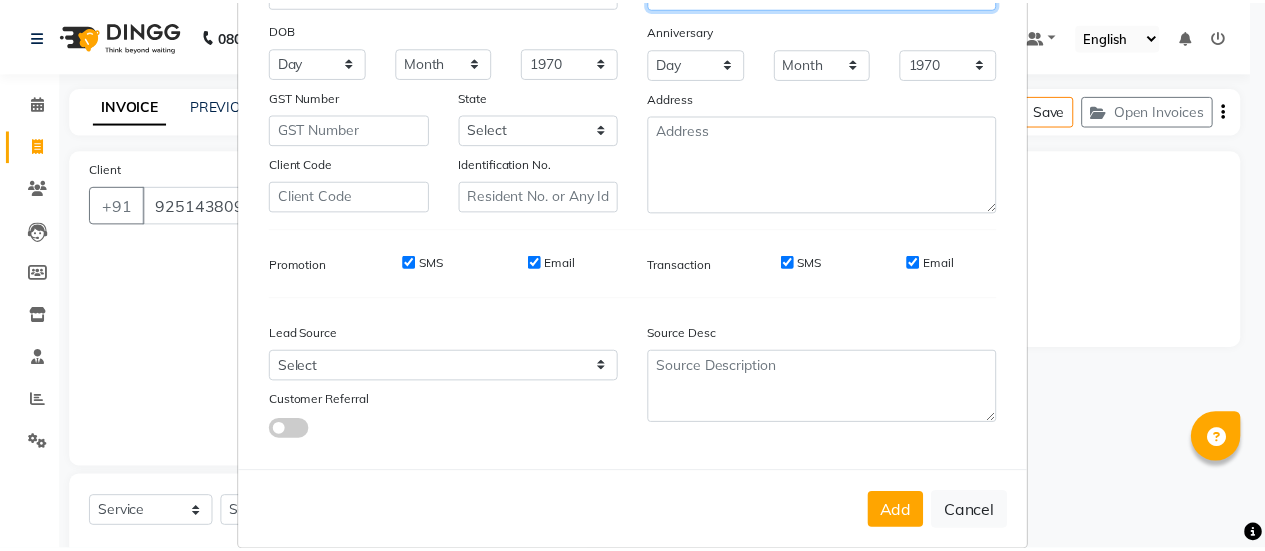 scroll, scrollTop: 294, scrollLeft: 0, axis: vertical 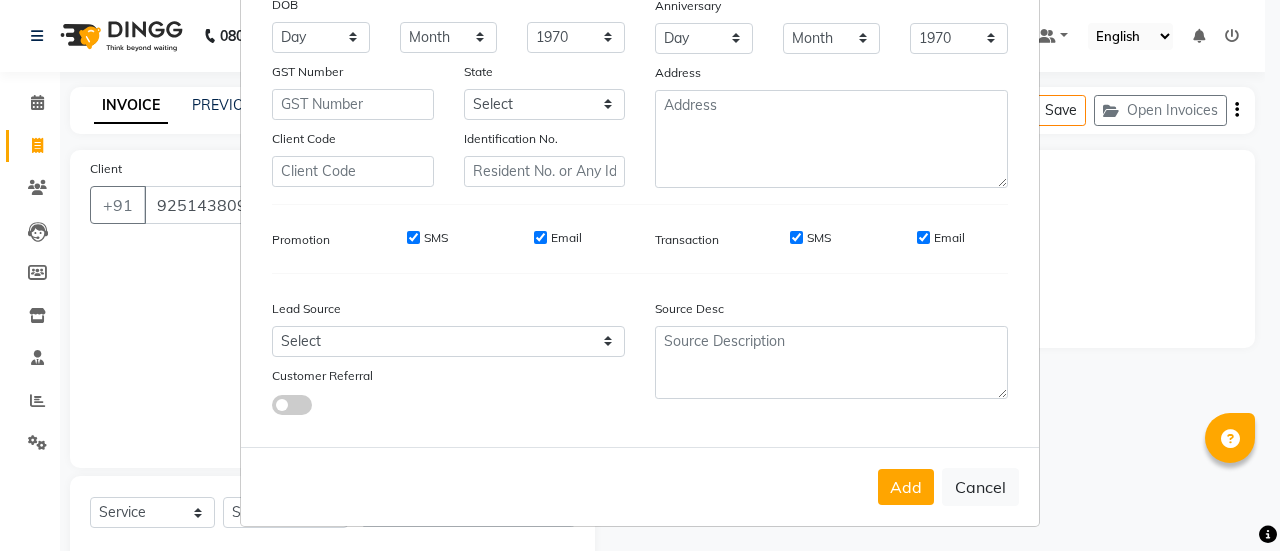 click on "Add" at bounding box center (906, 487) 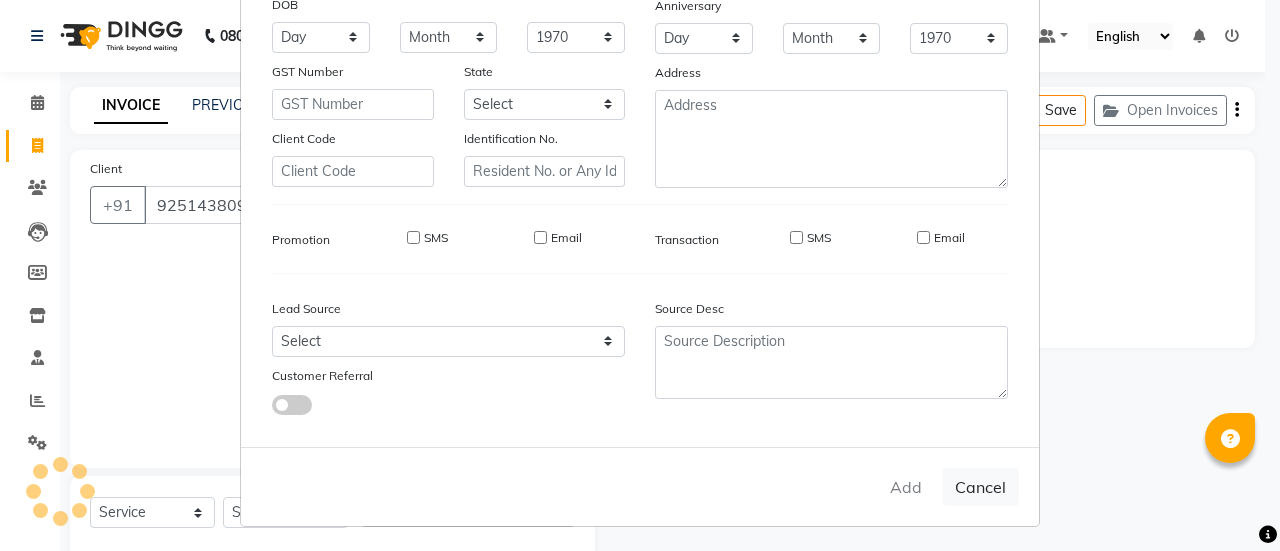 type 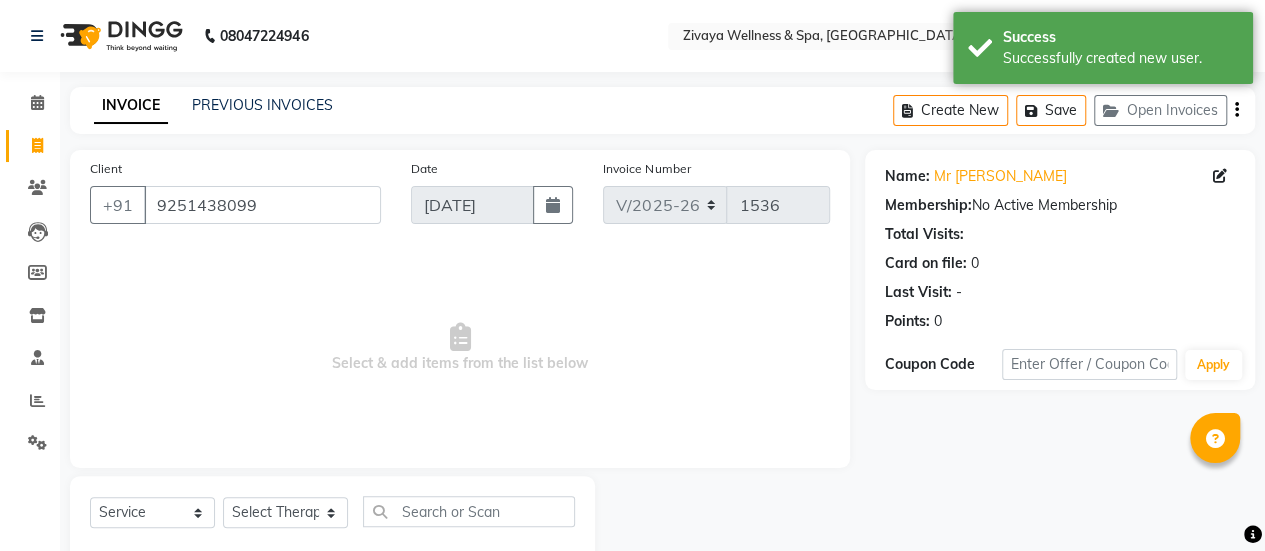 click on "Select  Service  Product  Membership  Package Voucher Prepaid Gift Card  Select Therapist [PERSON_NAME] [PERSON_NAME] [PERSON_NAME] L Muankimi [PERSON_NAME] [PERSON_NAME] lalma madhummita [PERSON_NAME] [PERSON_NAME] POOJA [PERSON_NAME] [PERSON_NAME] zualii" 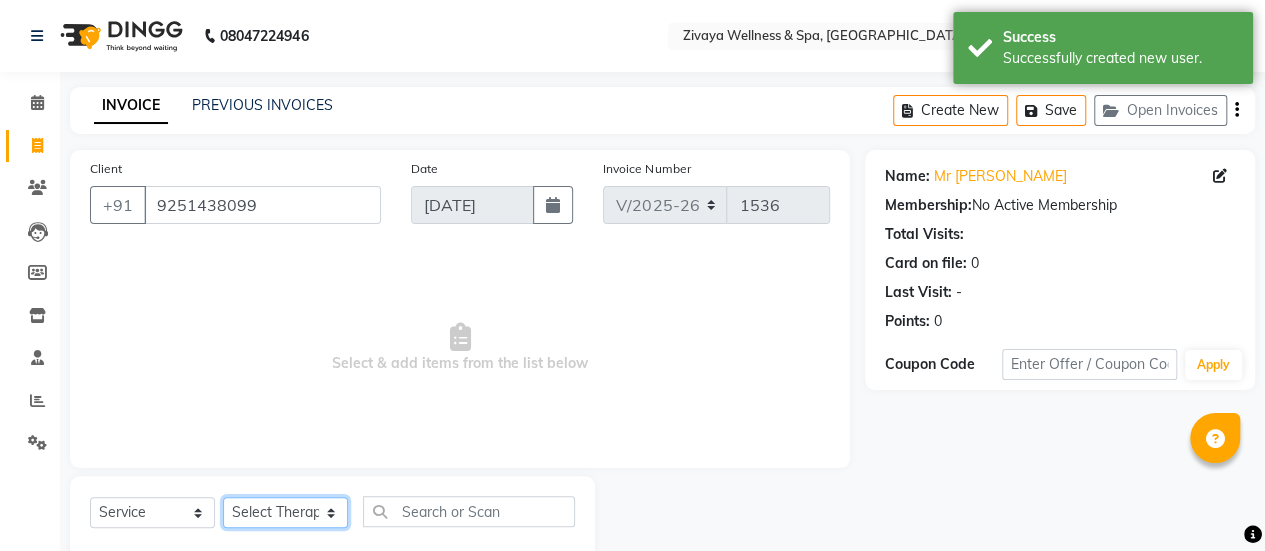 click on "Select Therapist [PERSON_NAME] [PERSON_NAME] [PERSON_NAME] L Muankimi [PERSON_NAME] [PERSON_NAME] lalma madhummita [PERSON_NAME] [PERSON_NAME] POOJA [PERSON_NAME] [PERSON_NAME] zualii" 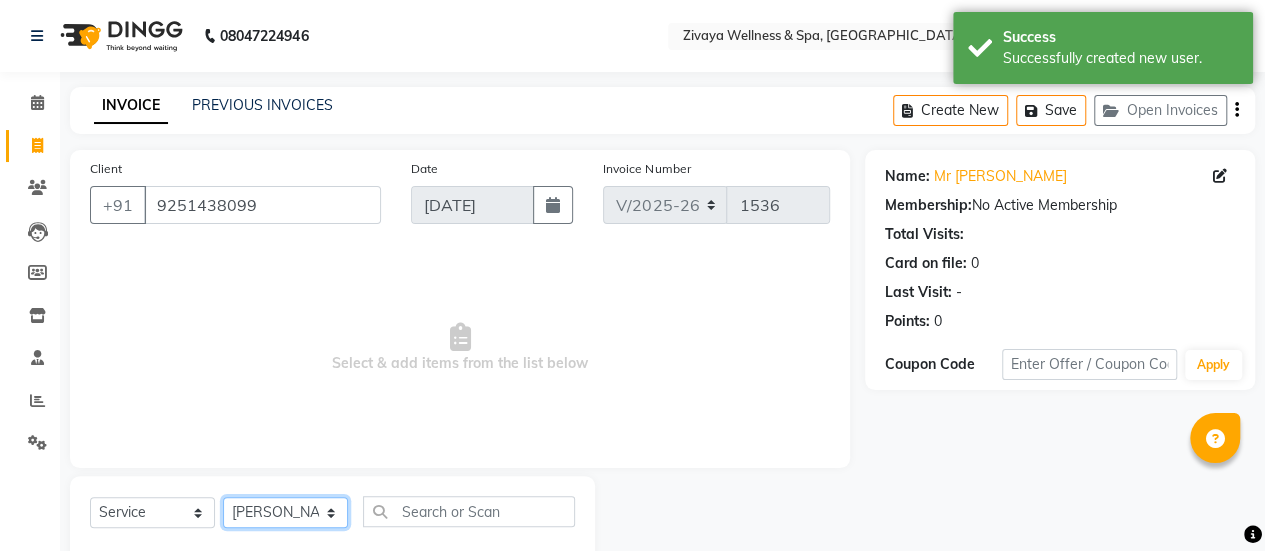 click on "Select Therapist [PERSON_NAME] [PERSON_NAME] [PERSON_NAME] L Muankimi [PERSON_NAME] [PERSON_NAME] lalma madhummita [PERSON_NAME] [PERSON_NAME] POOJA [PERSON_NAME] [PERSON_NAME] zualii" 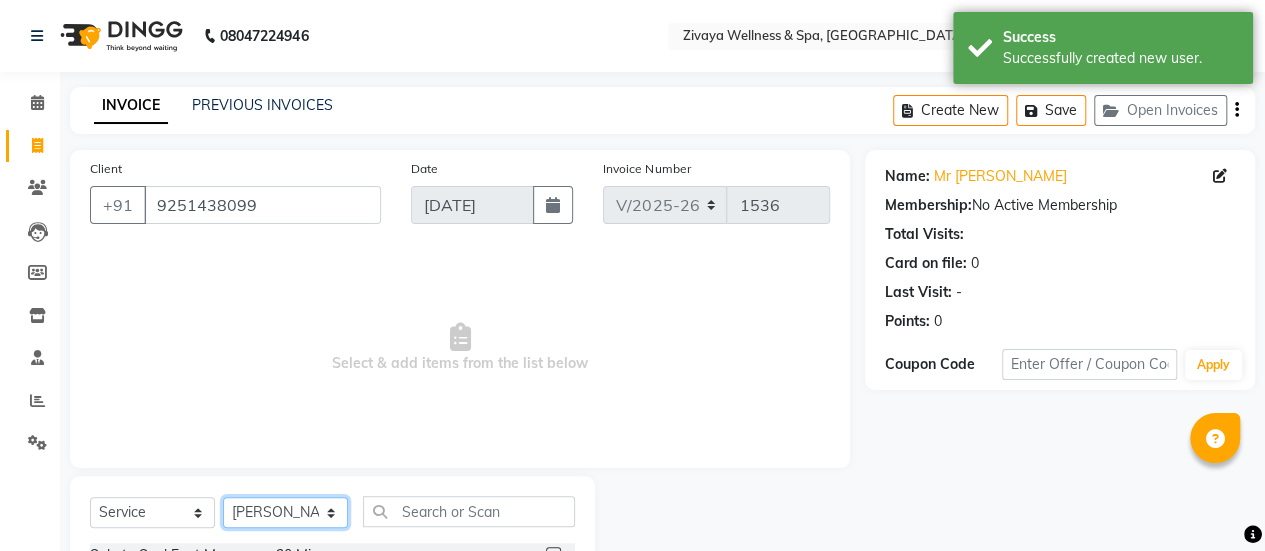 scroll, scrollTop: 200, scrollLeft: 0, axis: vertical 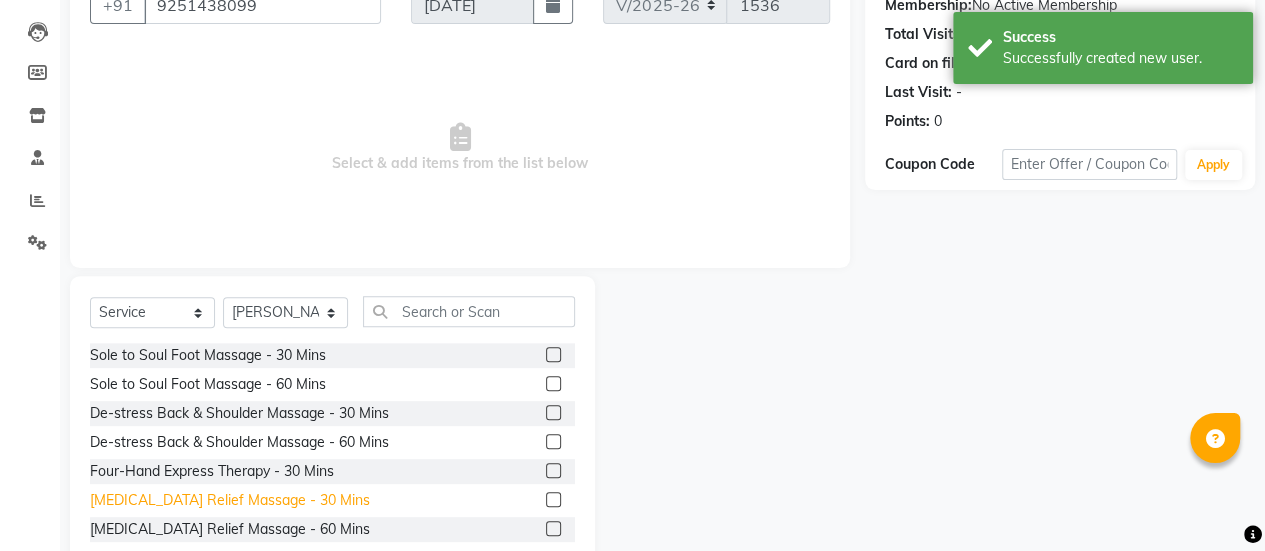 click on "[MEDICAL_DATA] Relief Massage - 30 Mins" 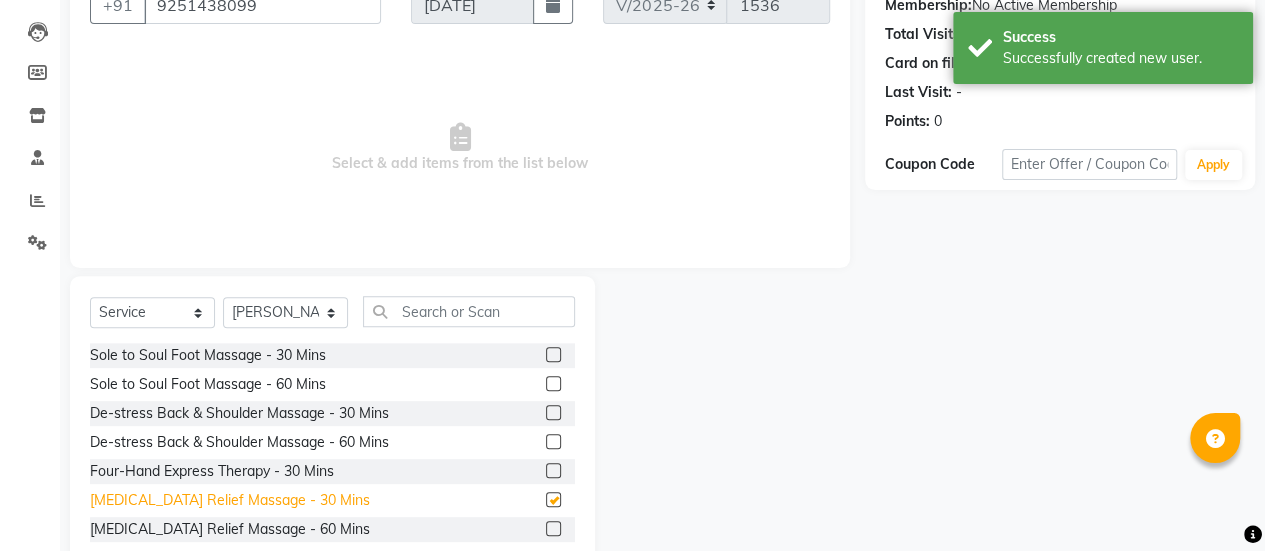 checkbox on "false" 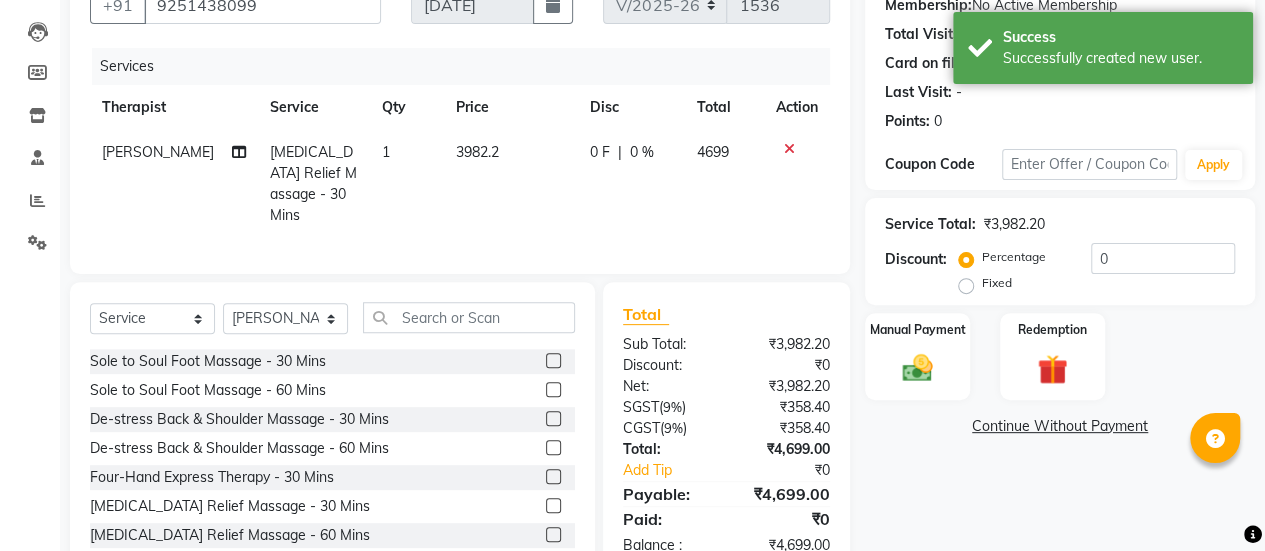 scroll, scrollTop: 249, scrollLeft: 0, axis: vertical 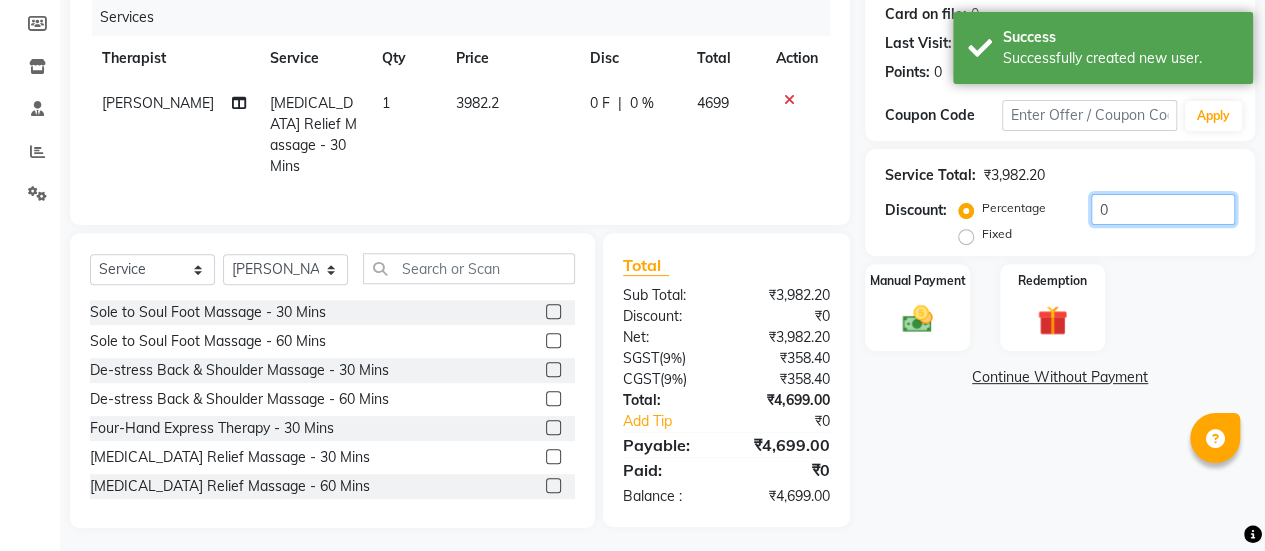 click on "0" 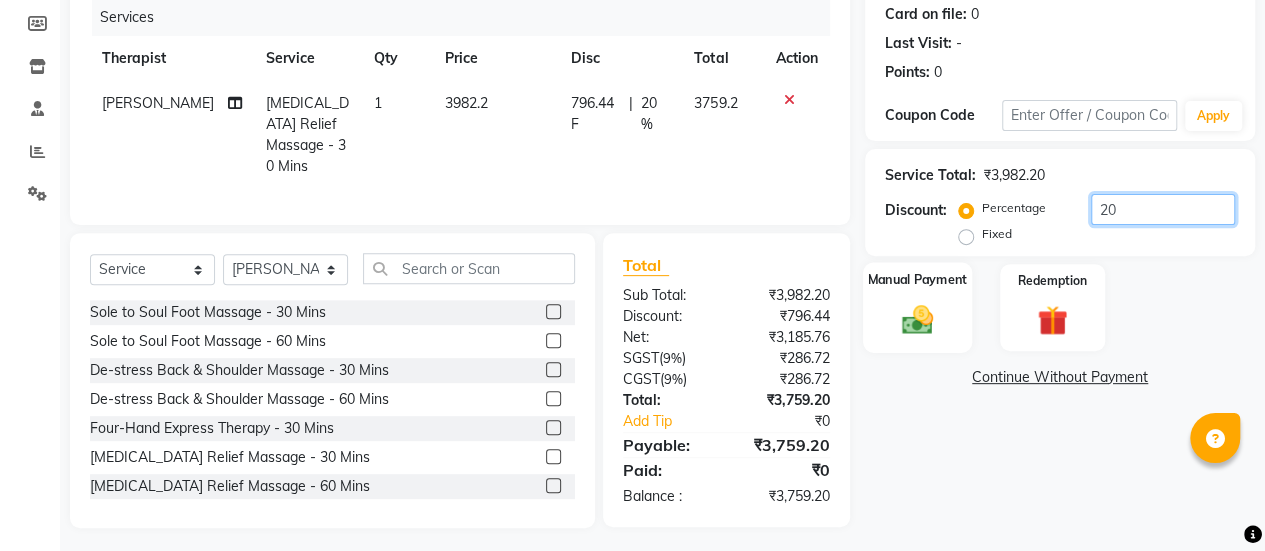 type on "20" 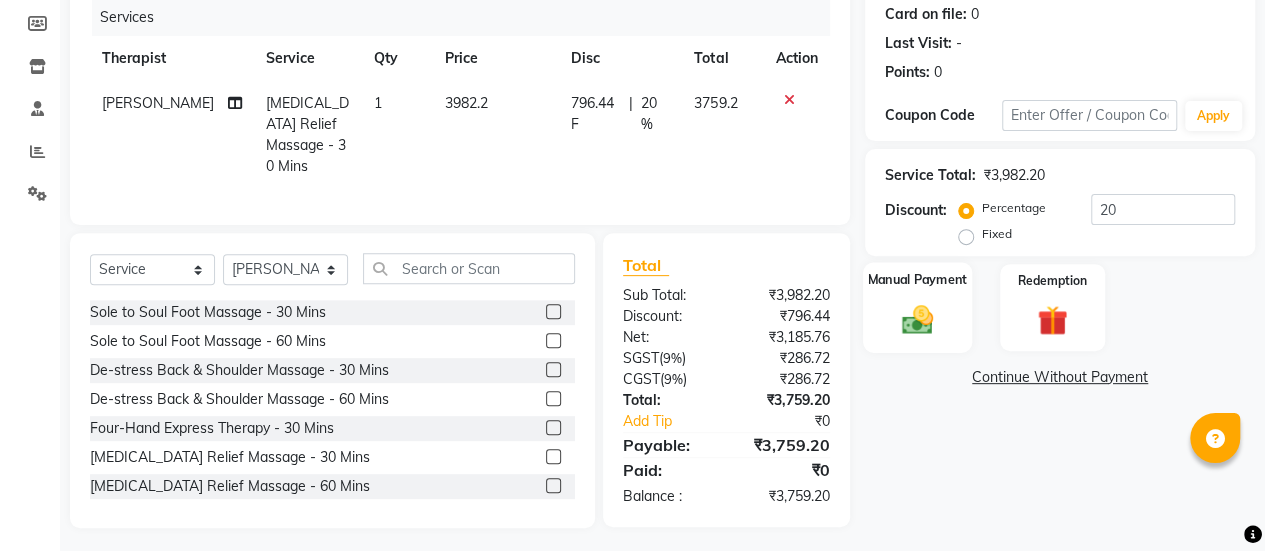 click 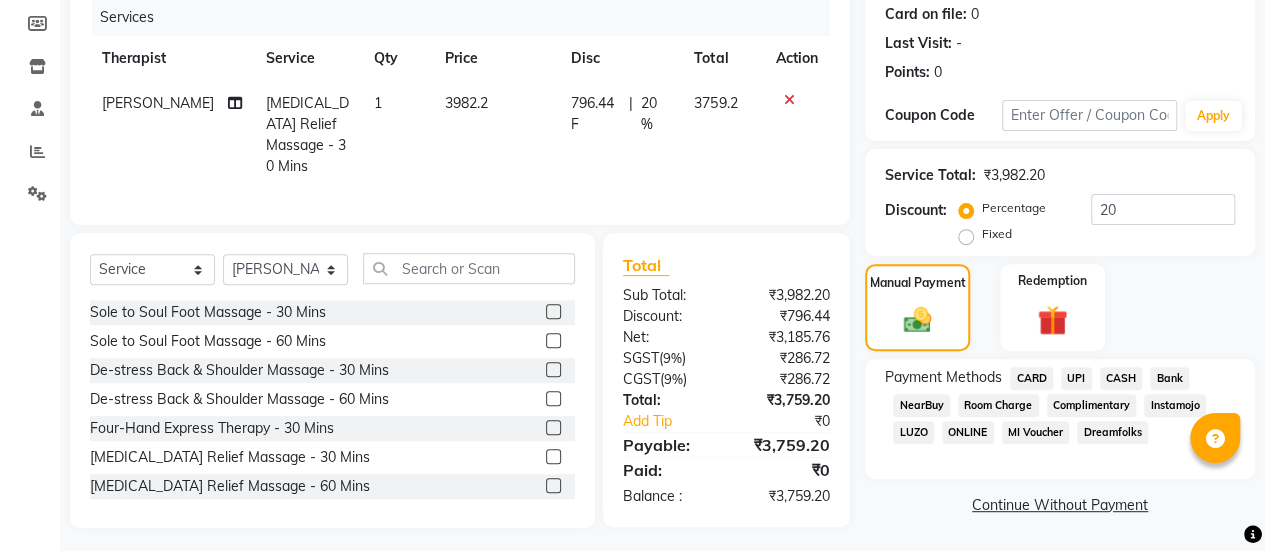click on "CARD" 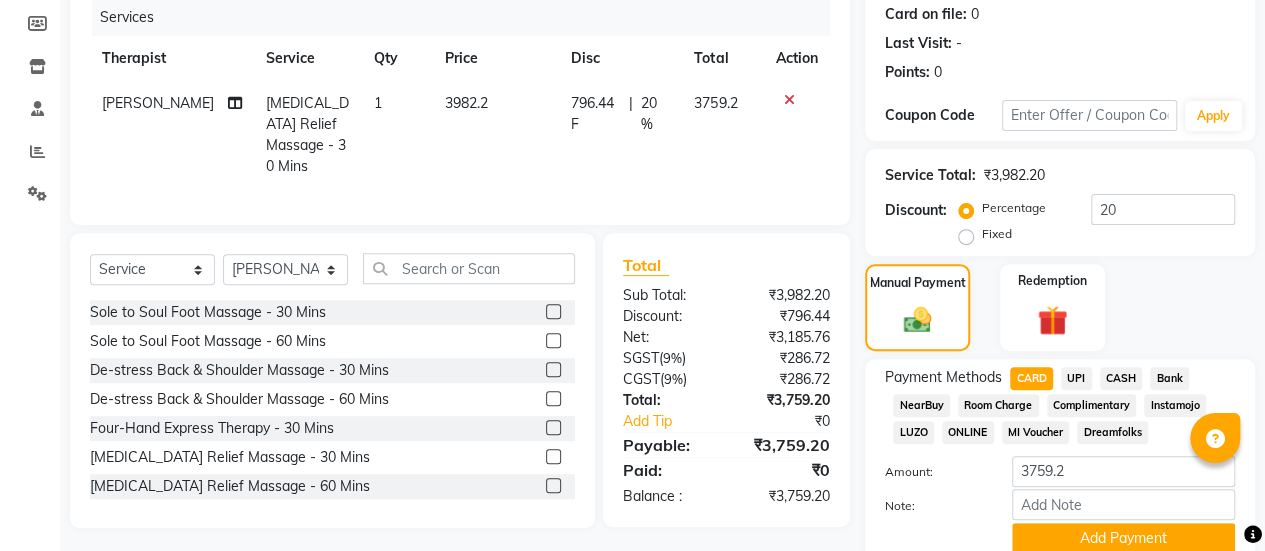 scroll, scrollTop: 330, scrollLeft: 0, axis: vertical 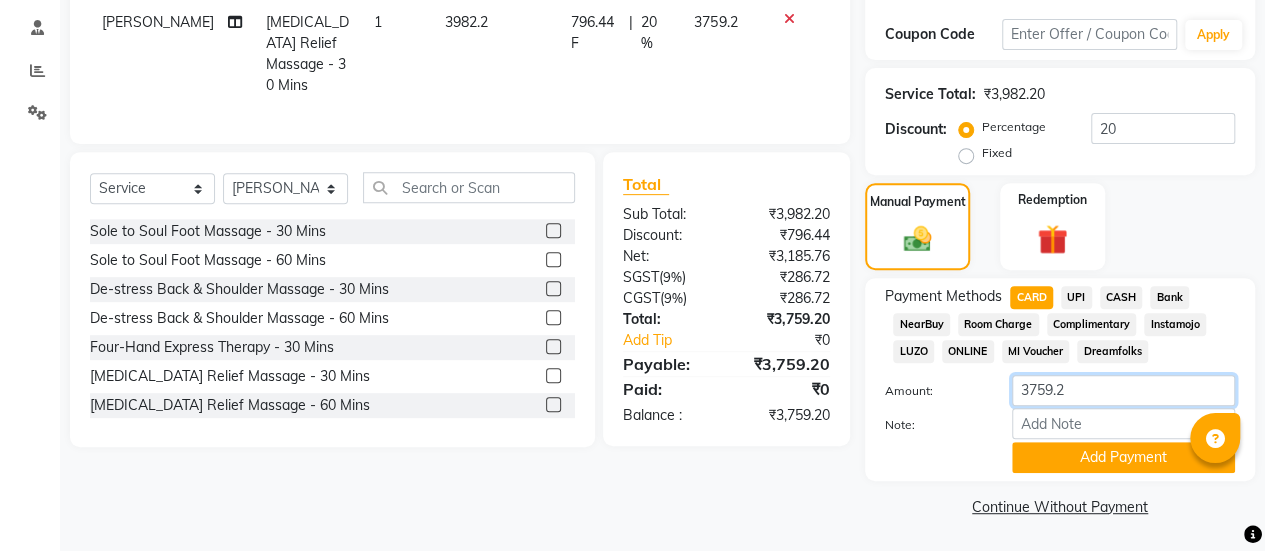 drag, startPoint x: 1080, startPoint y: 389, endPoint x: 1029, endPoint y: 386, distance: 51.088158 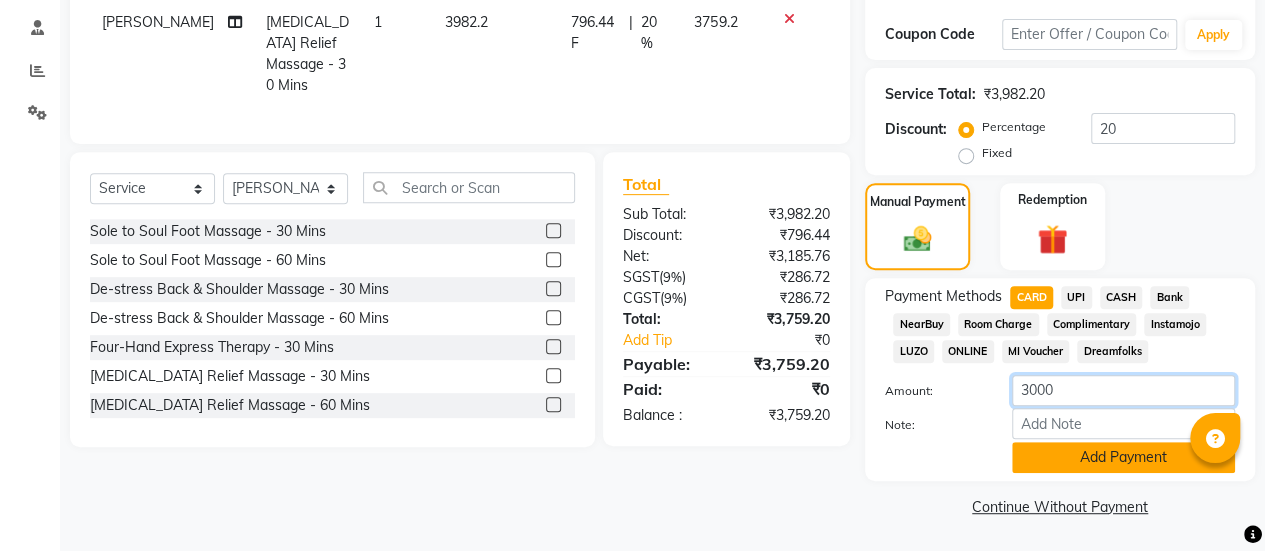 type on "3000" 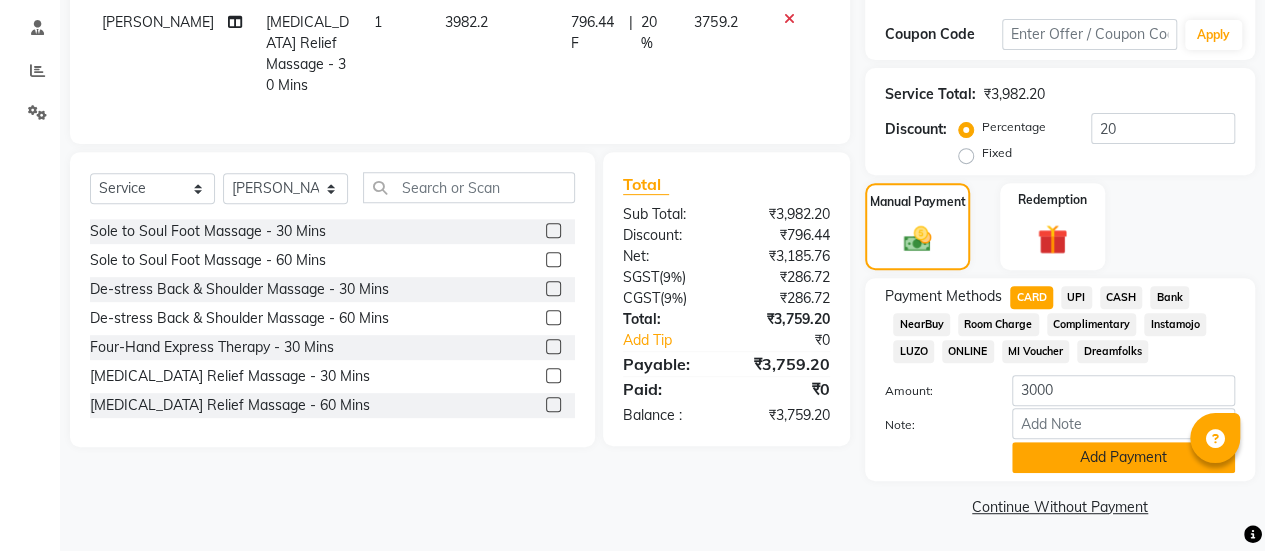 click on "Add Payment" 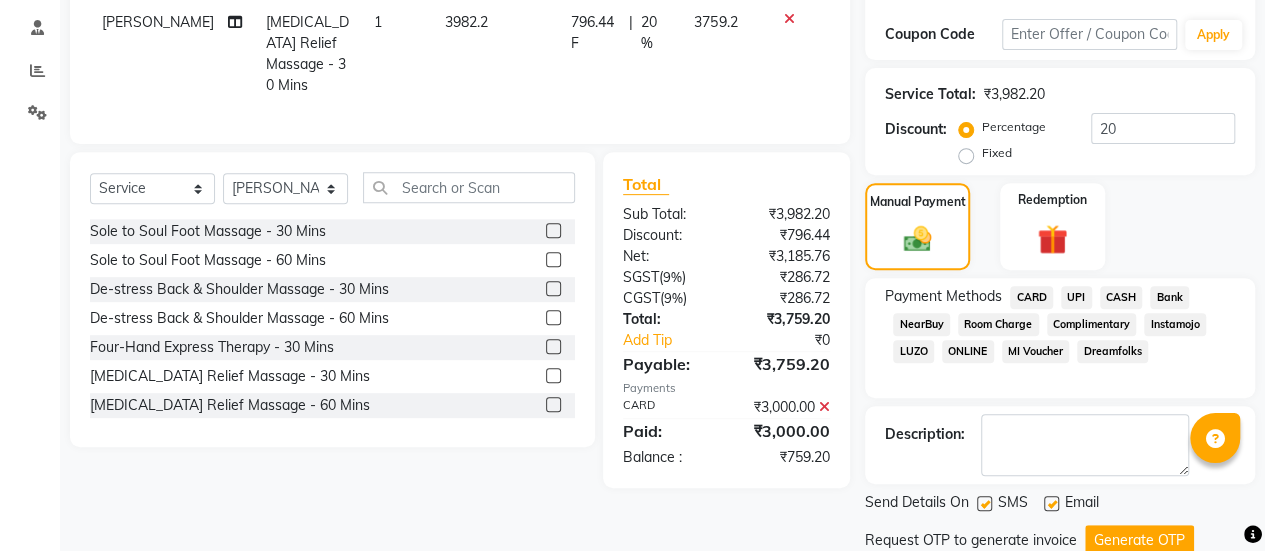 scroll, scrollTop: 397, scrollLeft: 0, axis: vertical 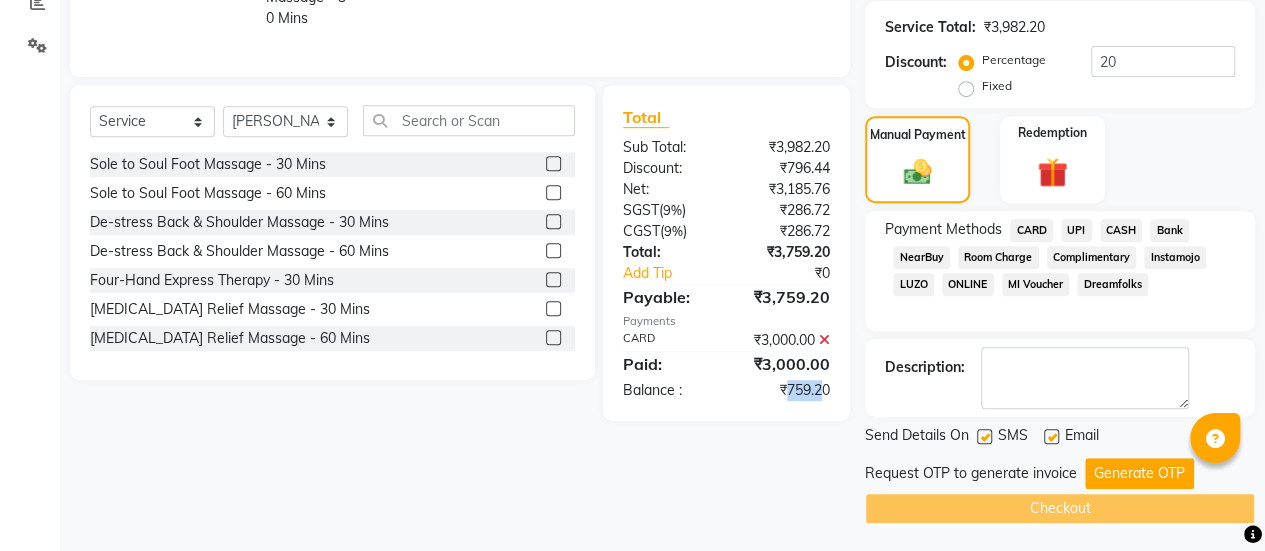 drag, startPoint x: 786, startPoint y: 381, endPoint x: 821, endPoint y: 386, distance: 35.35534 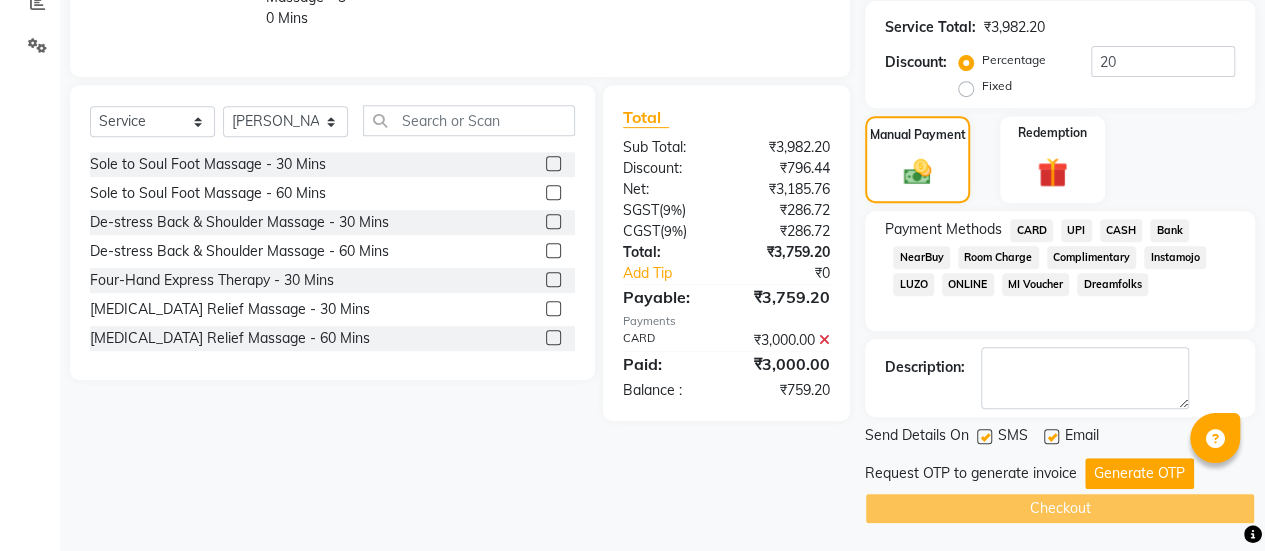 click on "UPI" 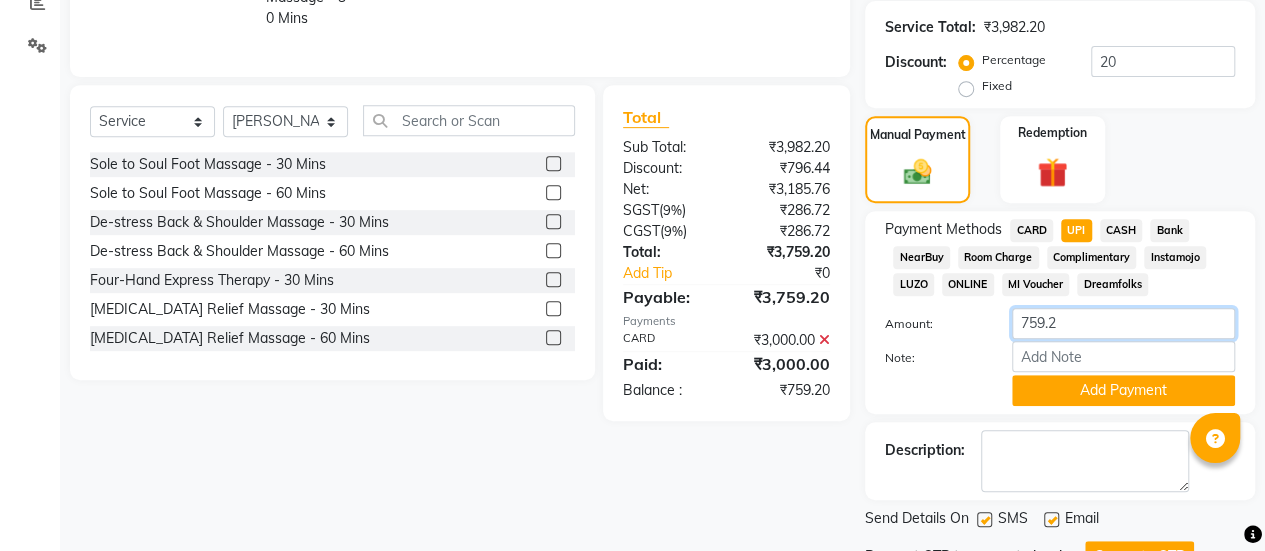 drag, startPoint x: 1050, startPoint y: 322, endPoint x: 1012, endPoint y: 322, distance: 38 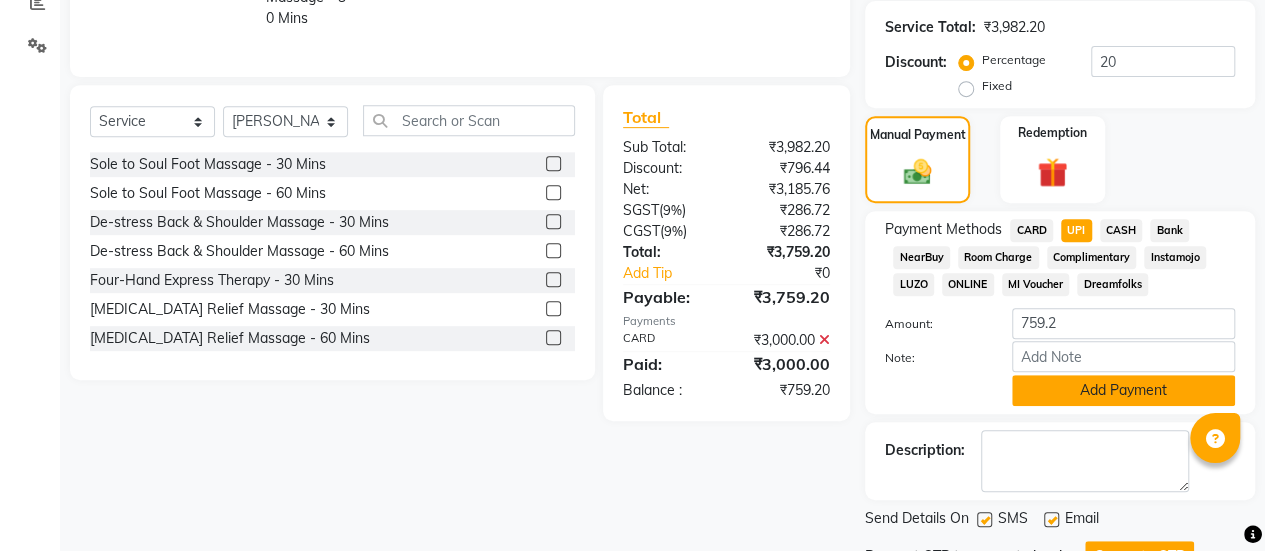 click on "Add Payment" 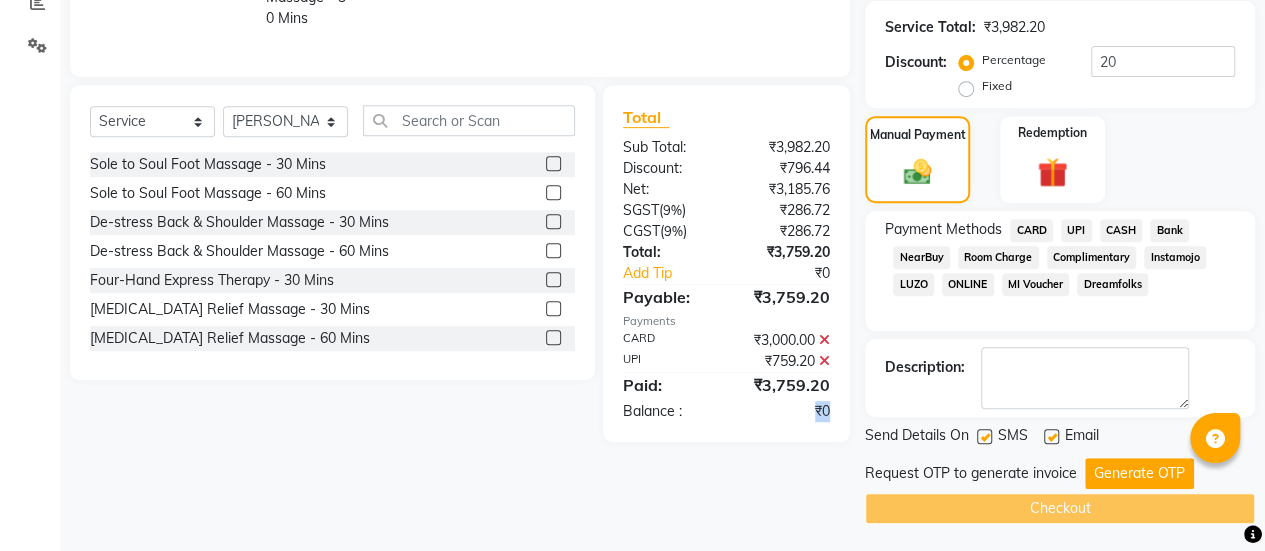 drag, startPoint x: 836, startPoint y: 397, endPoint x: 800, endPoint y: 406, distance: 37.107952 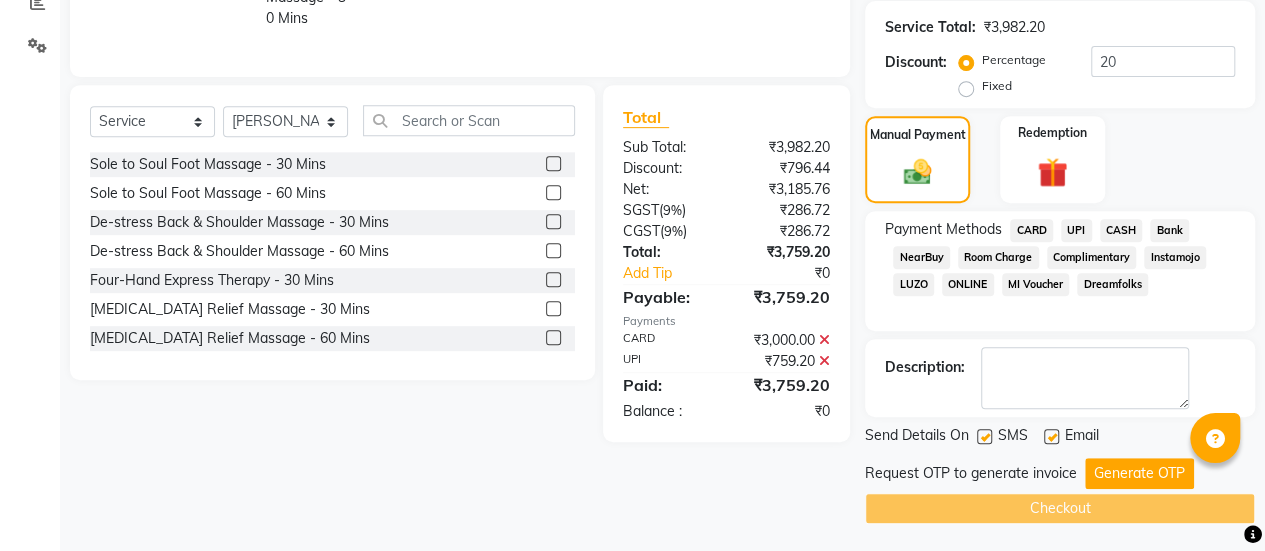 click 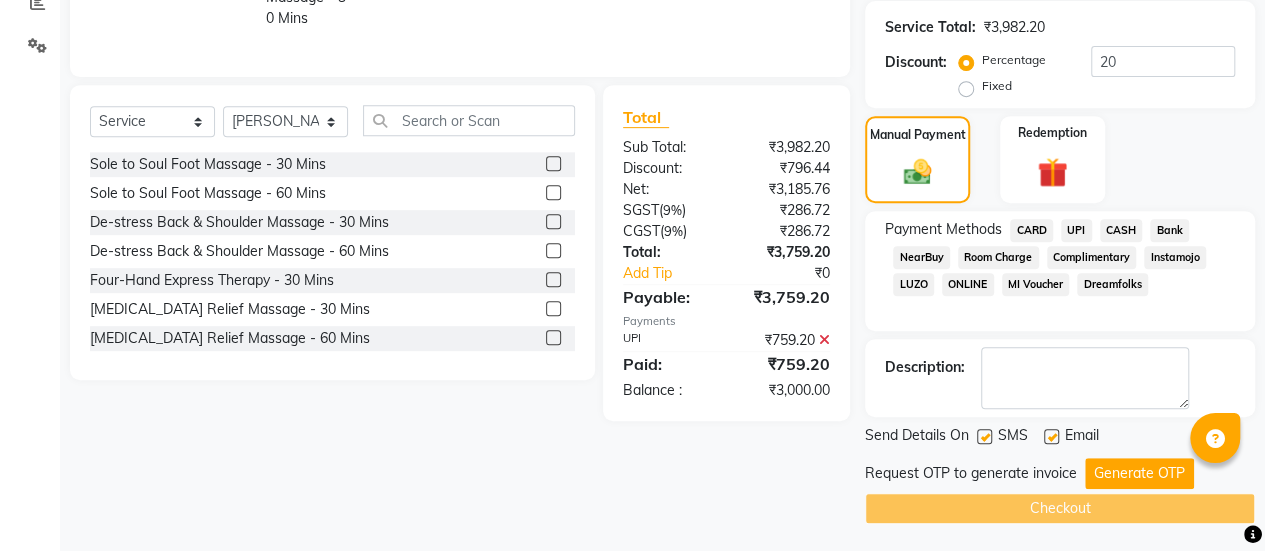 click 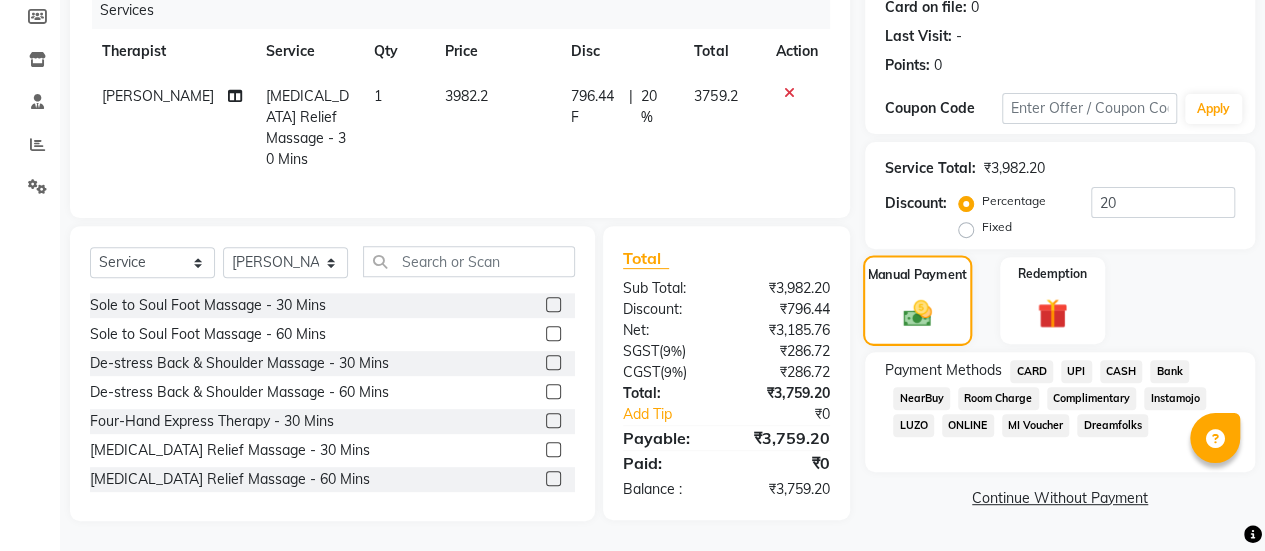 scroll, scrollTop: 249, scrollLeft: 0, axis: vertical 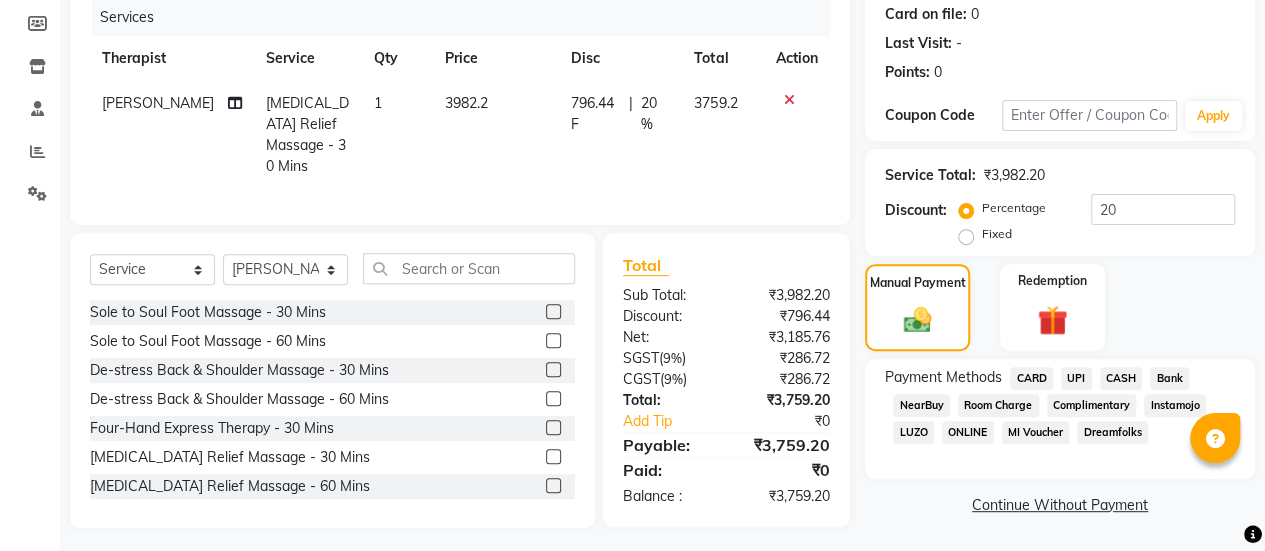 click on "UPI" 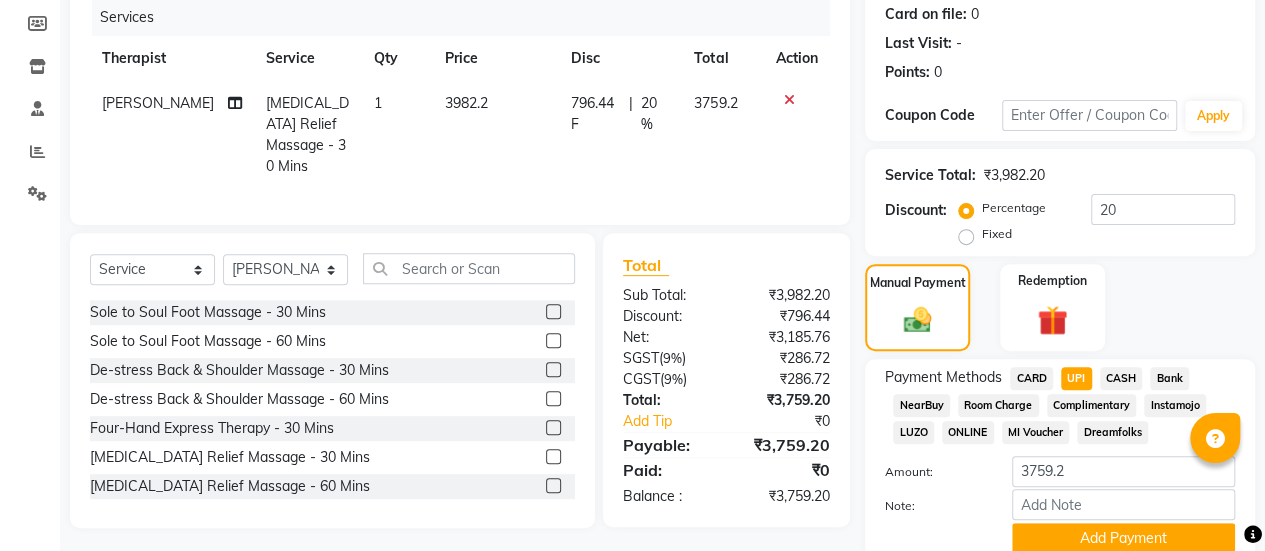 scroll, scrollTop: 330, scrollLeft: 0, axis: vertical 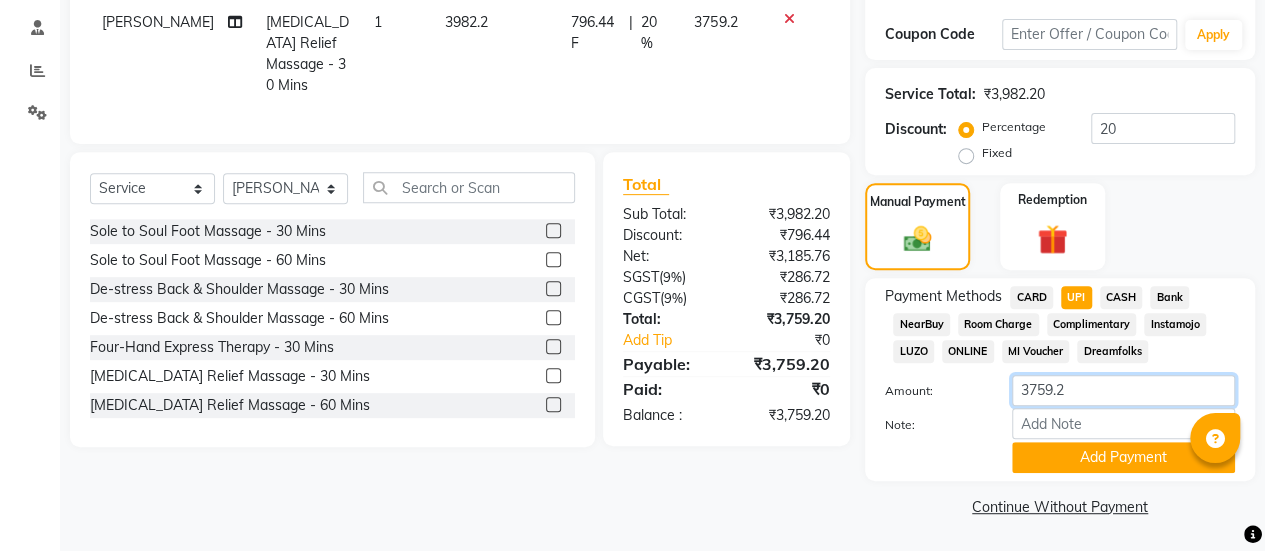drag, startPoint x: 1031, startPoint y: 389, endPoint x: 1034, endPoint y: 416, distance: 27.166155 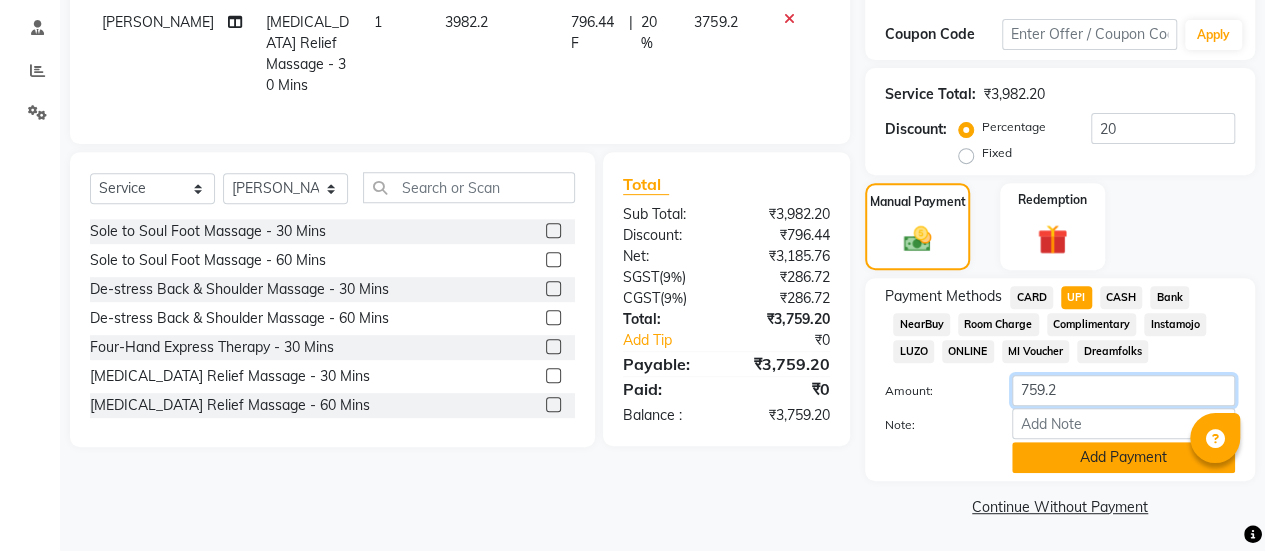 type on "759.2" 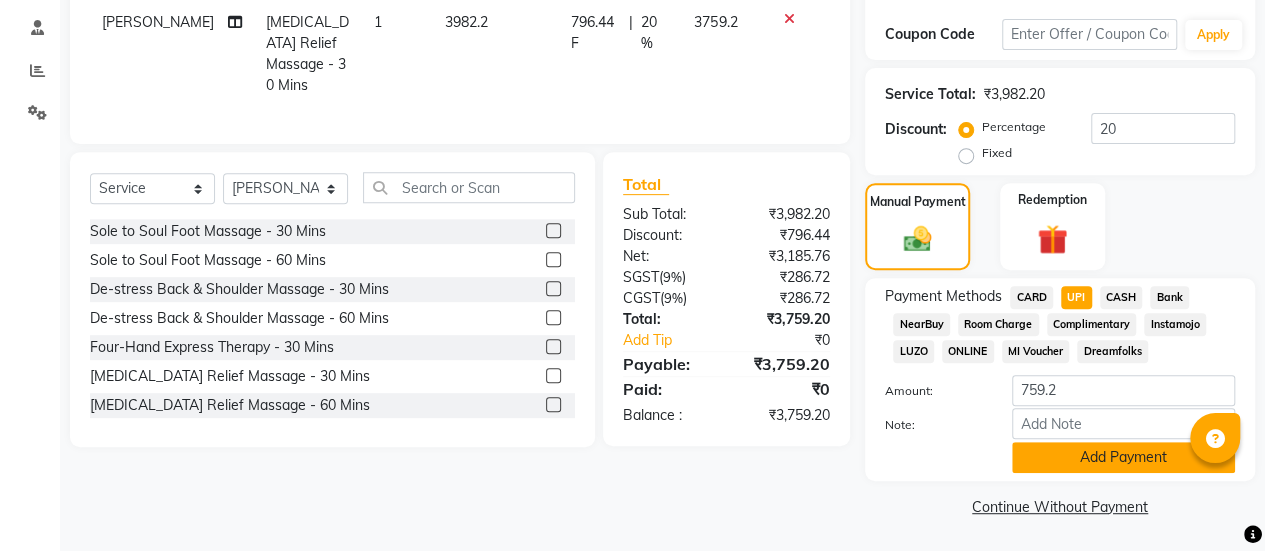 click on "Add Payment" 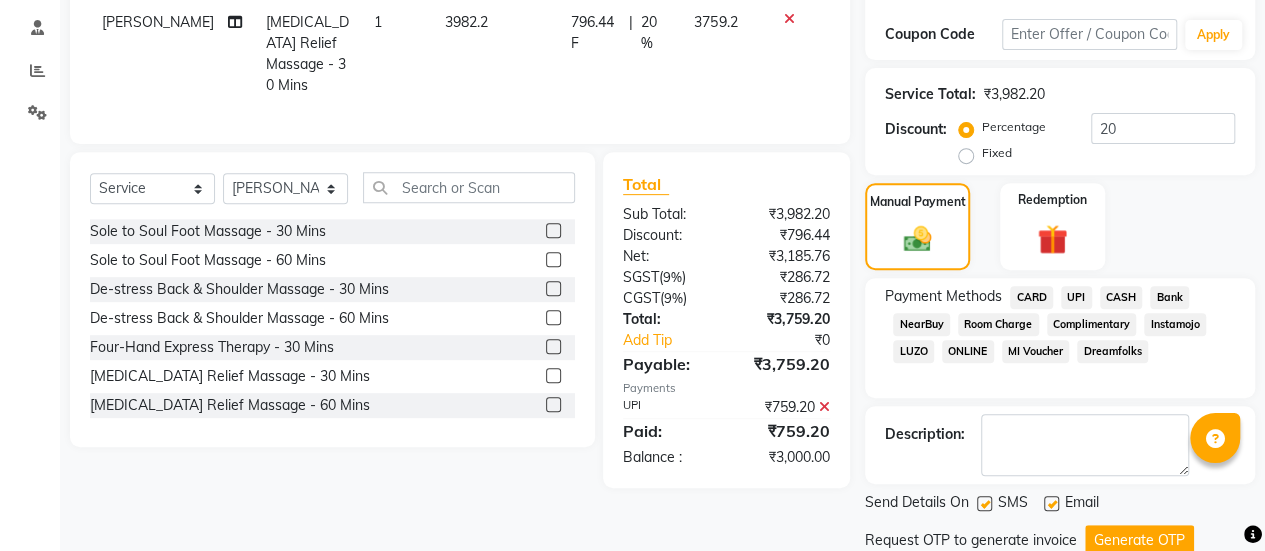 click on "CARD" 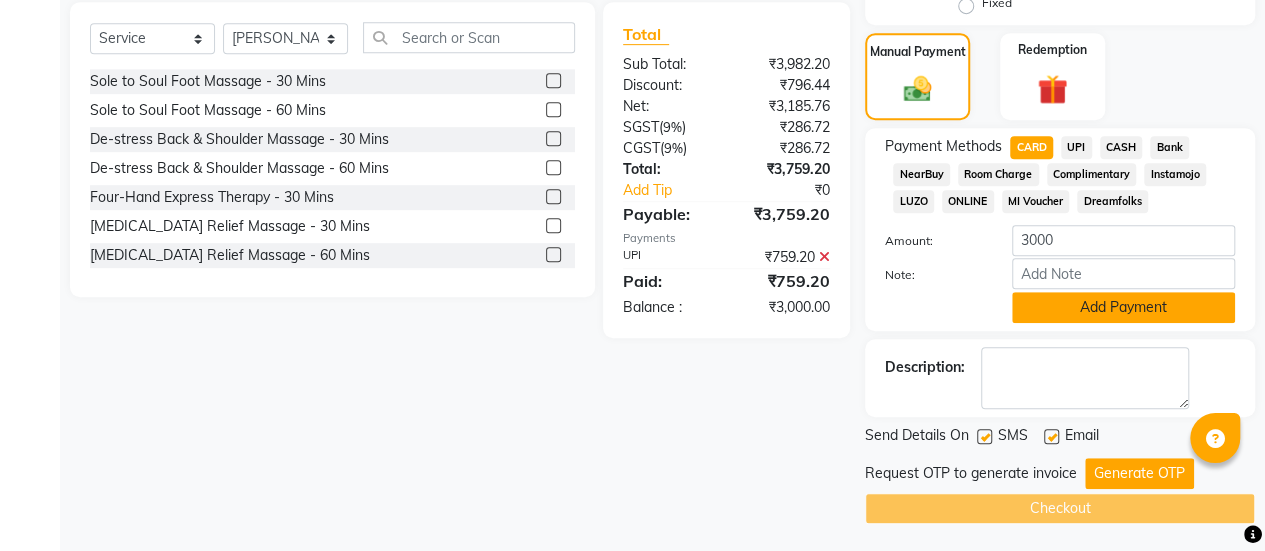 click on "Add Payment" 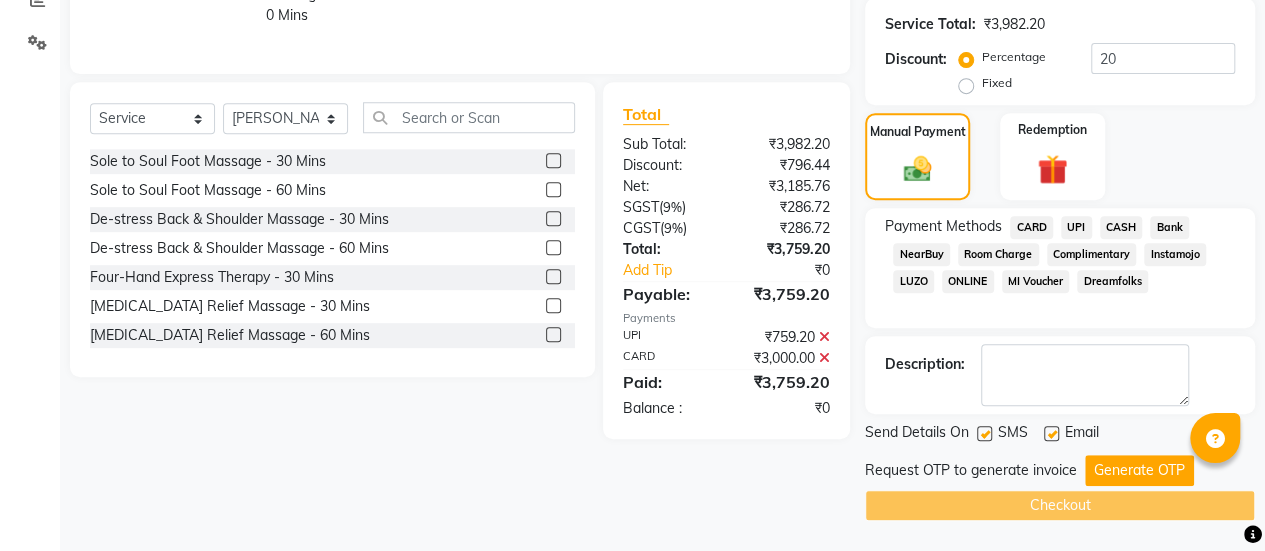 scroll, scrollTop: 397, scrollLeft: 0, axis: vertical 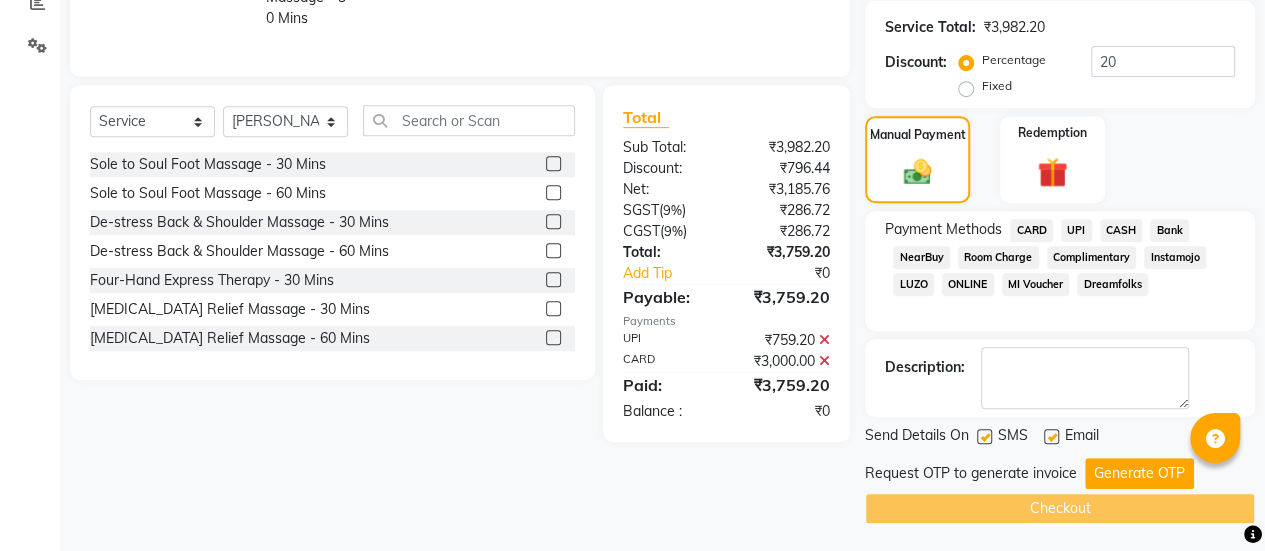 drag, startPoint x: 828, startPoint y: 331, endPoint x: 828, endPoint y: 342, distance: 11 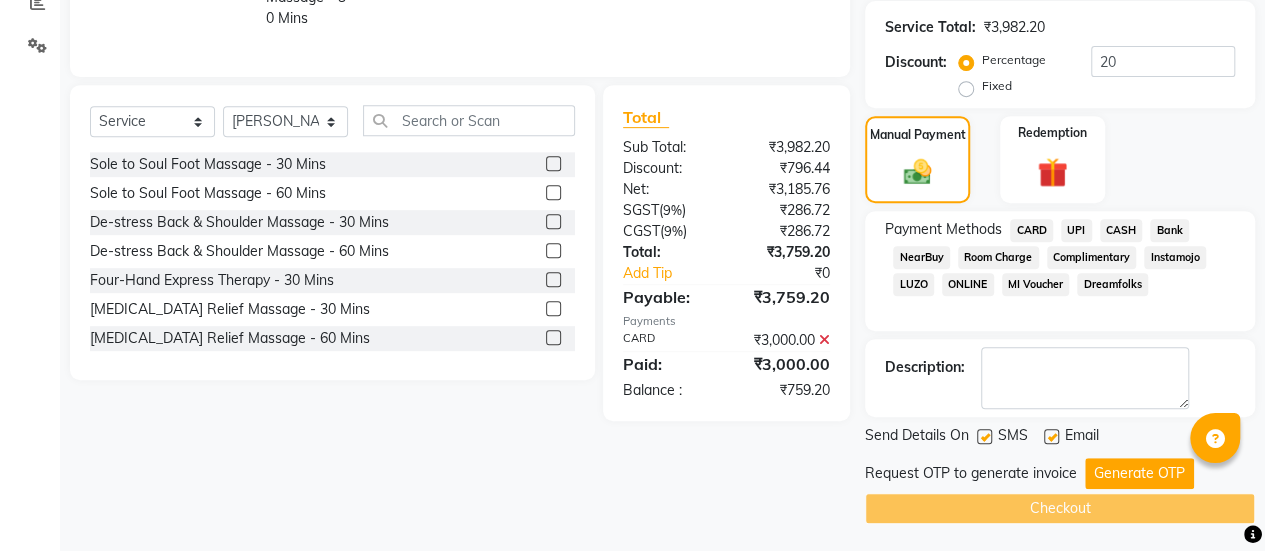 drag, startPoint x: 824, startPoint y: 330, endPoint x: 874, endPoint y: 296, distance: 60.464867 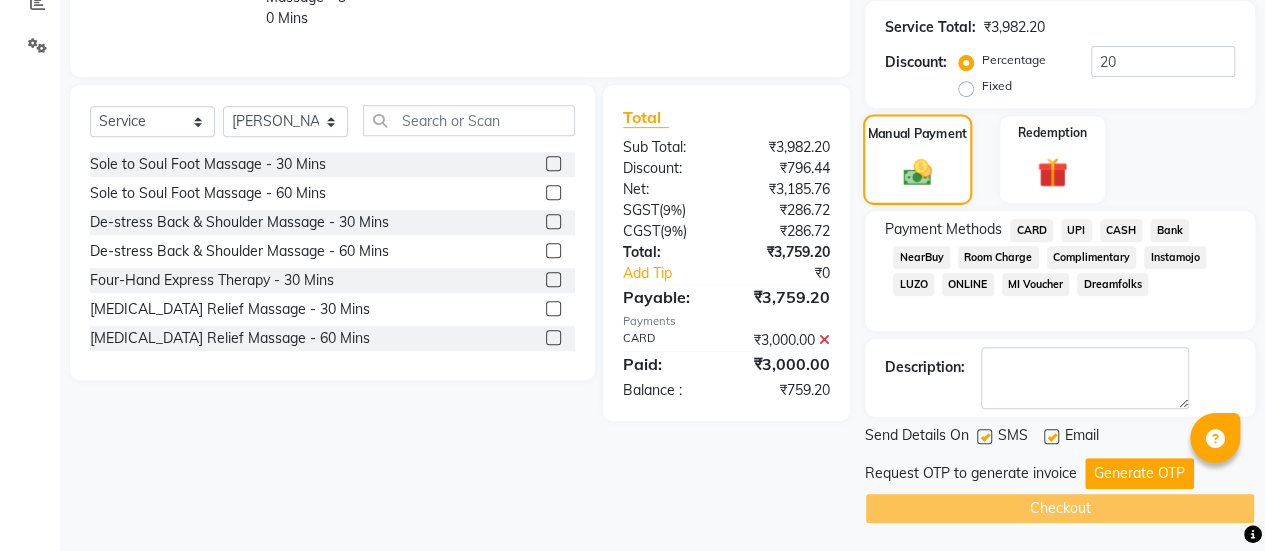 click 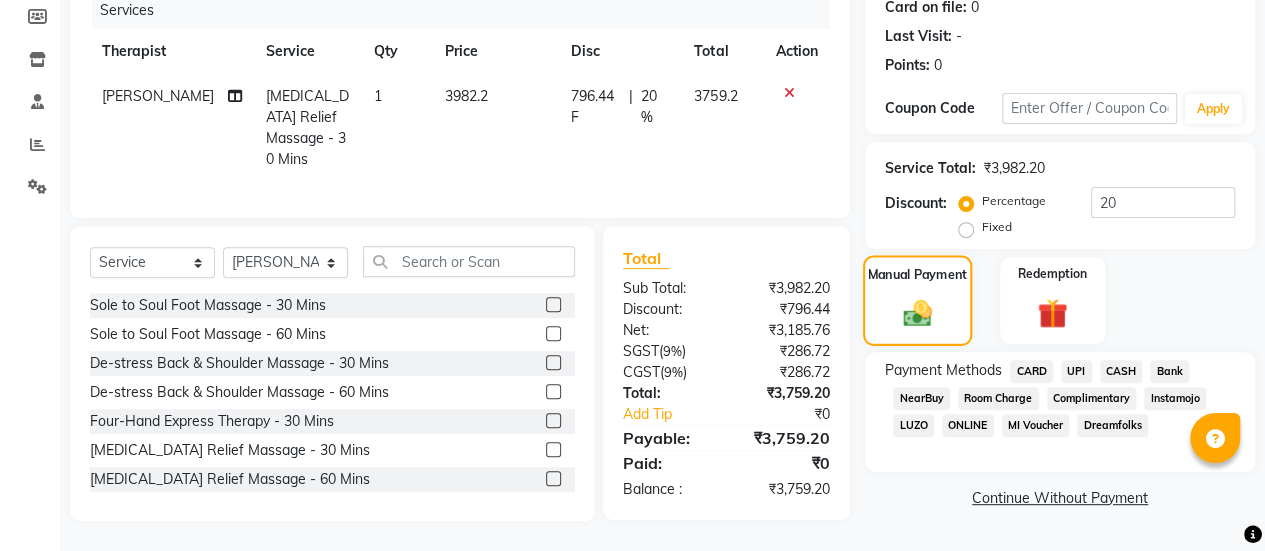scroll, scrollTop: 249, scrollLeft: 0, axis: vertical 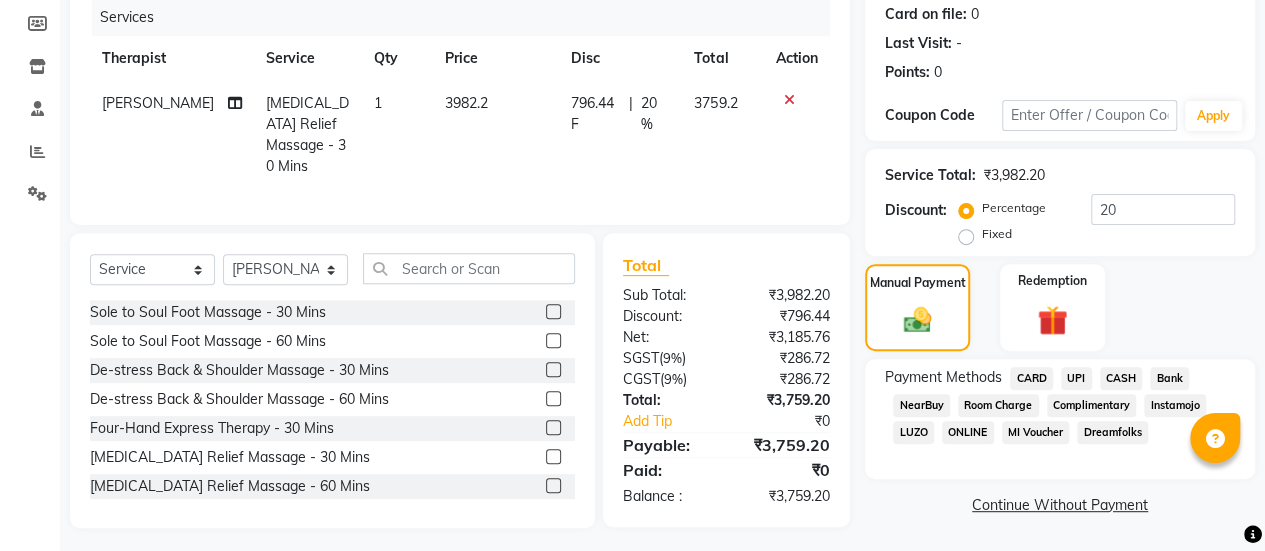 click on "CARD" 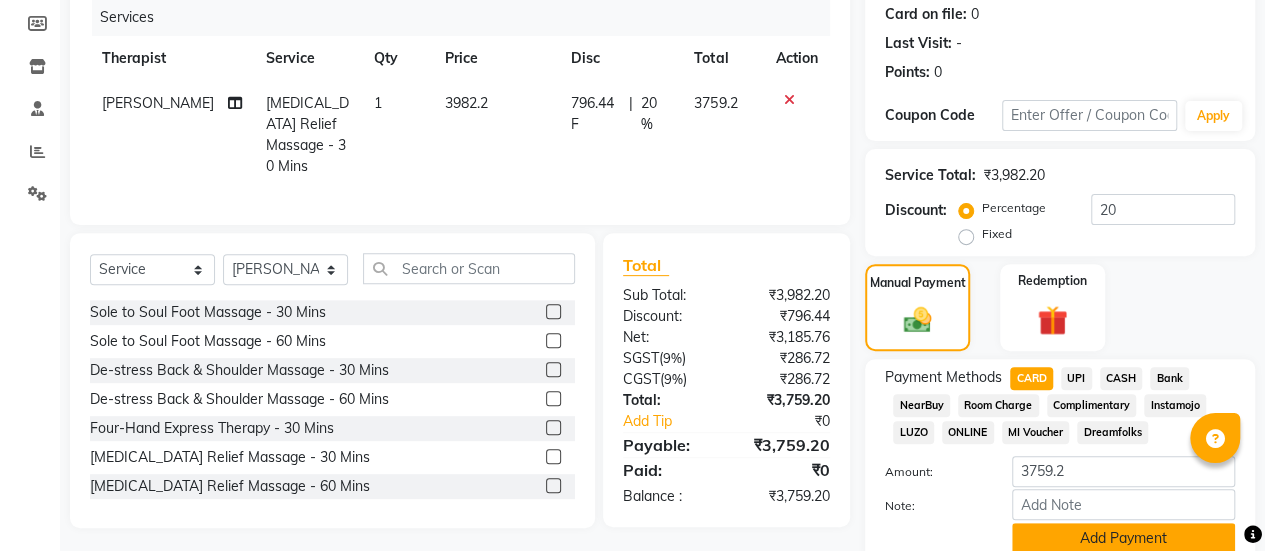 scroll, scrollTop: 330, scrollLeft: 0, axis: vertical 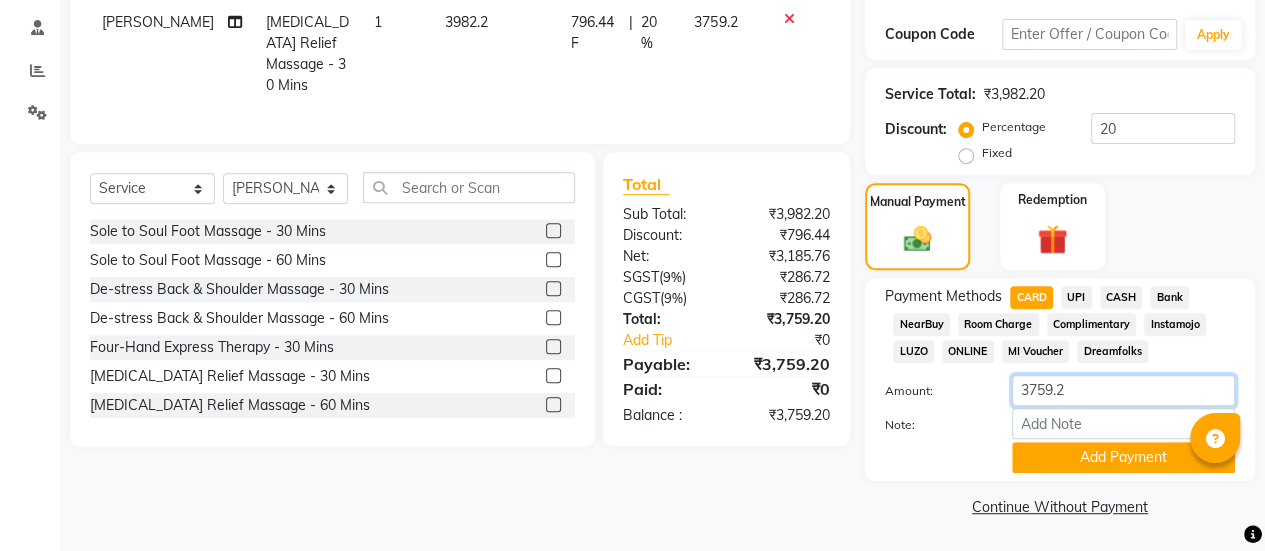drag, startPoint x: 1068, startPoint y: 391, endPoint x: 1032, endPoint y: 386, distance: 36.345562 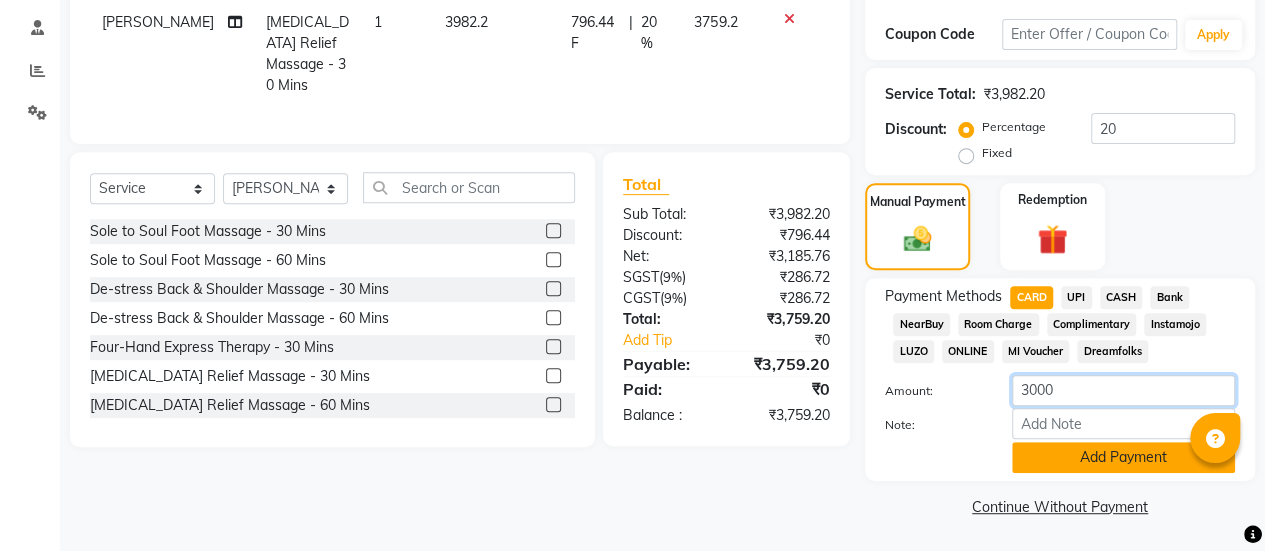 type on "3000" 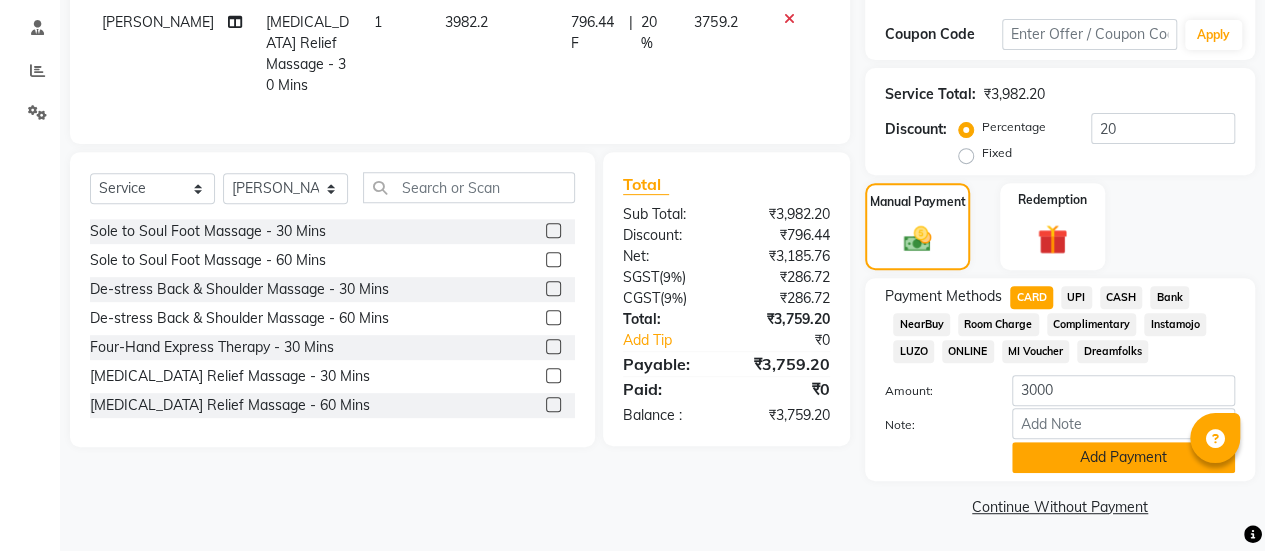 click on "Add Payment" 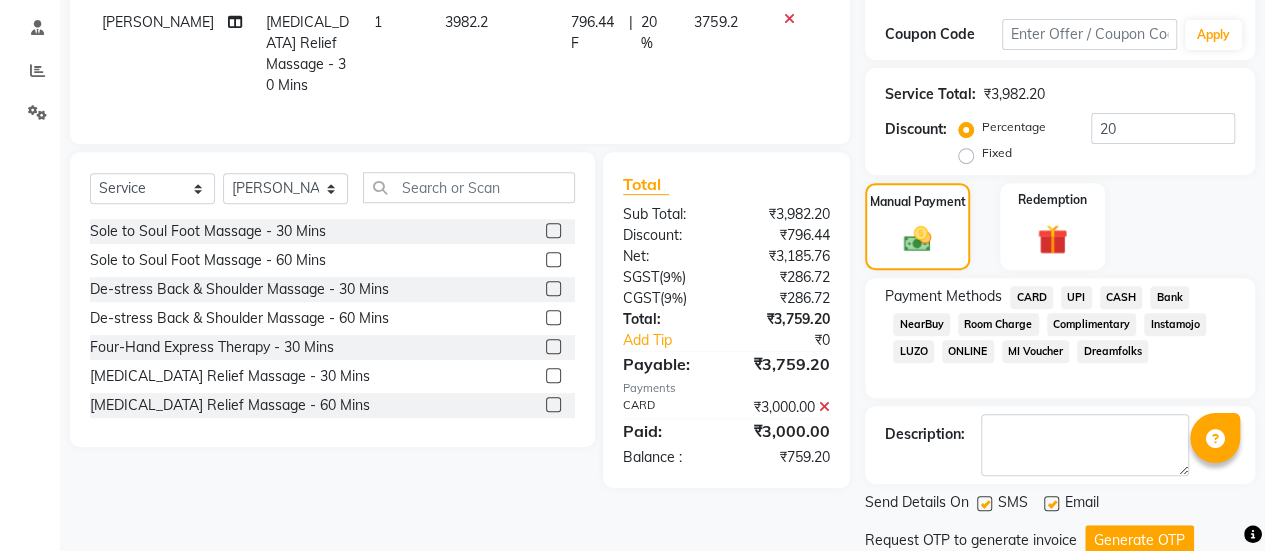 click on "UPI" 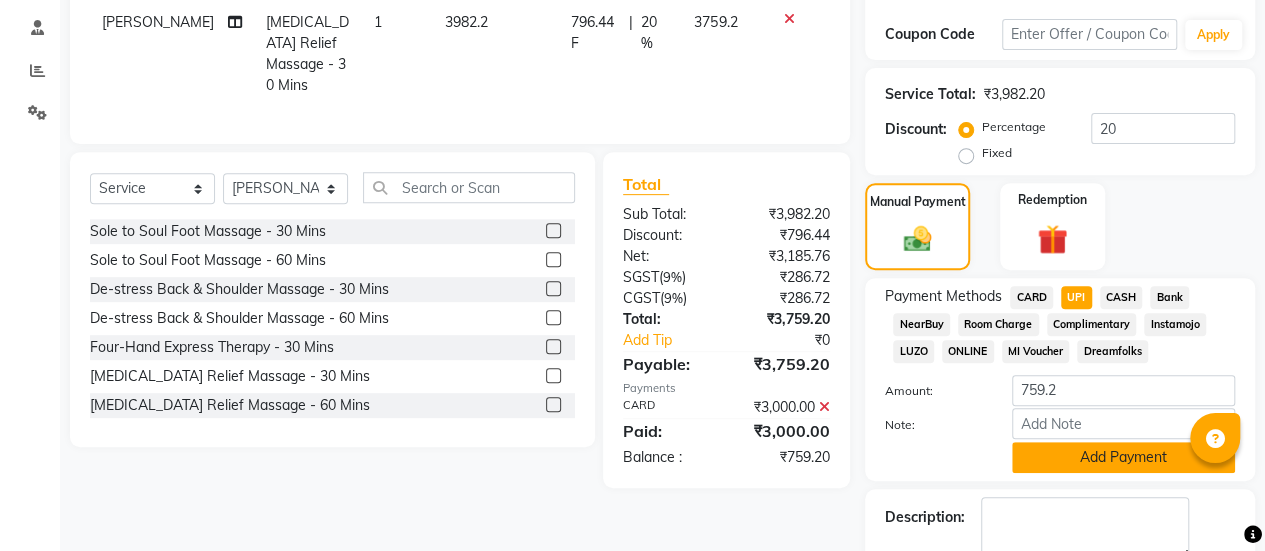 scroll, scrollTop: 480, scrollLeft: 0, axis: vertical 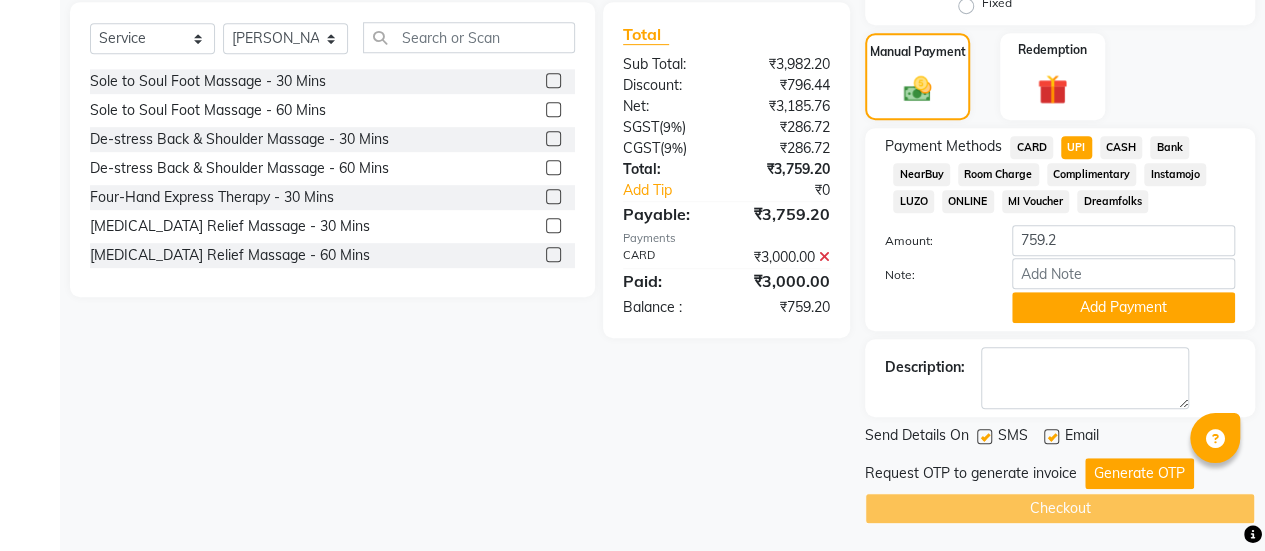 drag, startPoint x: 1068, startPoint y: 298, endPoint x: 1103, endPoint y: 368, distance: 78.26238 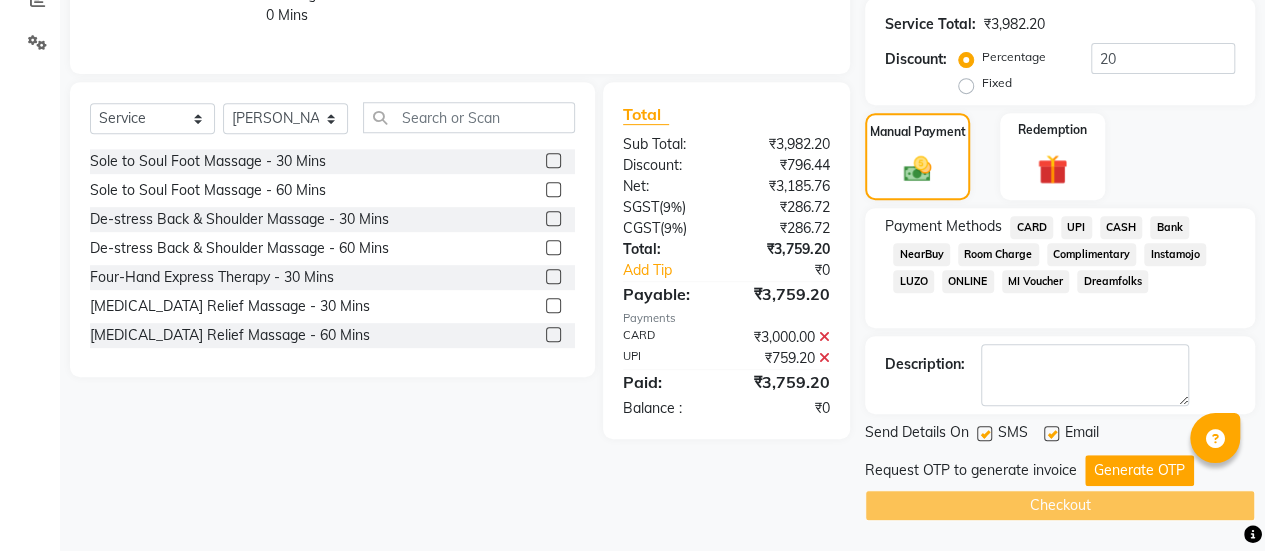 scroll, scrollTop: 397, scrollLeft: 0, axis: vertical 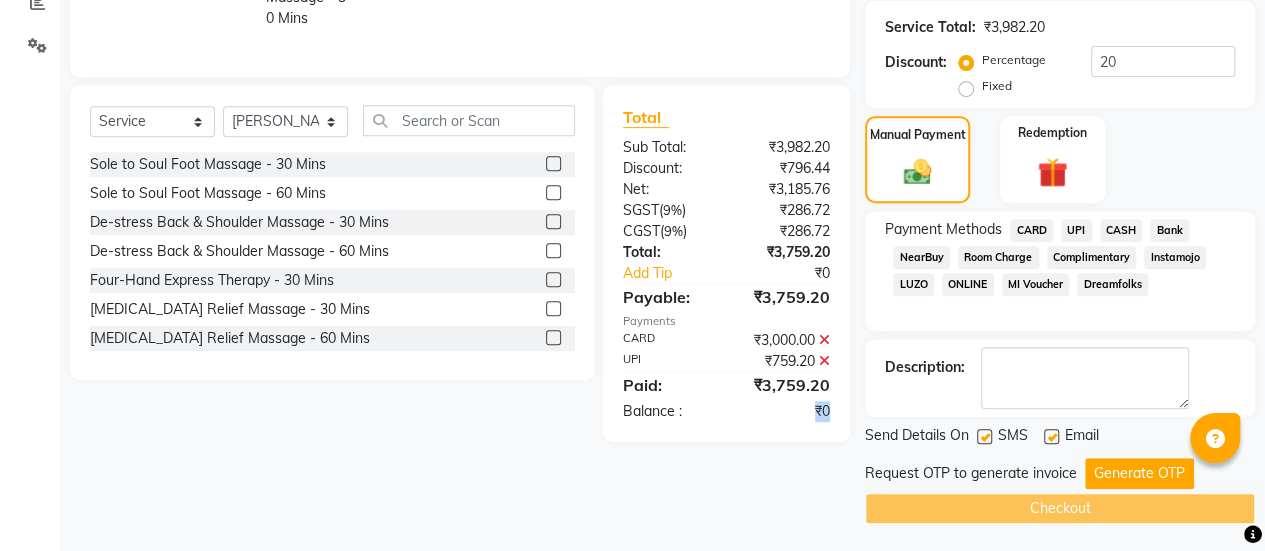 click on "₹0" 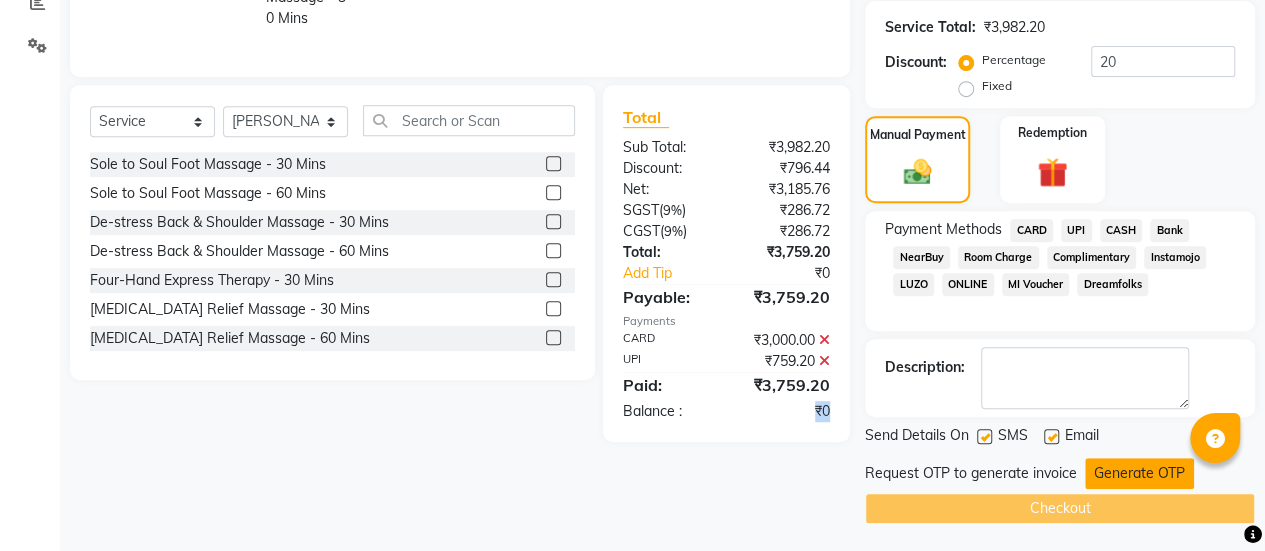 click on "Generate OTP" 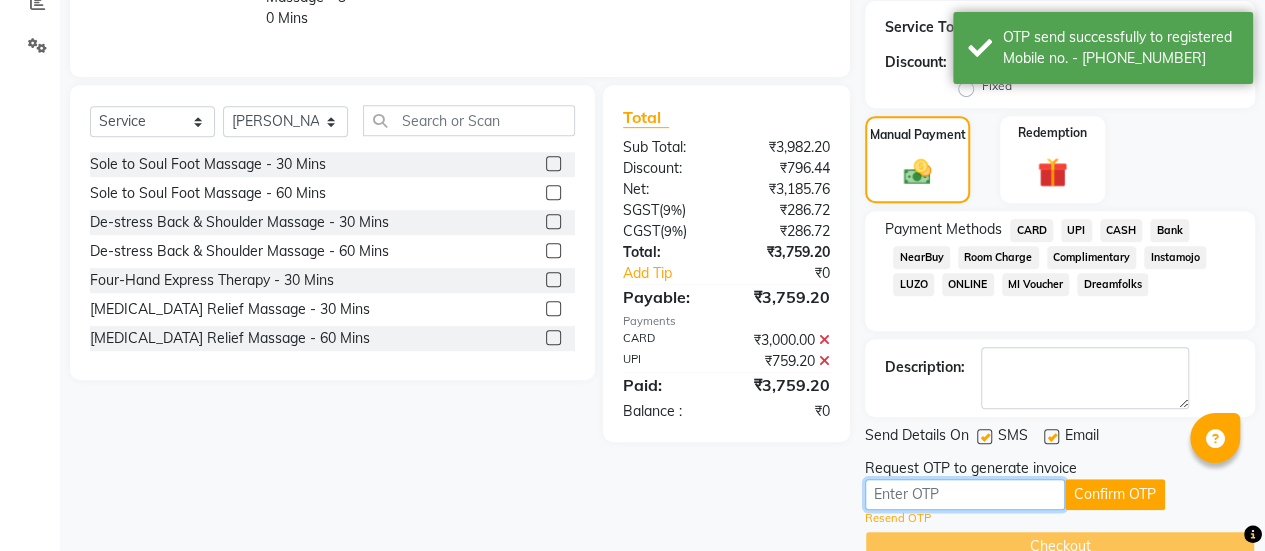 click at bounding box center [965, 494] 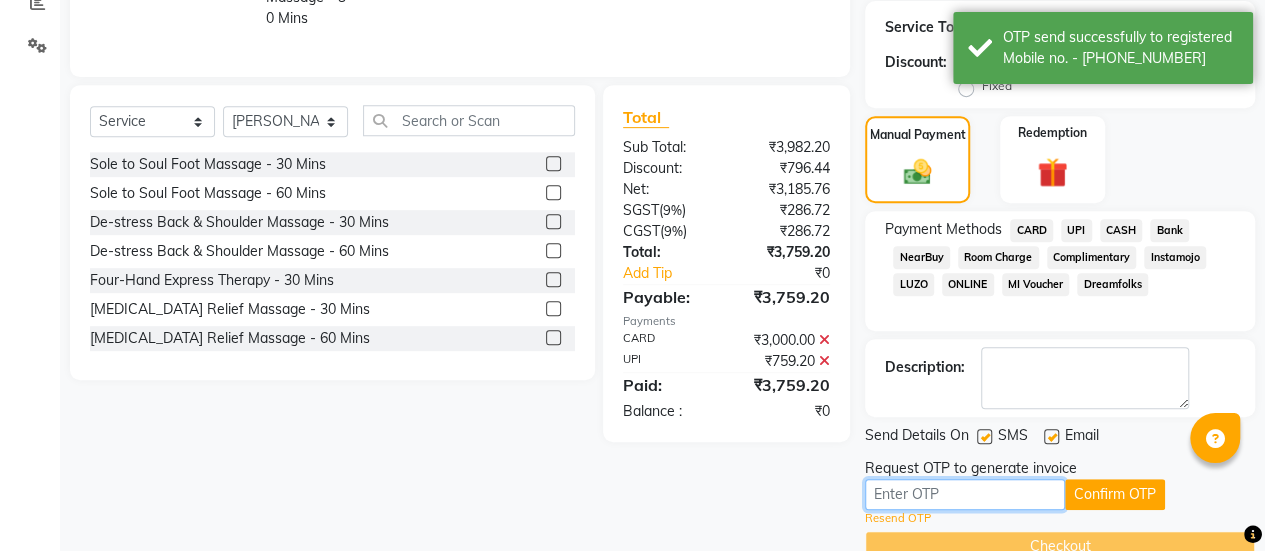 type on "4445" 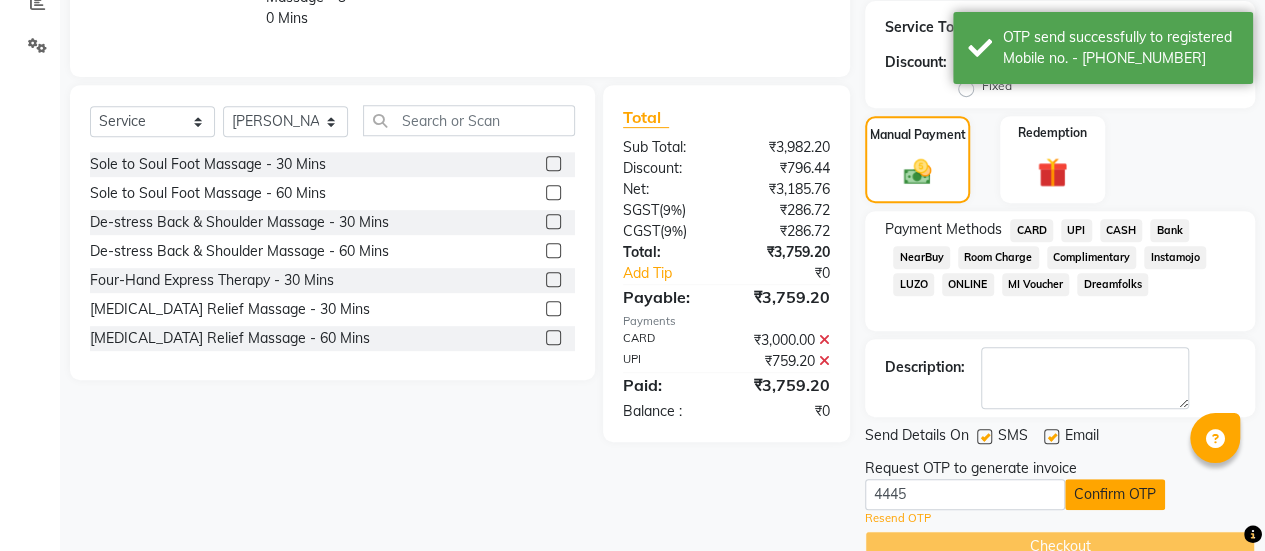 click on "Confirm OTP" 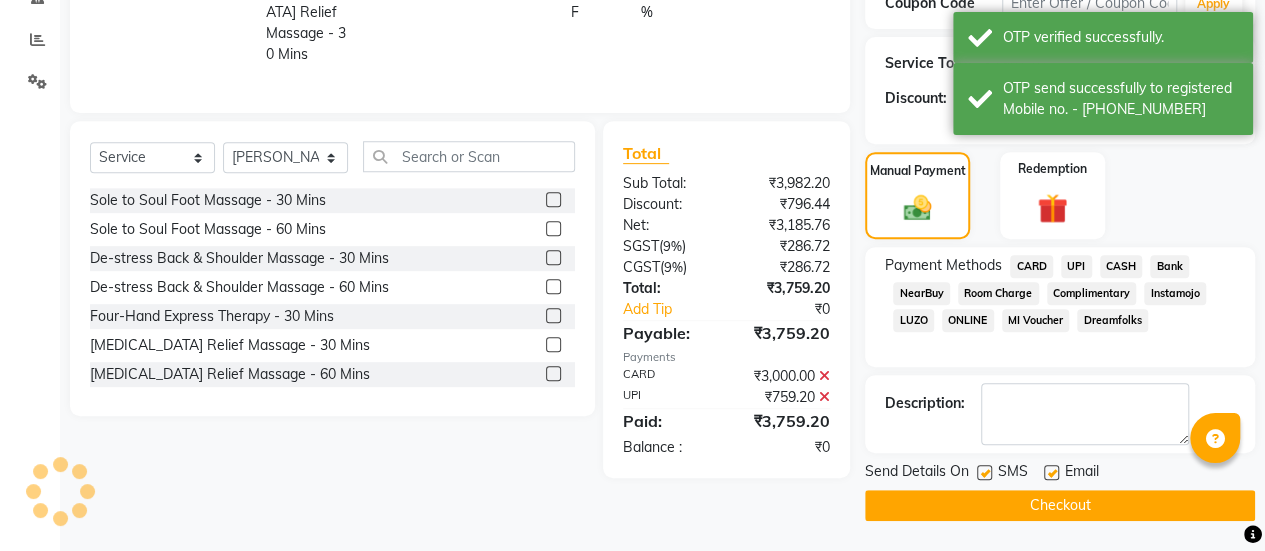 scroll, scrollTop: 358, scrollLeft: 0, axis: vertical 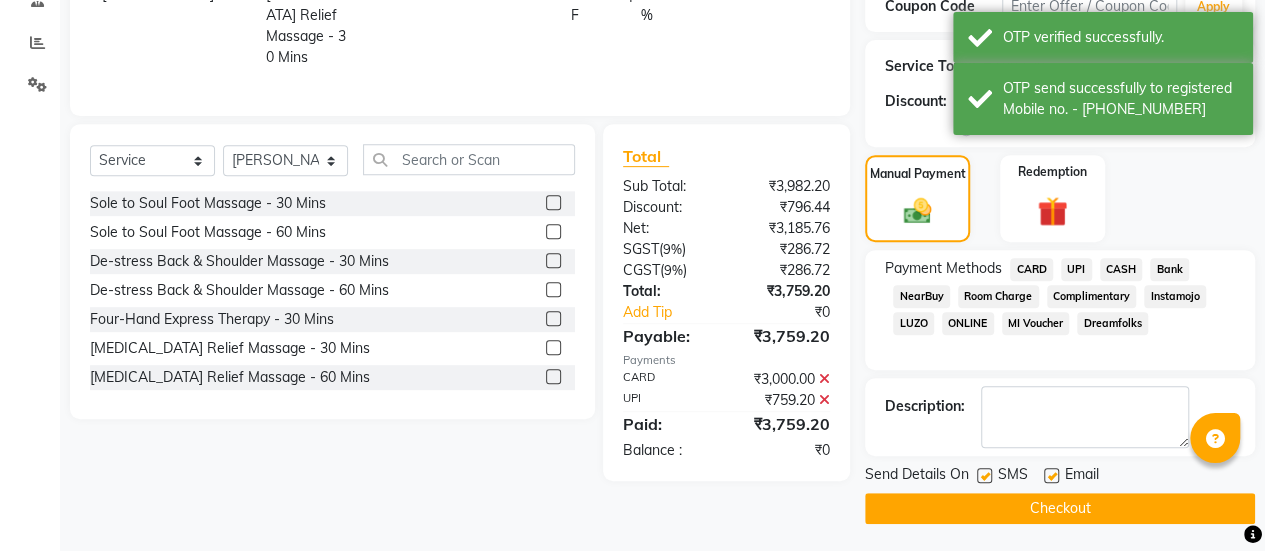 click on "Checkout" 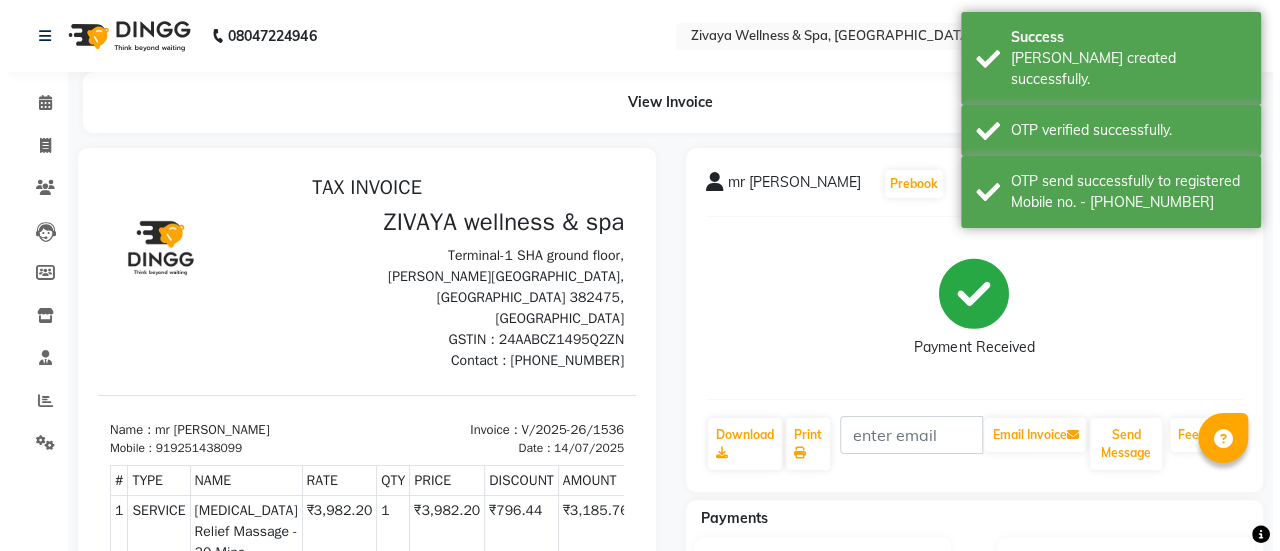 scroll, scrollTop: 0, scrollLeft: 0, axis: both 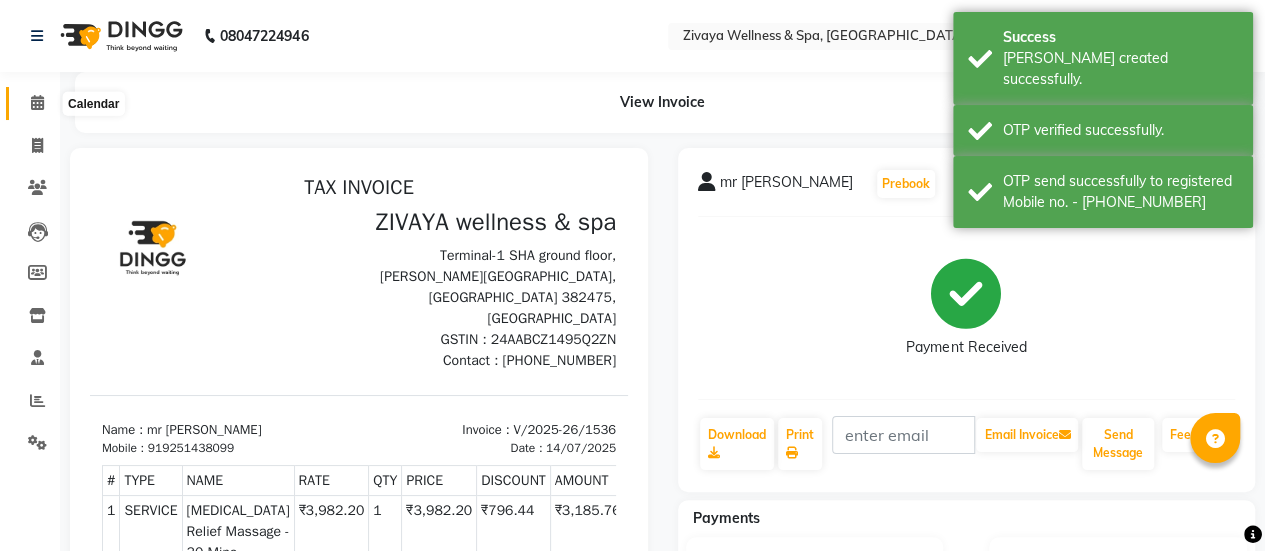 click 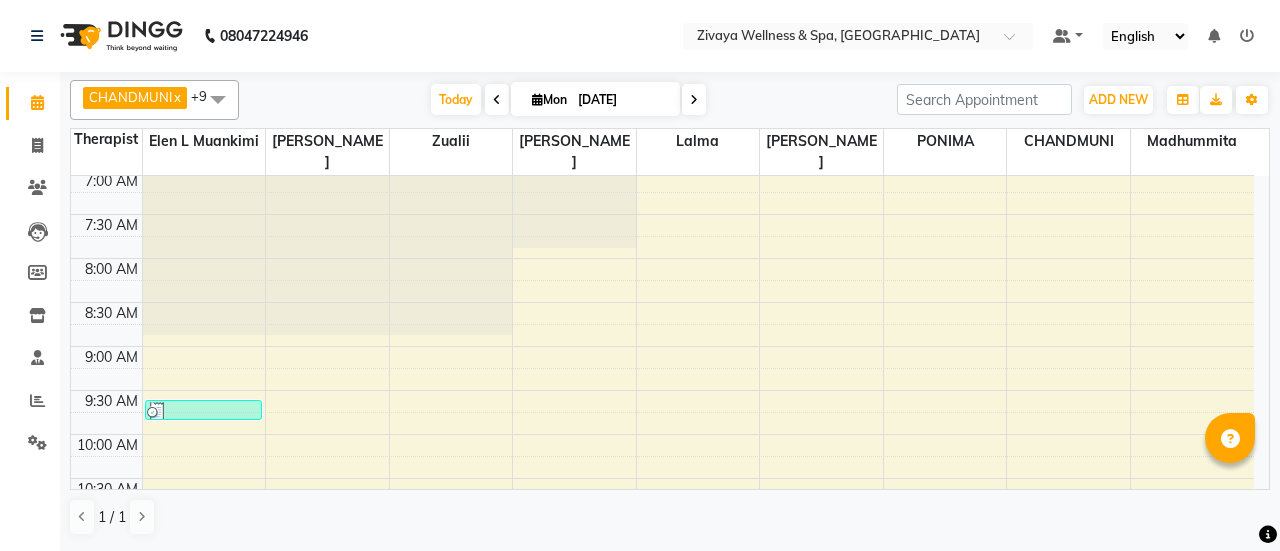scroll, scrollTop: 721, scrollLeft: 0, axis: vertical 